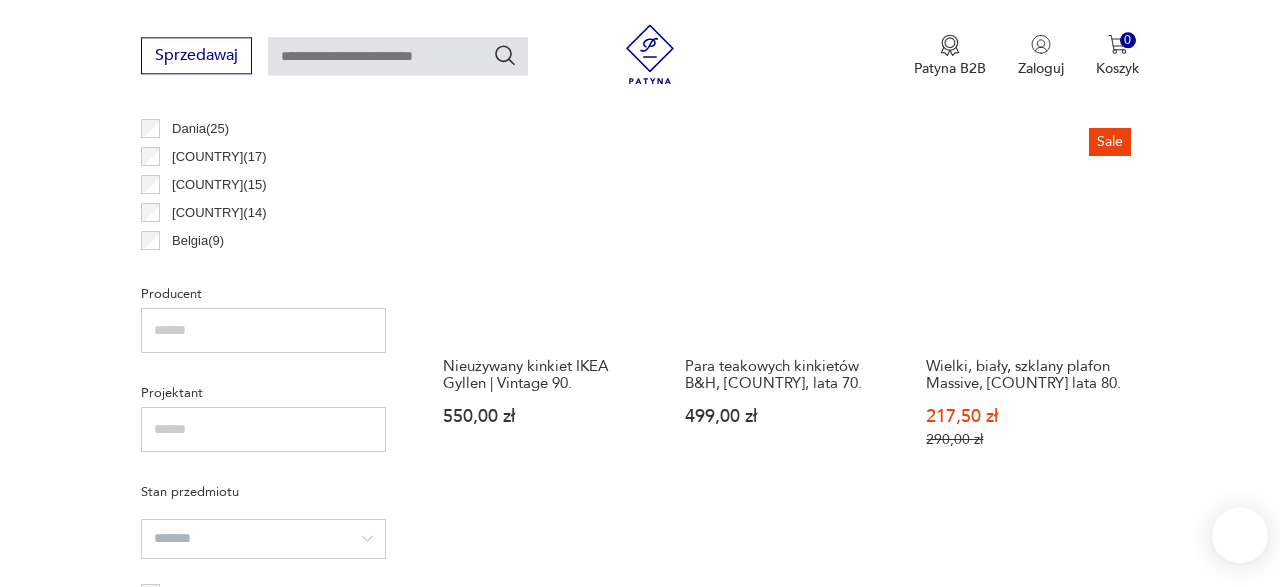 scroll, scrollTop: 1173, scrollLeft: 0, axis: vertical 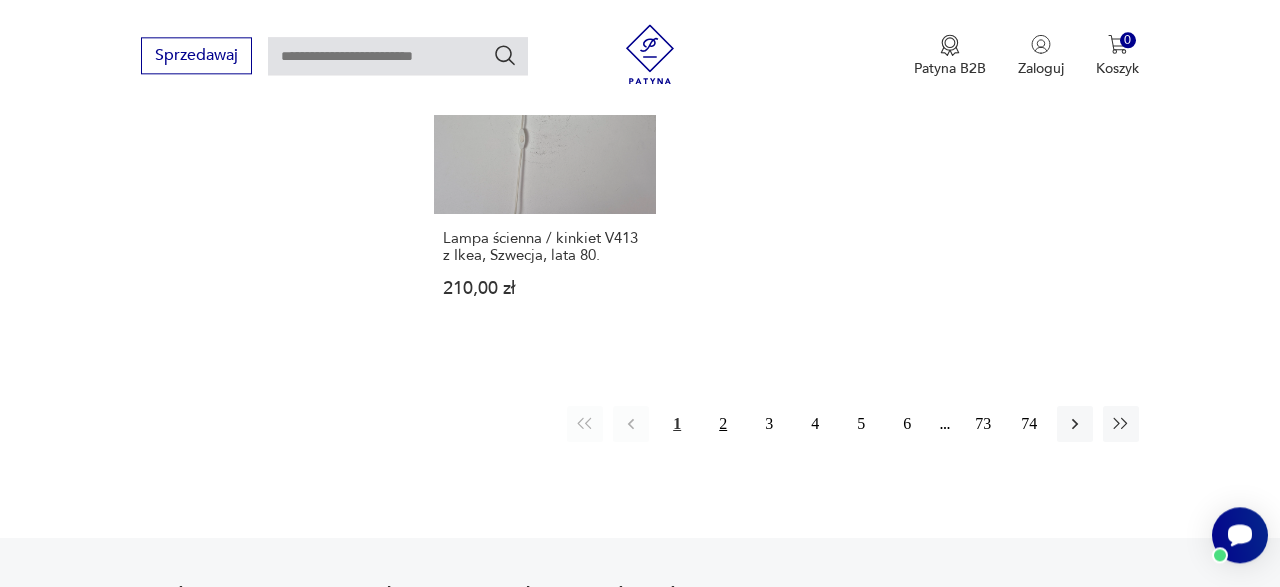 click on "2" at bounding box center [723, 424] 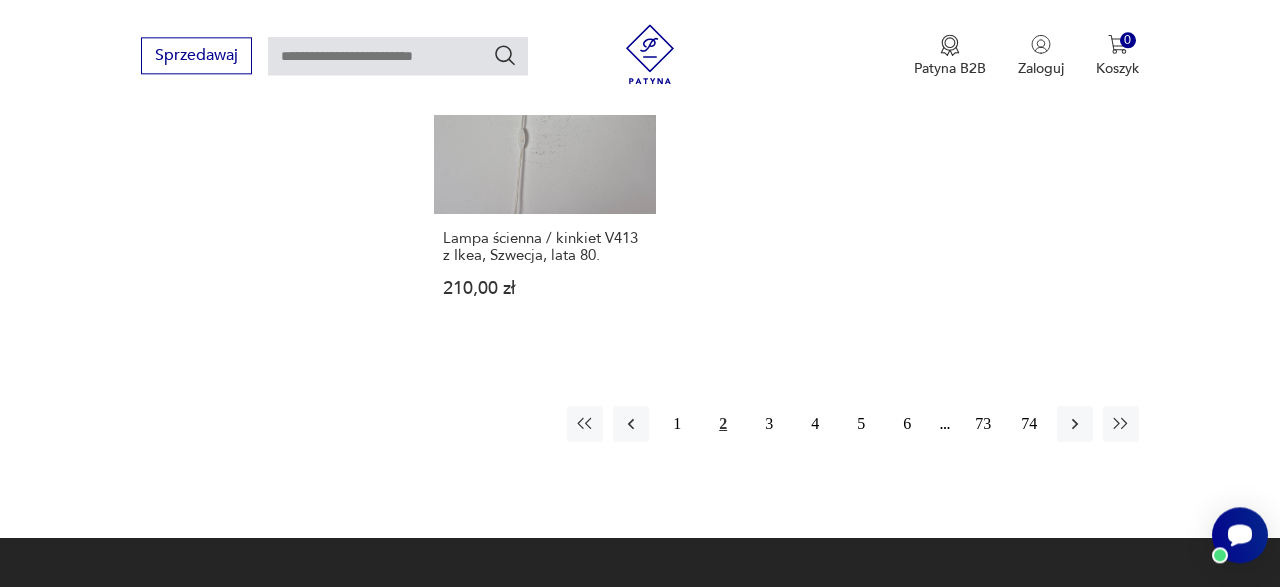 scroll, scrollTop: 2940, scrollLeft: 0, axis: vertical 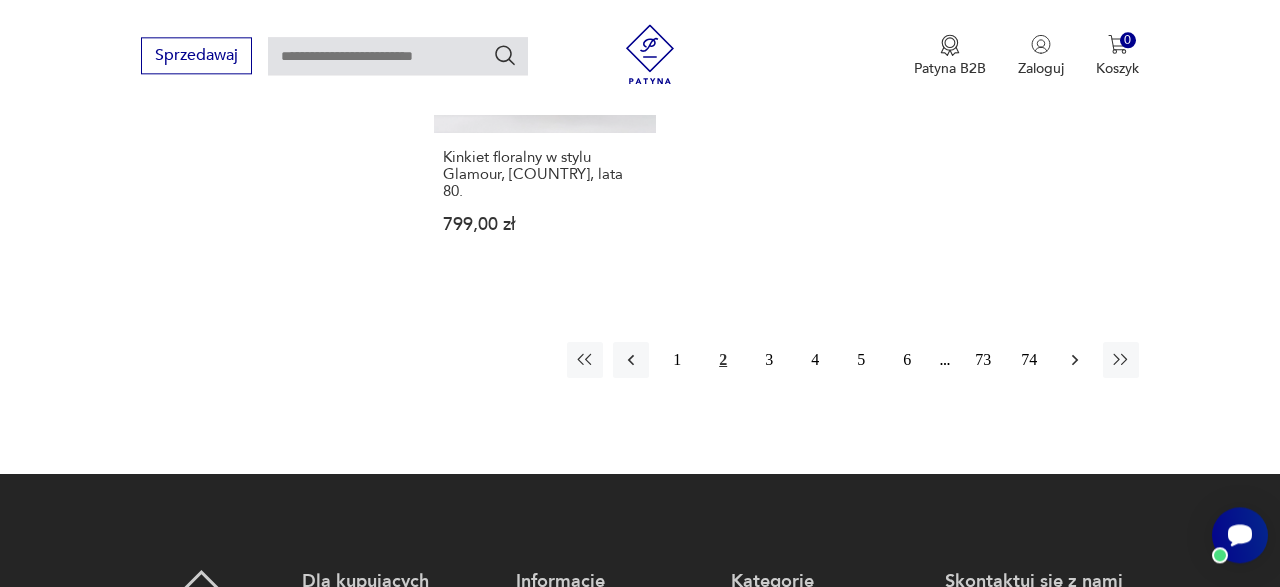 click 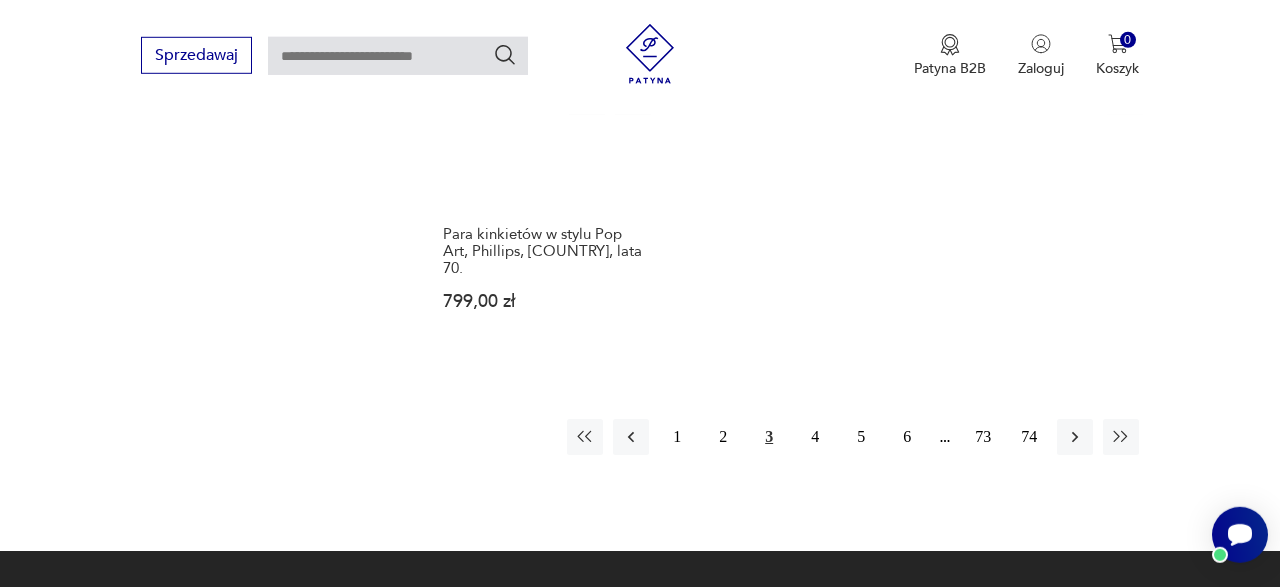 scroll, scrollTop: 3026, scrollLeft: 0, axis: vertical 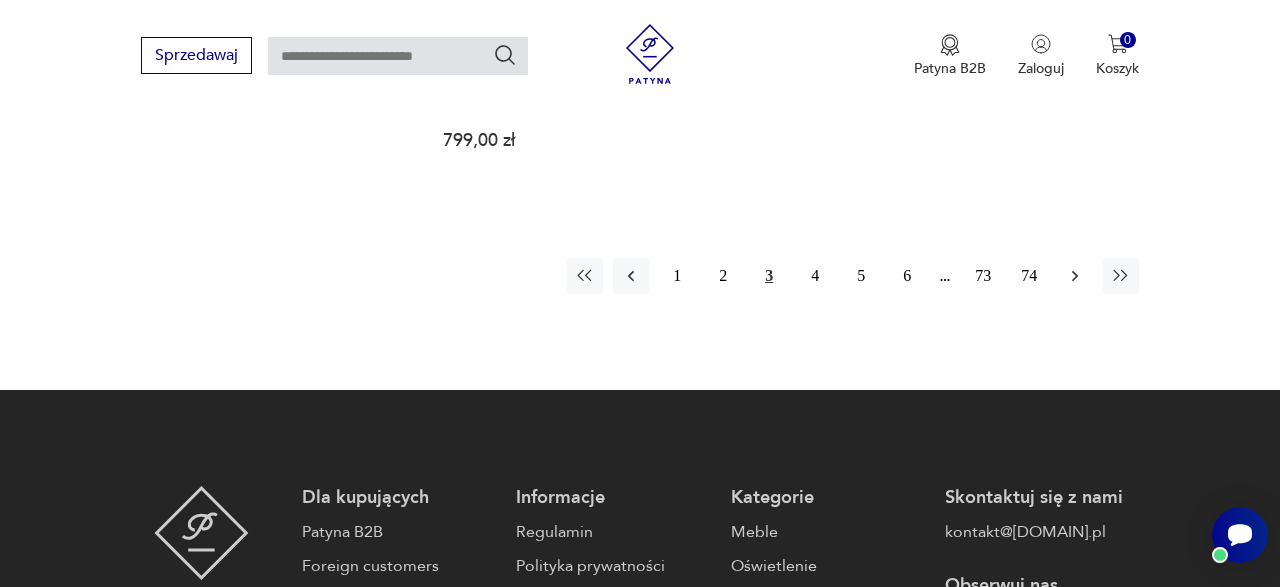 click 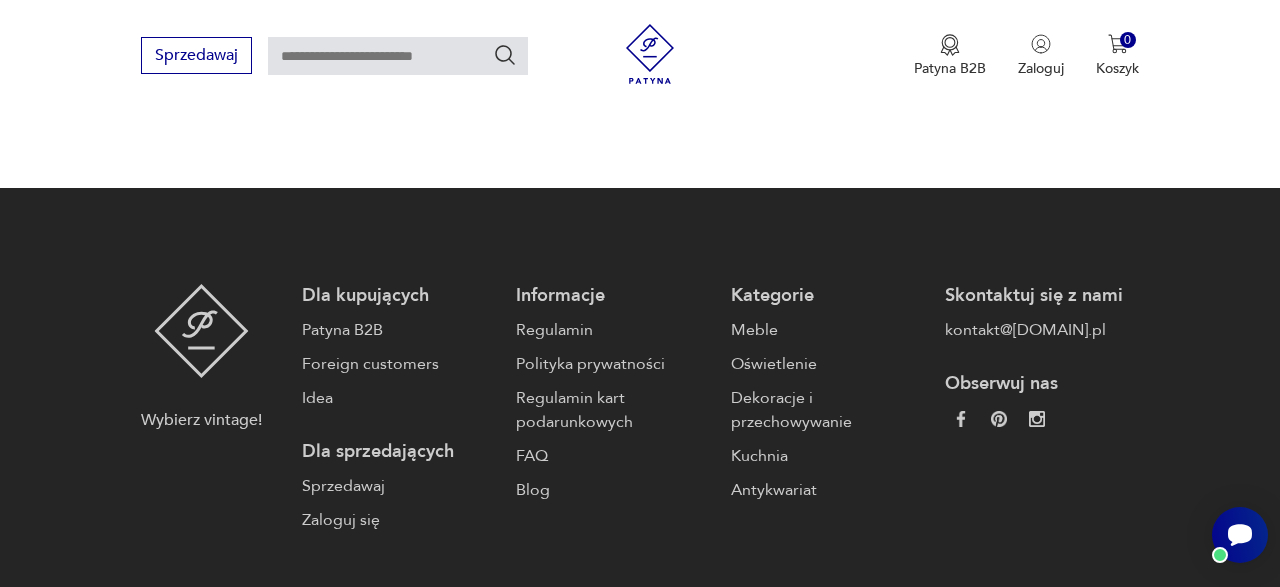 scroll, scrollTop: 2922, scrollLeft: 0, axis: vertical 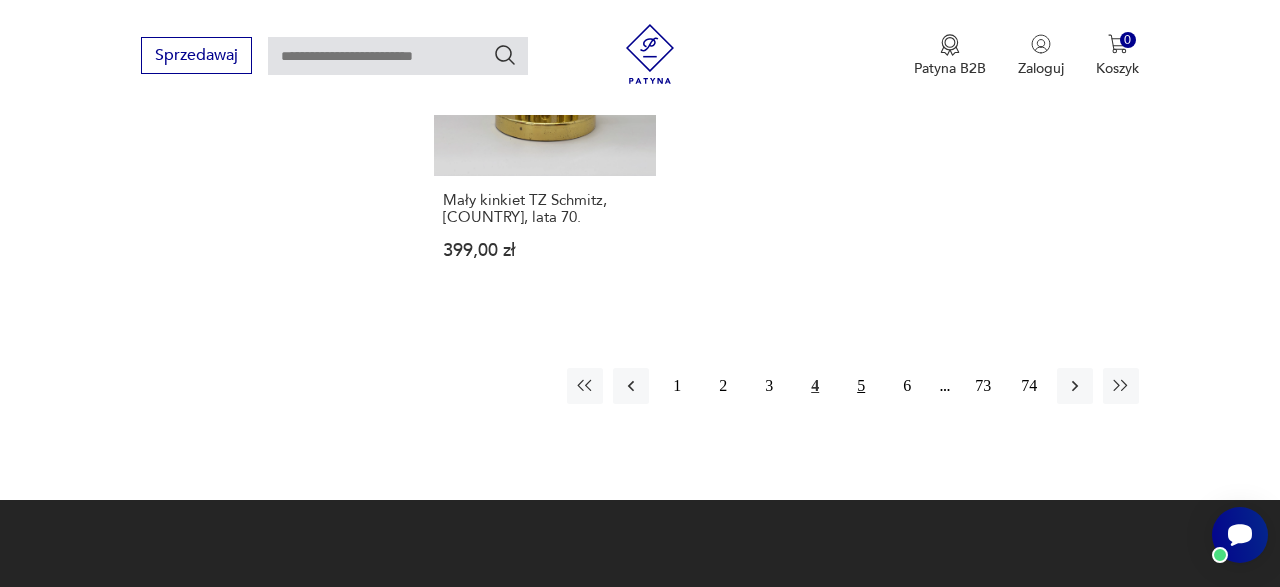 click on "5" at bounding box center [861, 386] 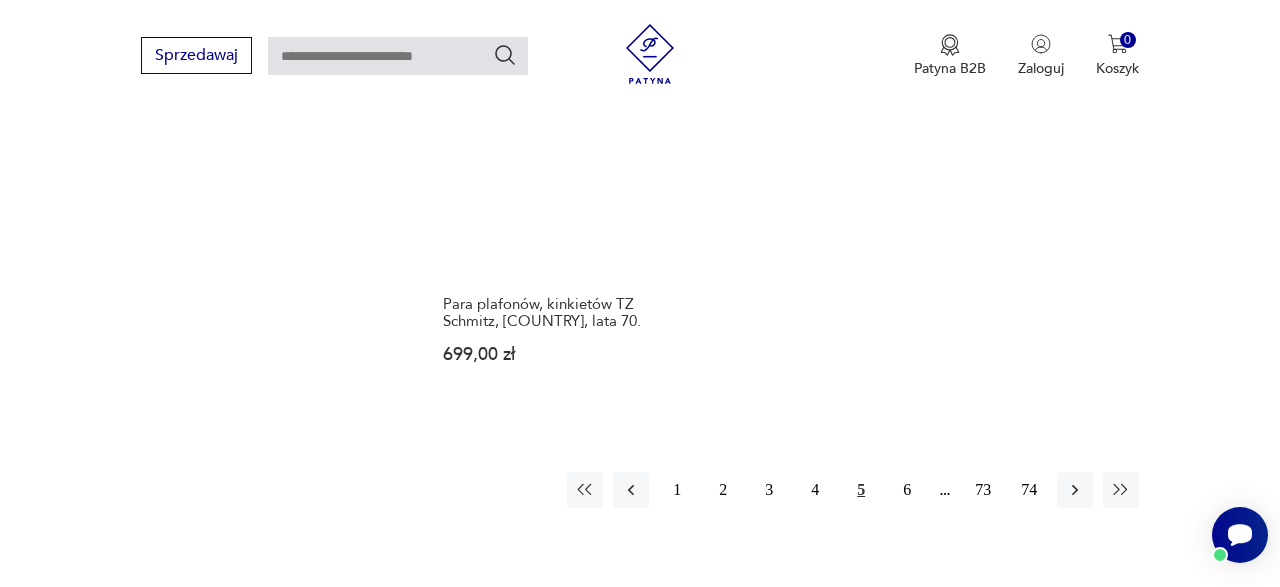 scroll, scrollTop: 2922, scrollLeft: 0, axis: vertical 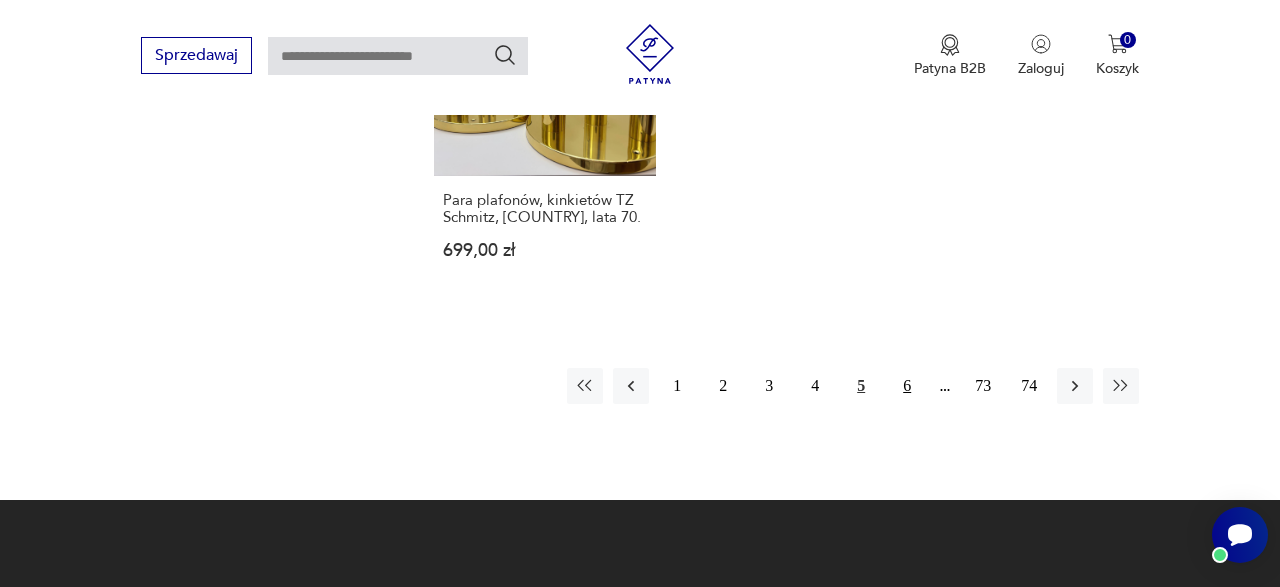 click on "6" at bounding box center (907, 386) 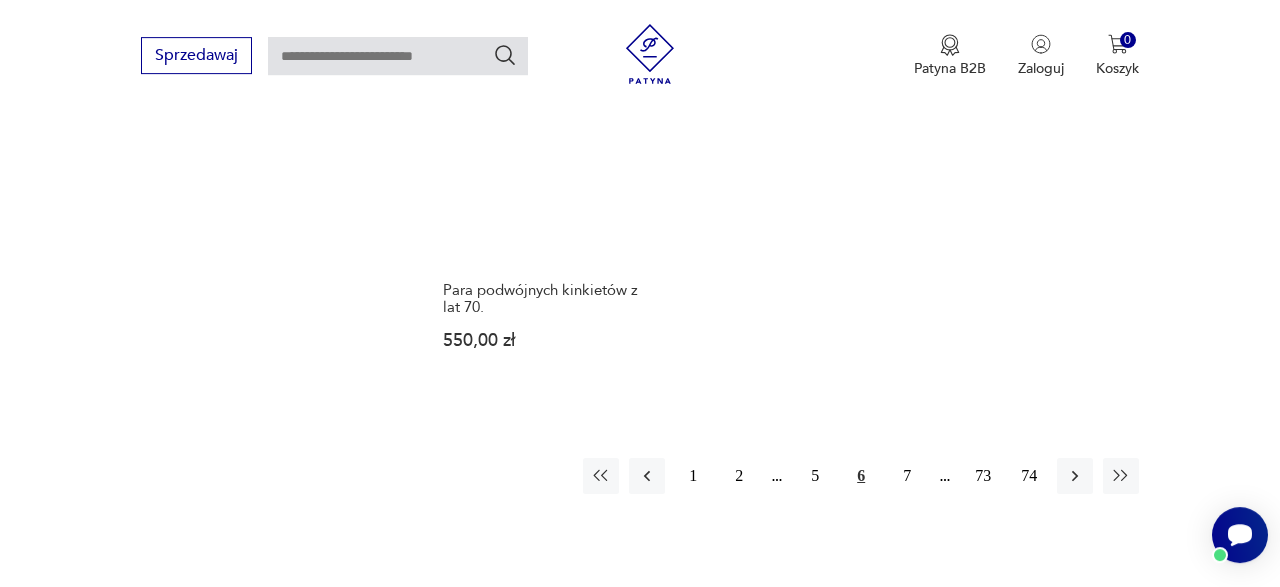 scroll, scrollTop: 3026, scrollLeft: 0, axis: vertical 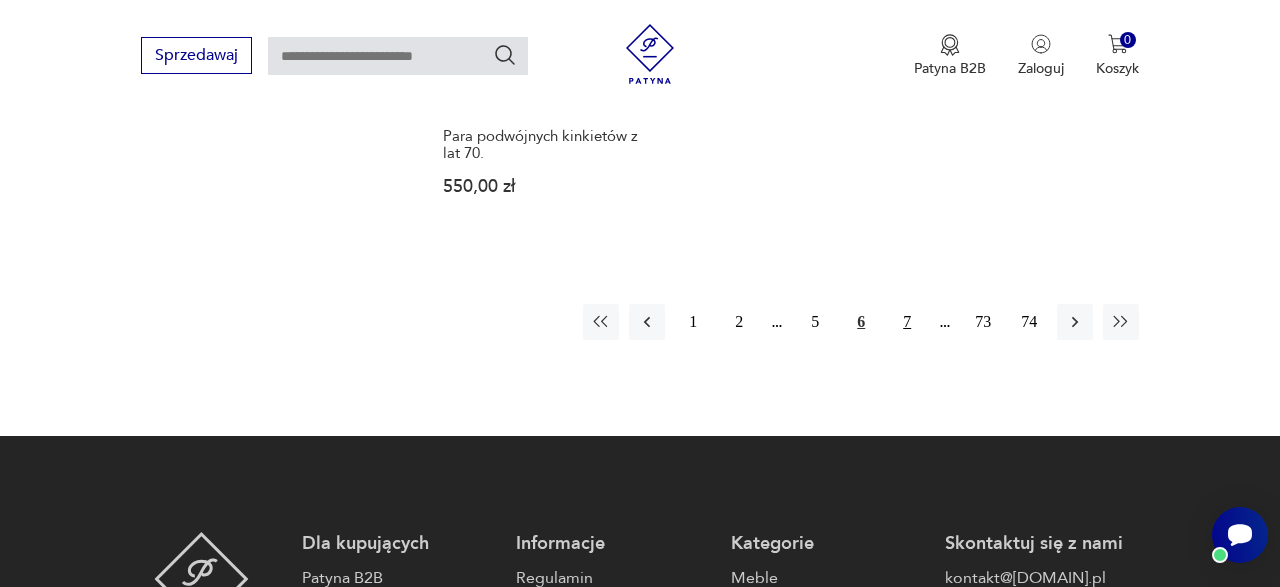 click on "7" at bounding box center [907, 322] 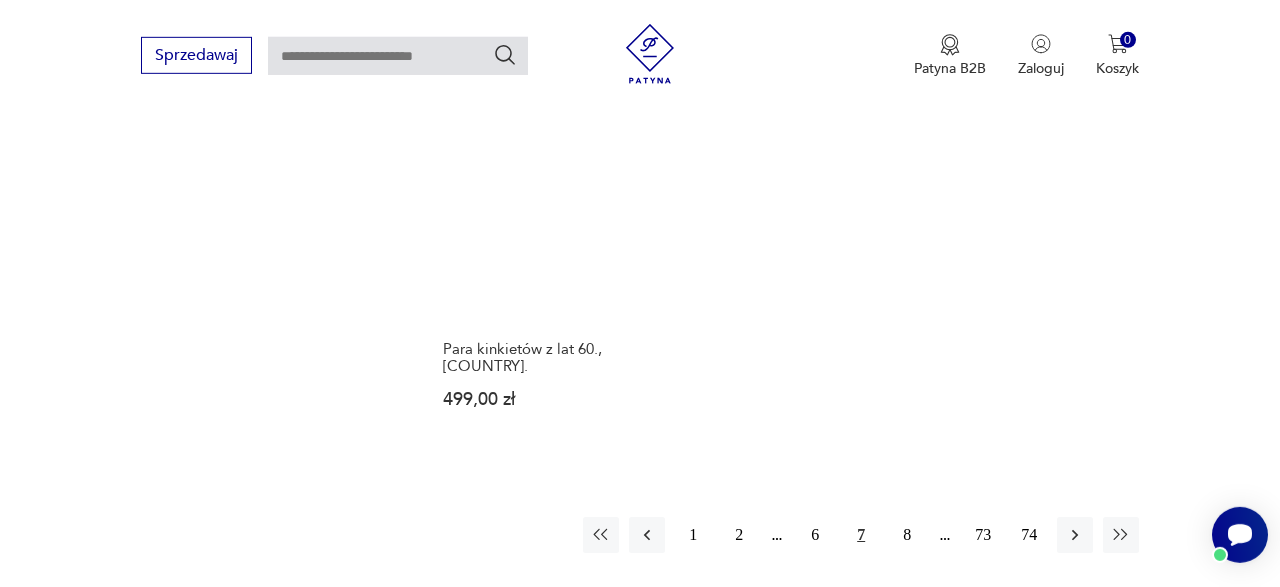 scroll, scrollTop: 2818, scrollLeft: 0, axis: vertical 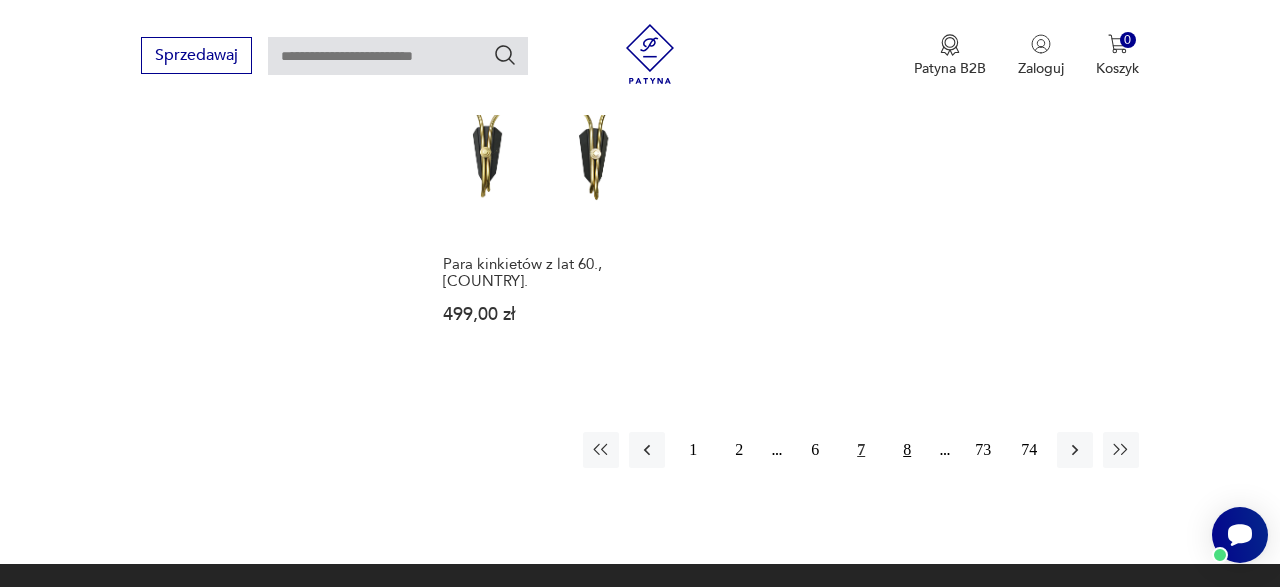 click on "8" at bounding box center [907, 450] 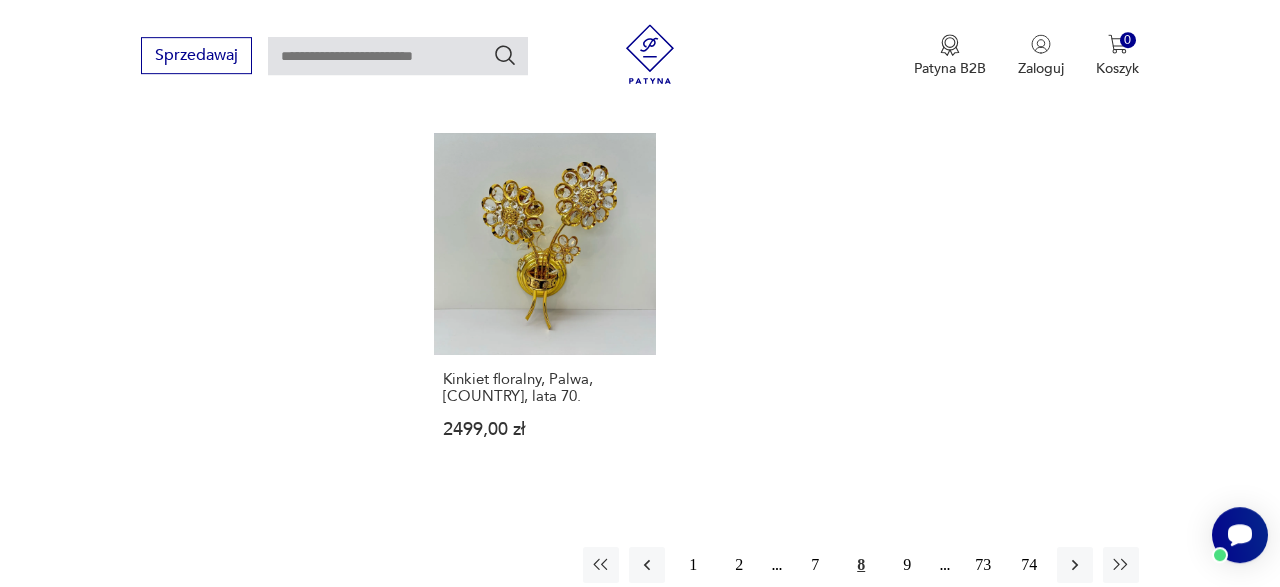 scroll, scrollTop: 2922, scrollLeft: 0, axis: vertical 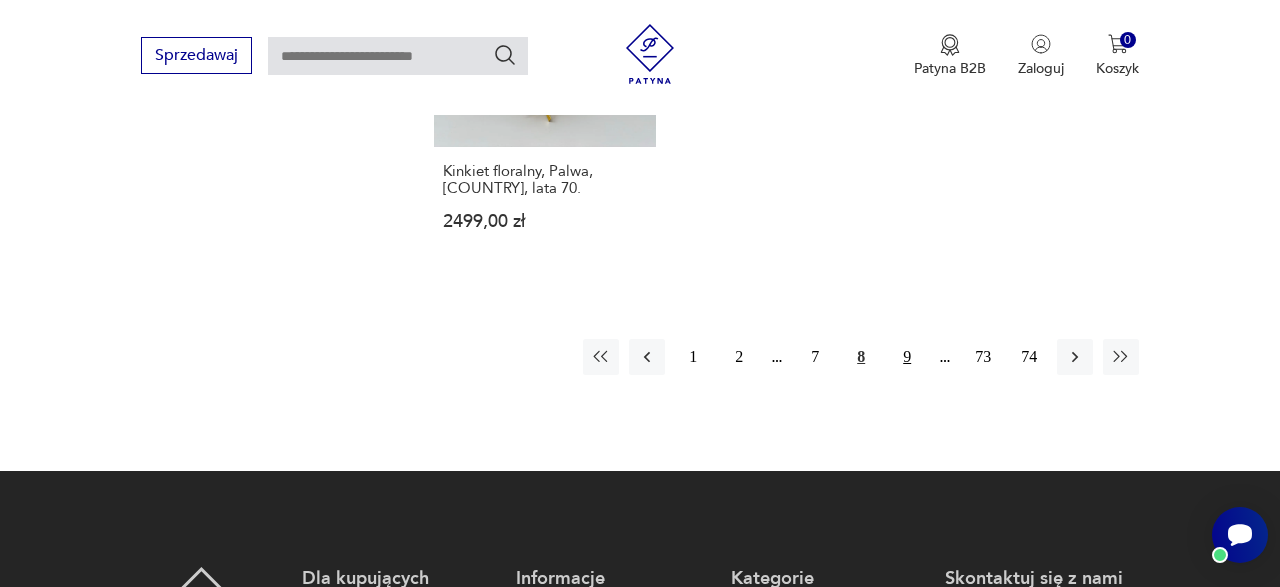 click on "9" at bounding box center (907, 357) 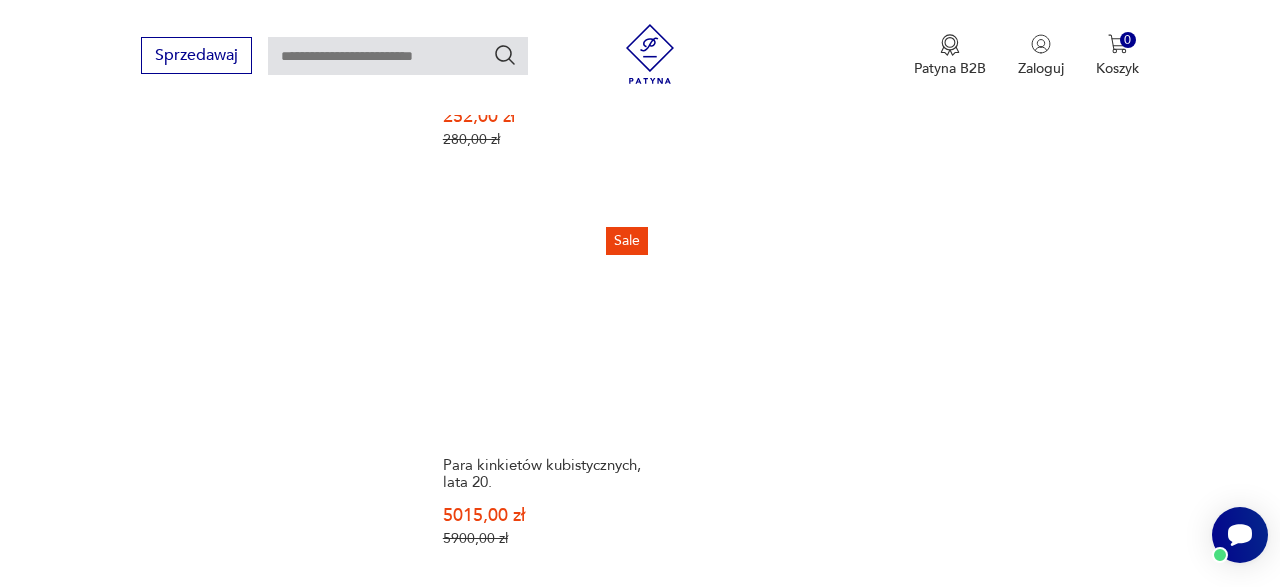 scroll, scrollTop: 2922, scrollLeft: 0, axis: vertical 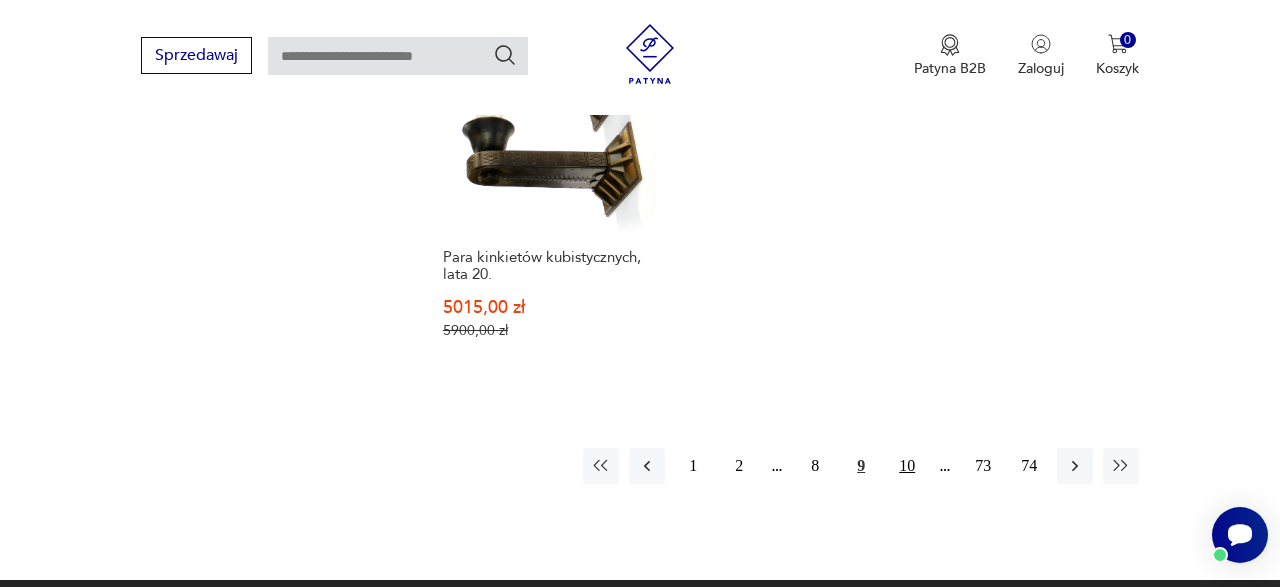 click on "10" at bounding box center (907, 466) 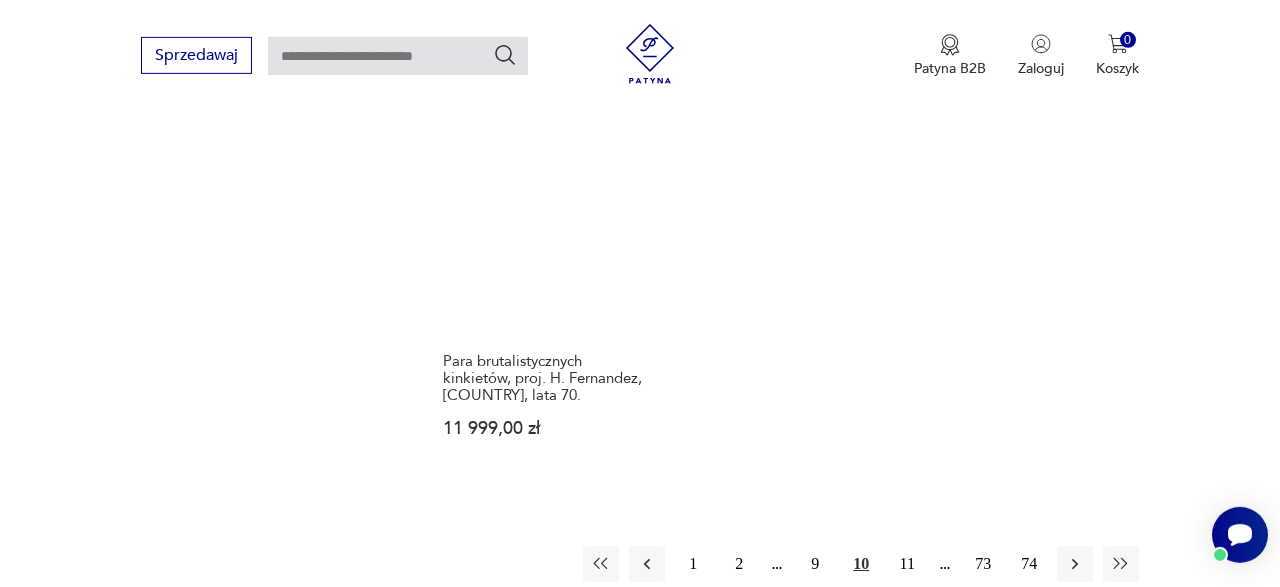 scroll, scrollTop: 2818, scrollLeft: 0, axis: vertical 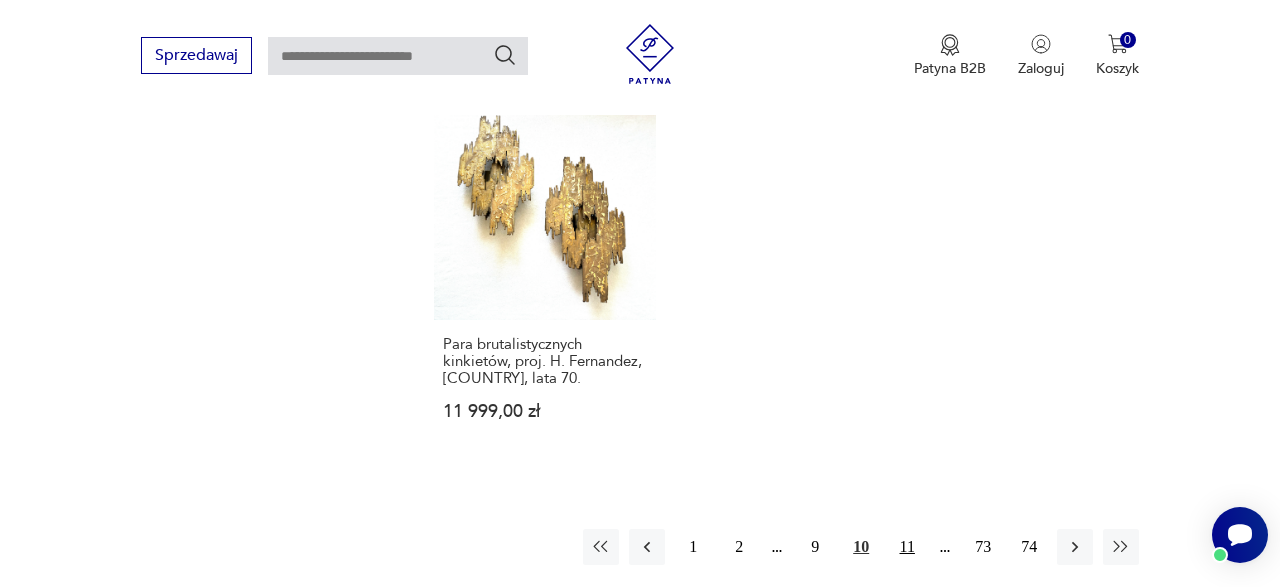 click on "11" at bounding box center (907, 547) 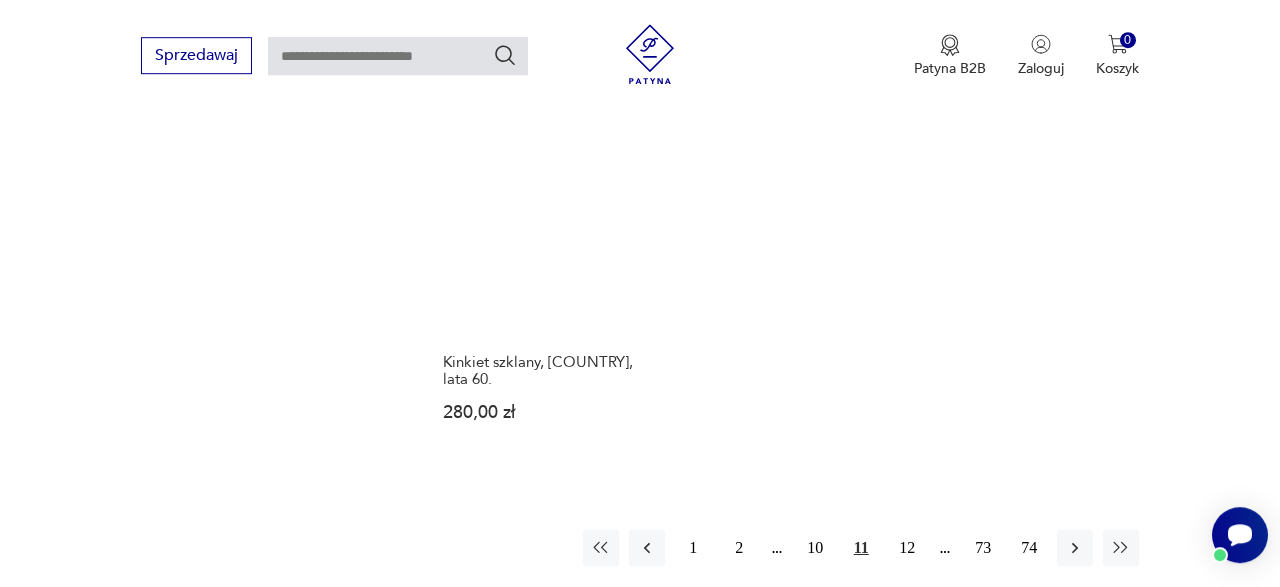 scroll, scrollTop: 2818, scrollLeft: 0, axis: vertical 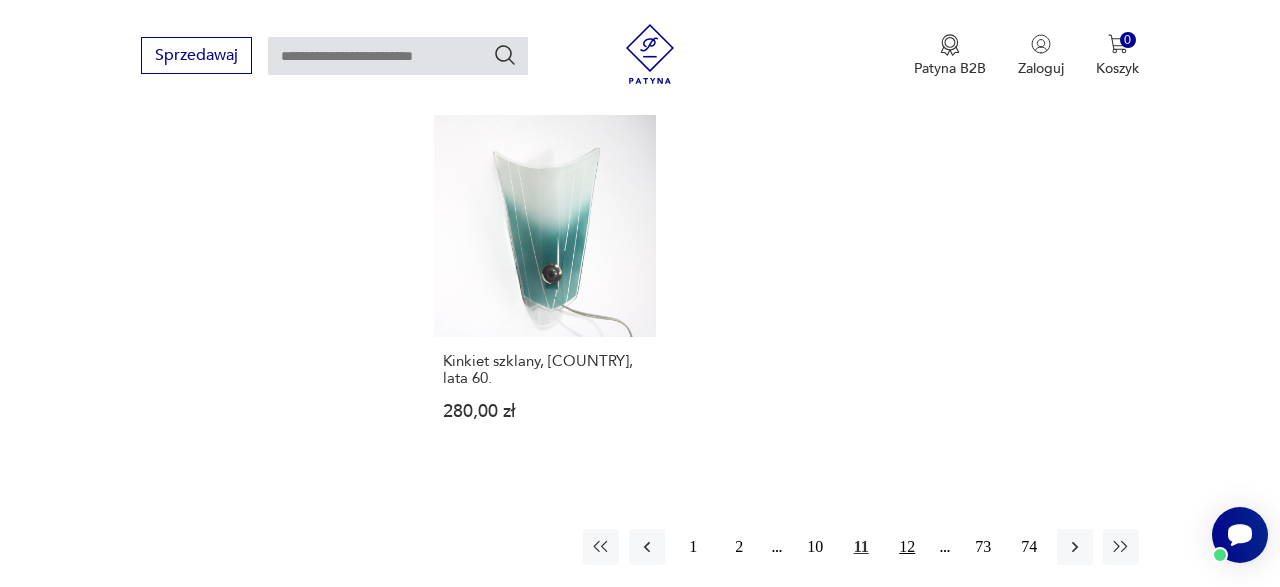 click on "12" at bounding box center (907, 547) 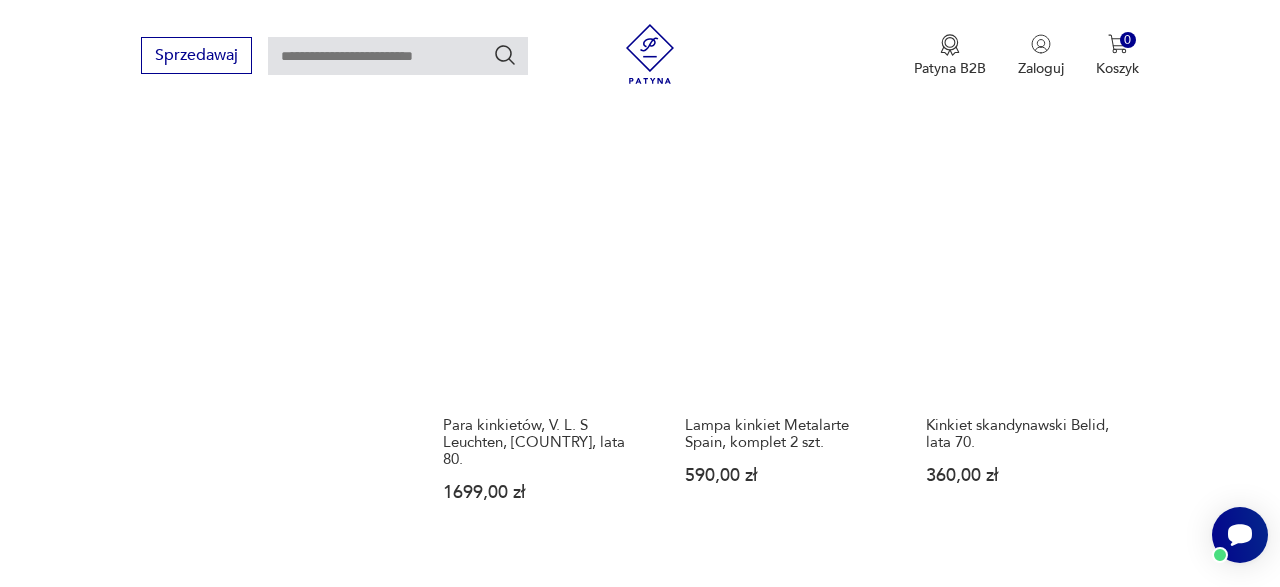 scroll, scrollTop: 2714, scrollLeft: 0, axis: vertical 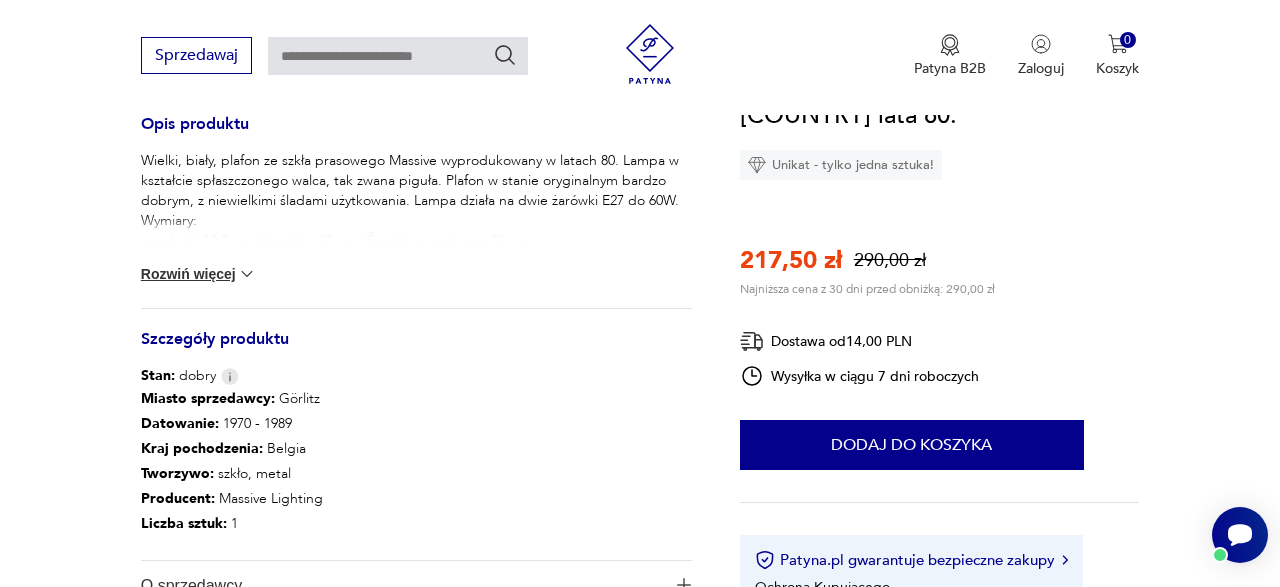 click on "Rozwiń więcej" at bounding box center (199, 274) 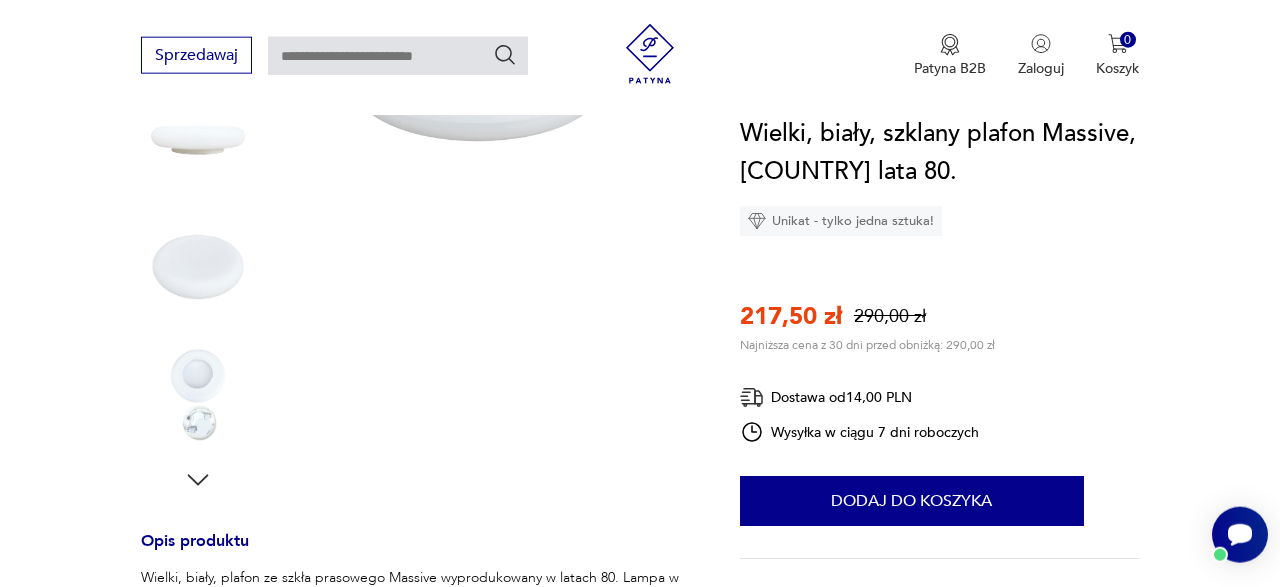 scroll, scrollTop: 312, scrollLeft: 0, axis: vertical 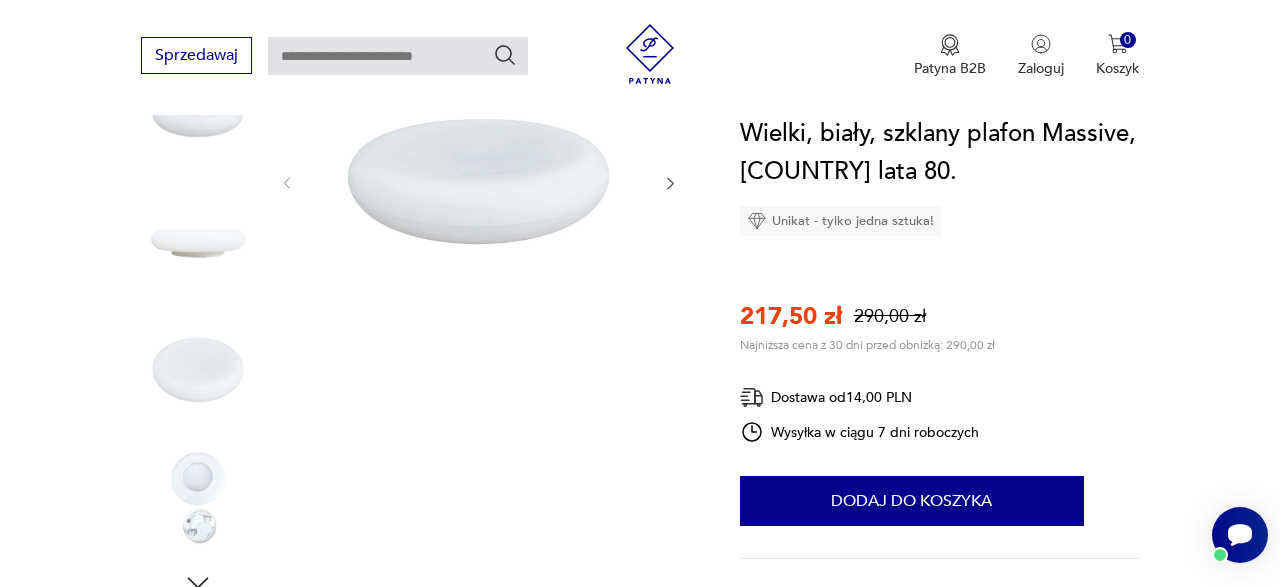 click 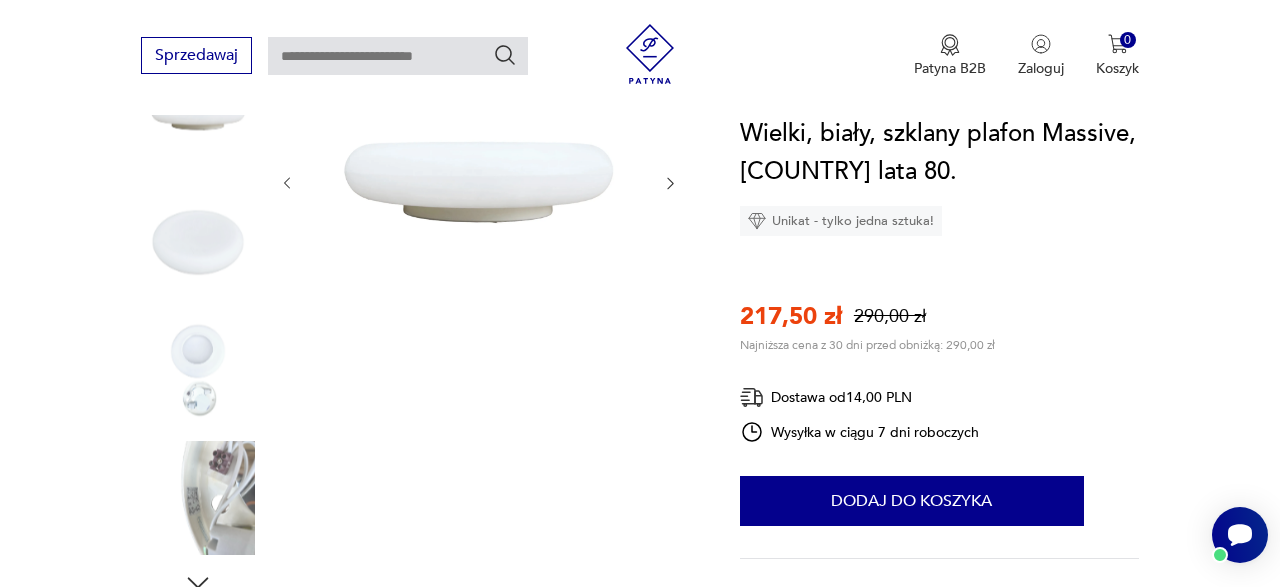 click 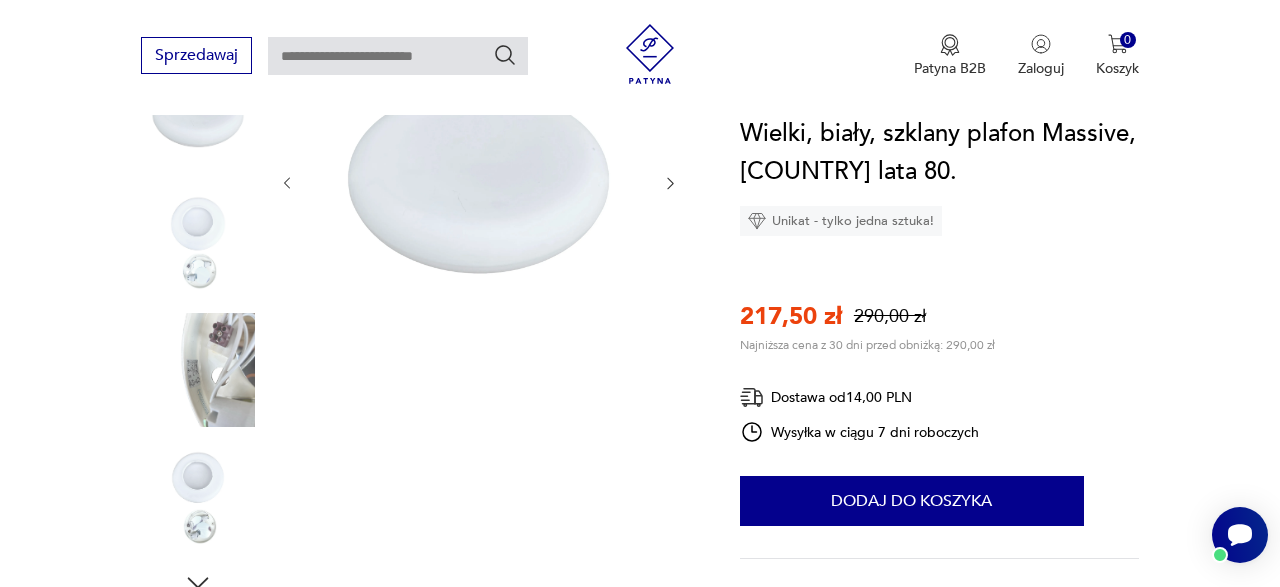 click 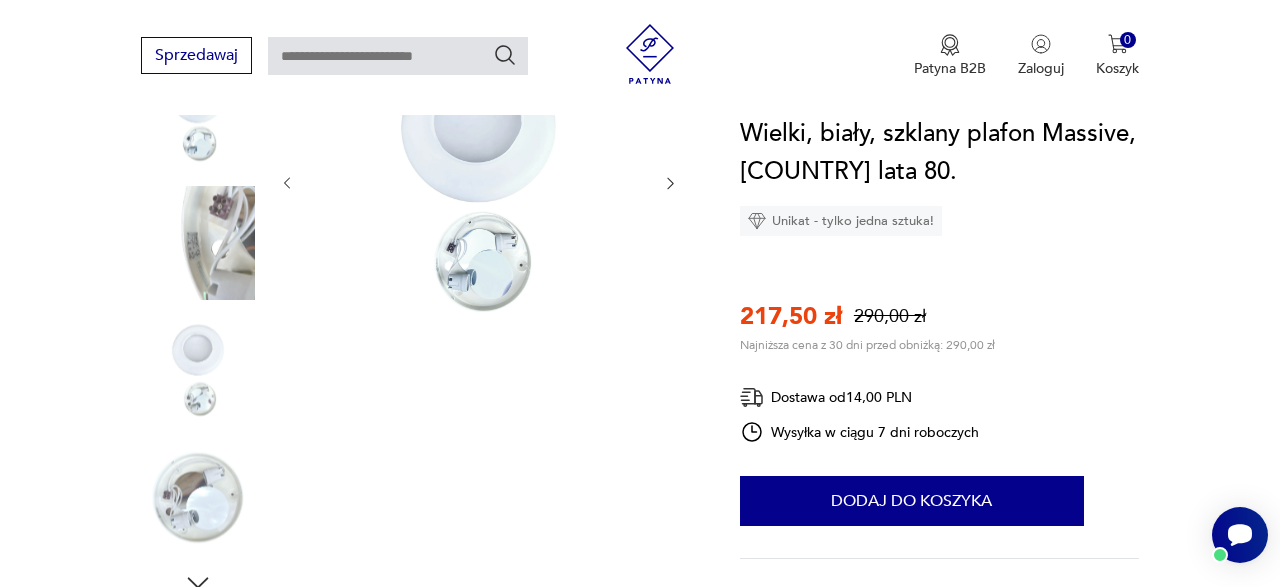 scroll, scrollTop: 208, scrollLeft: 0, axis: vertical 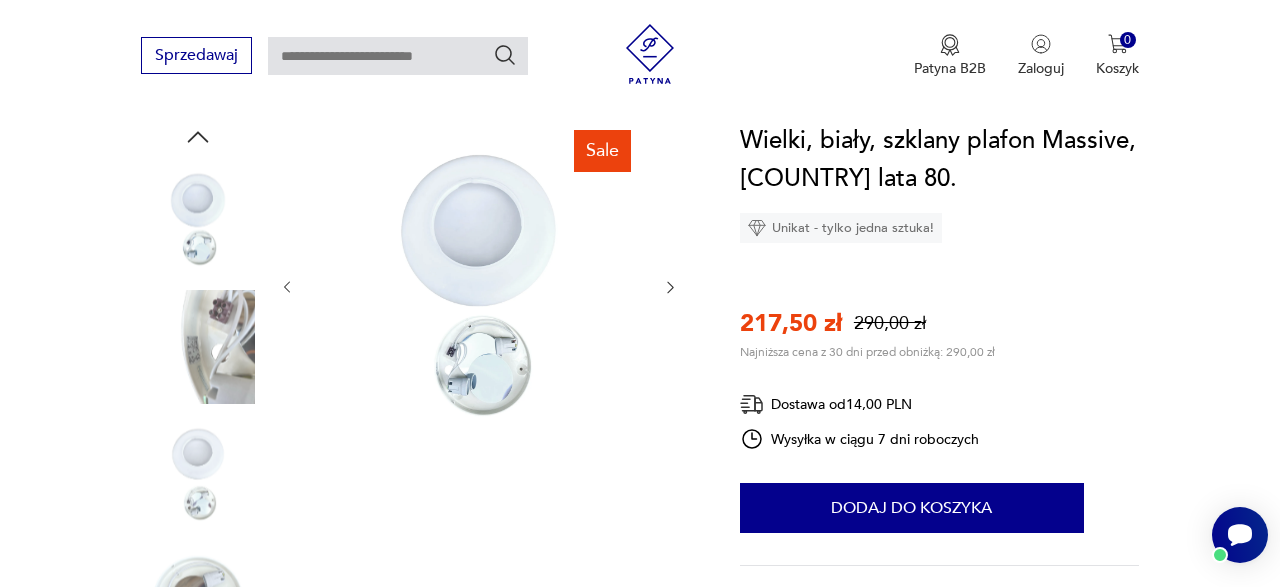 click 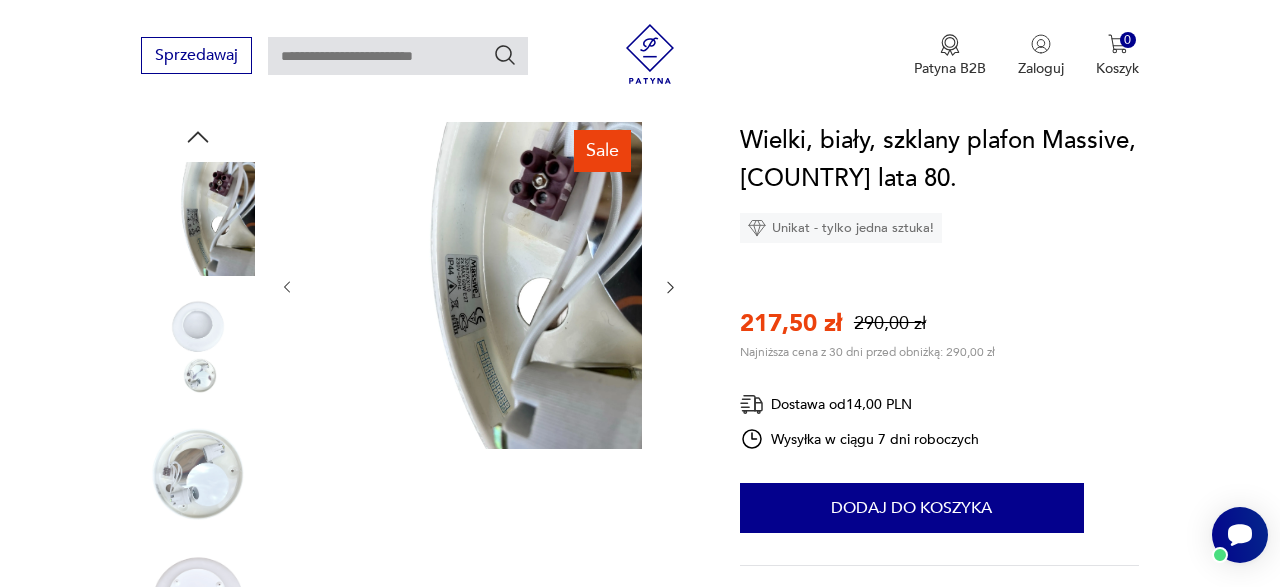 click 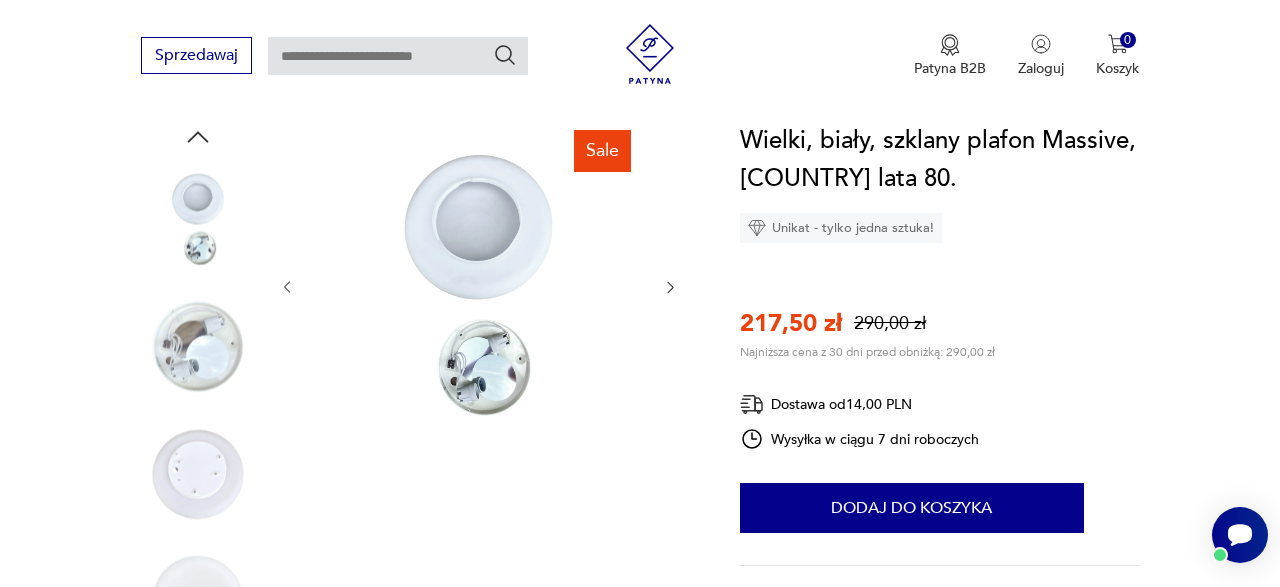 click 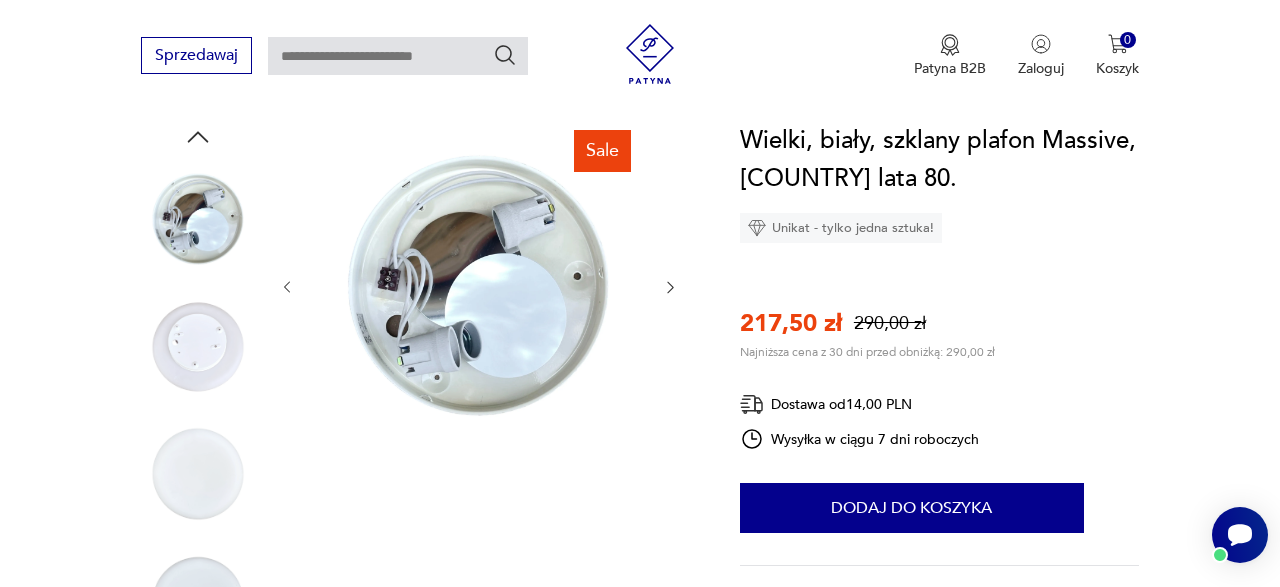 click 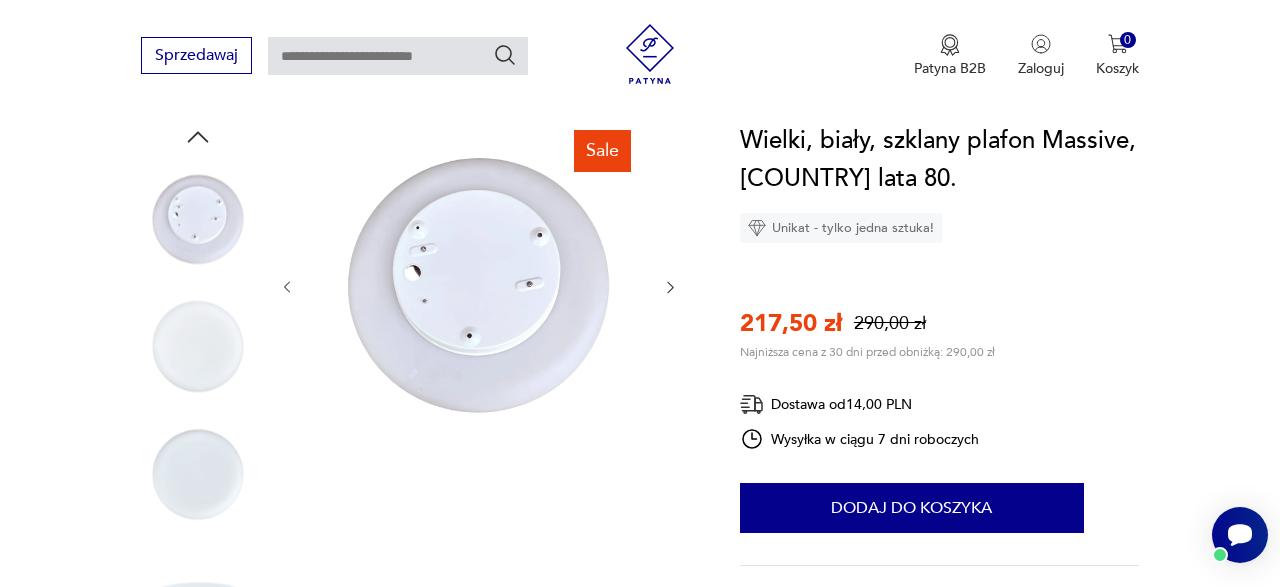 click 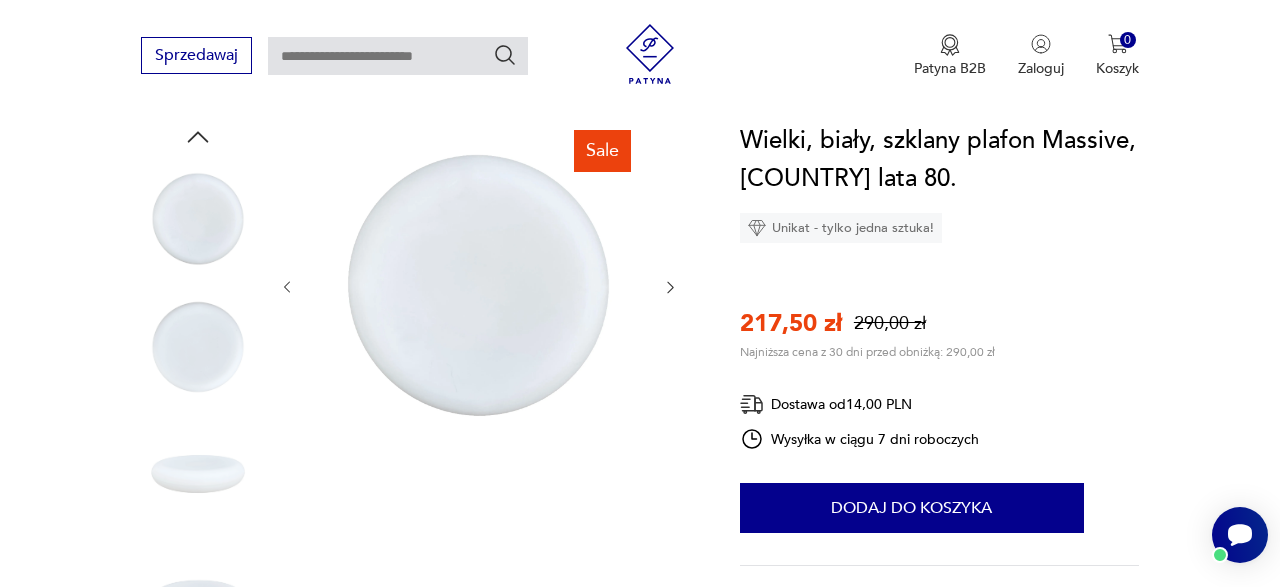 click 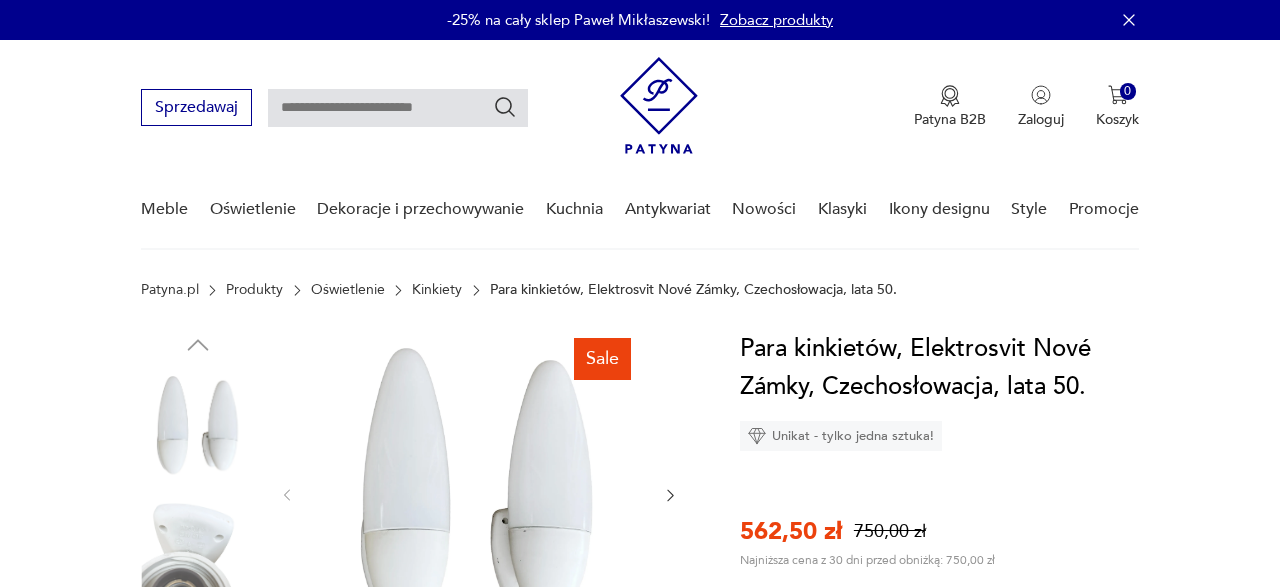 scroll, scrollTop: 0, scrollLeft: 0, axis: both 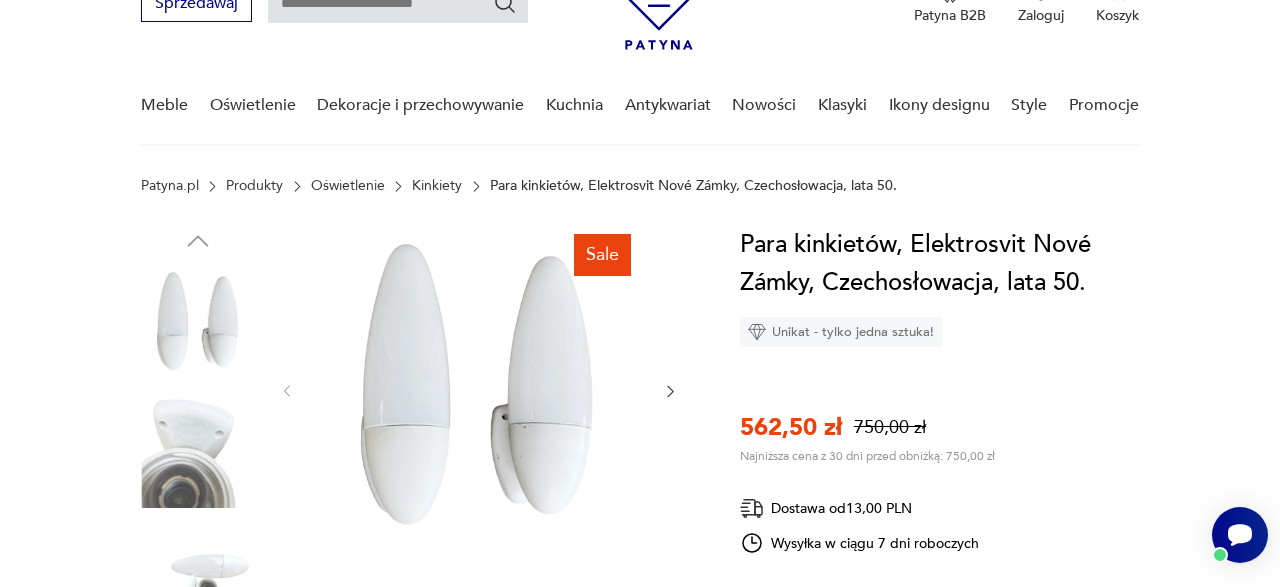 click 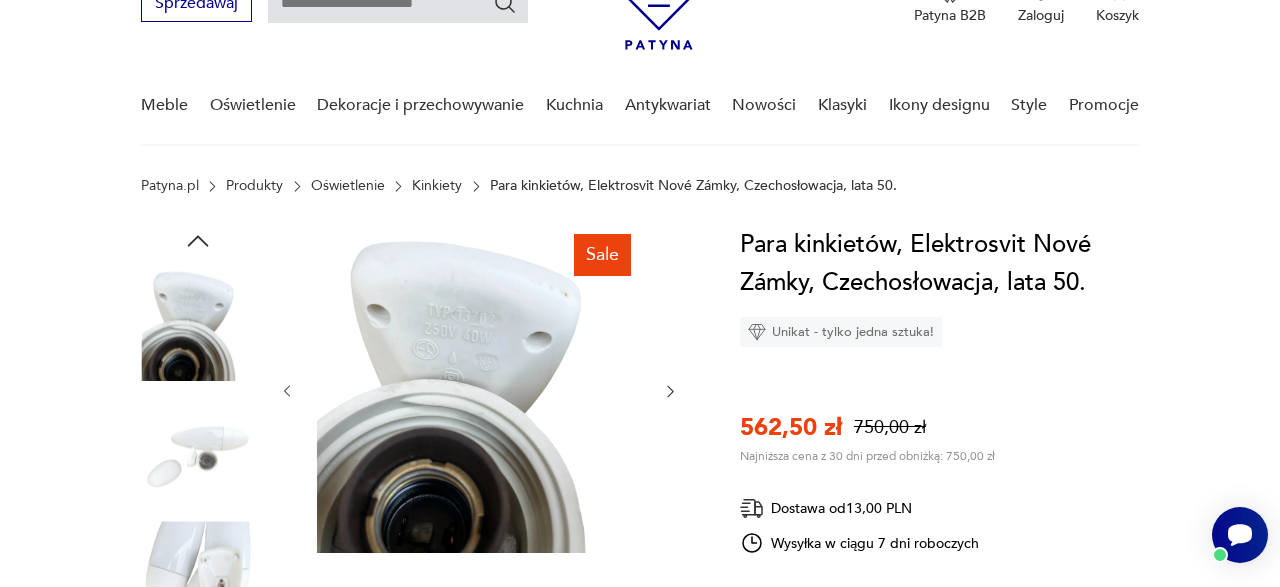 click 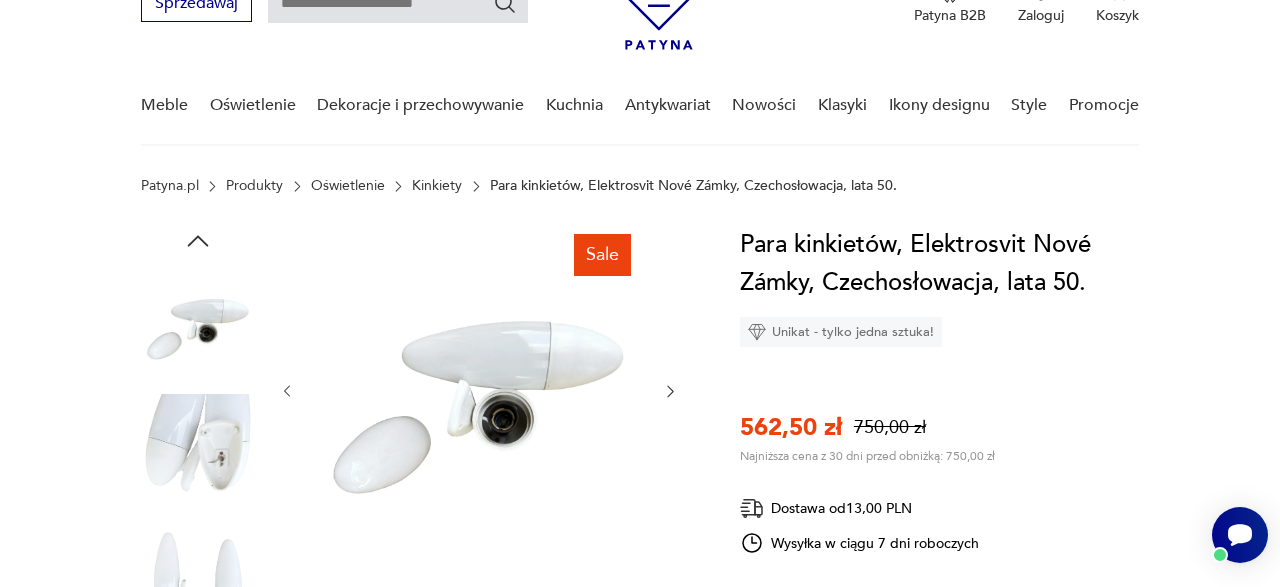 click 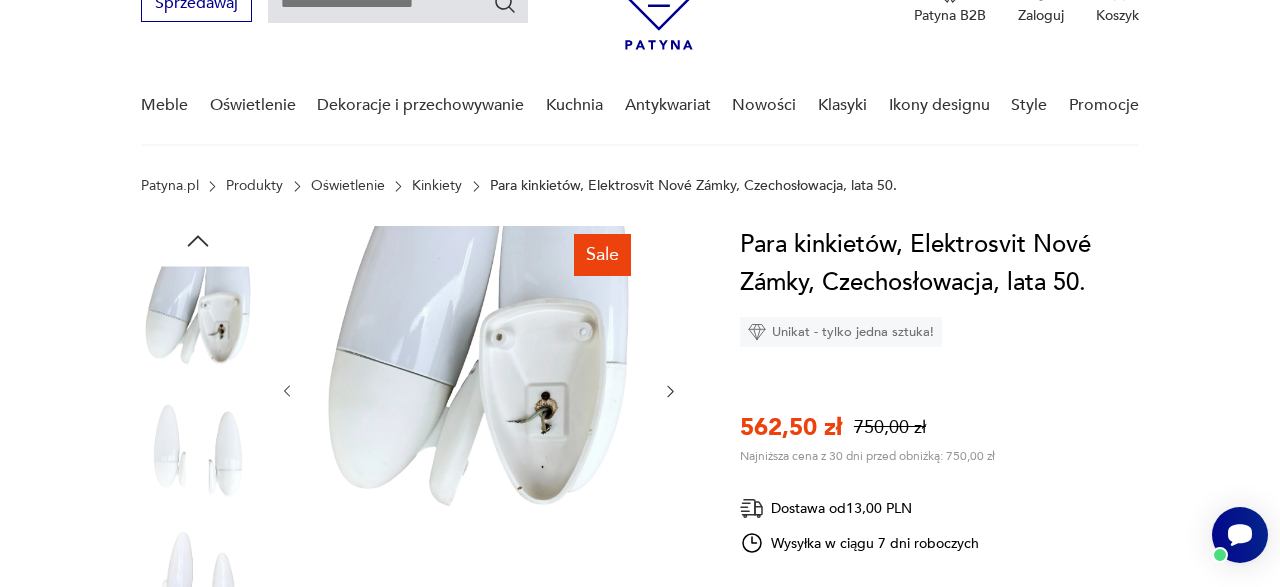 click 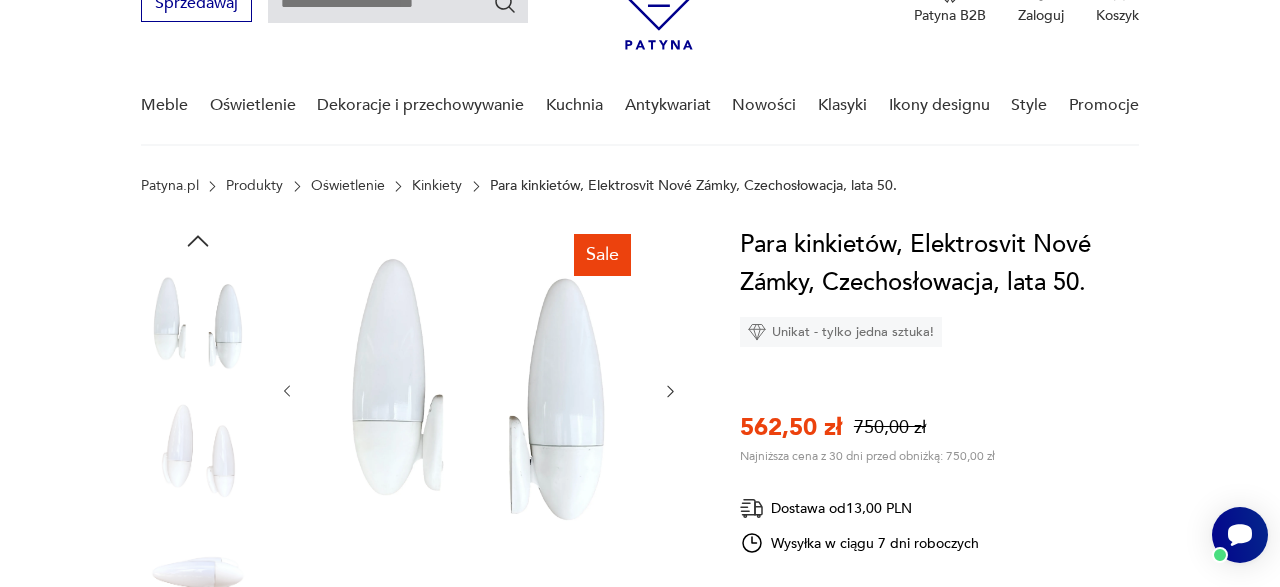 click 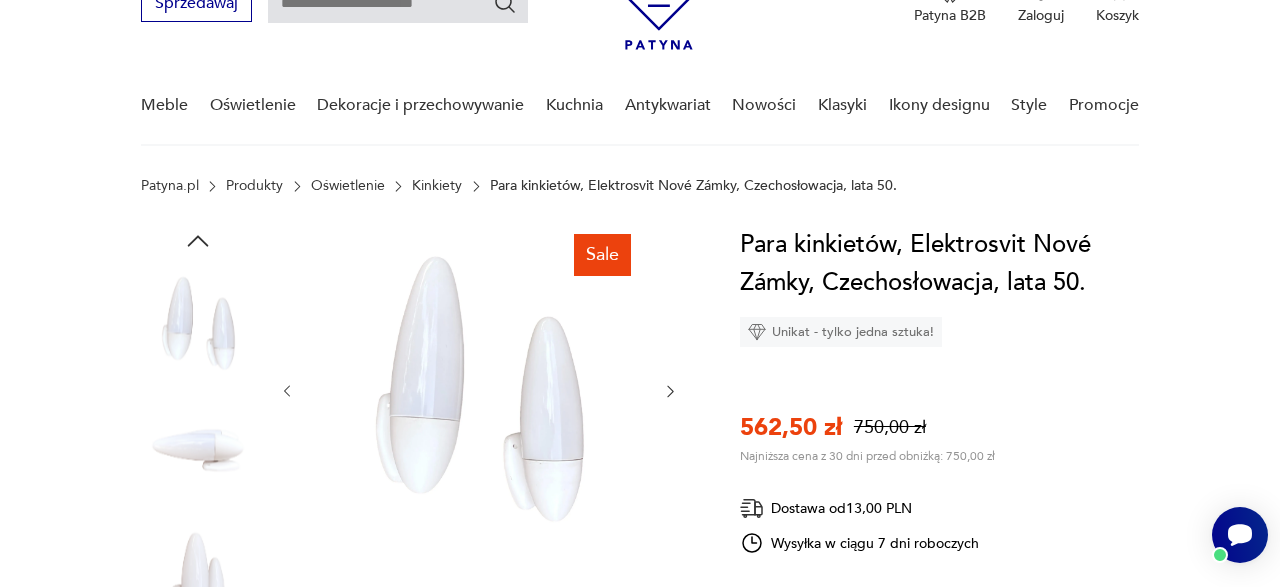 click 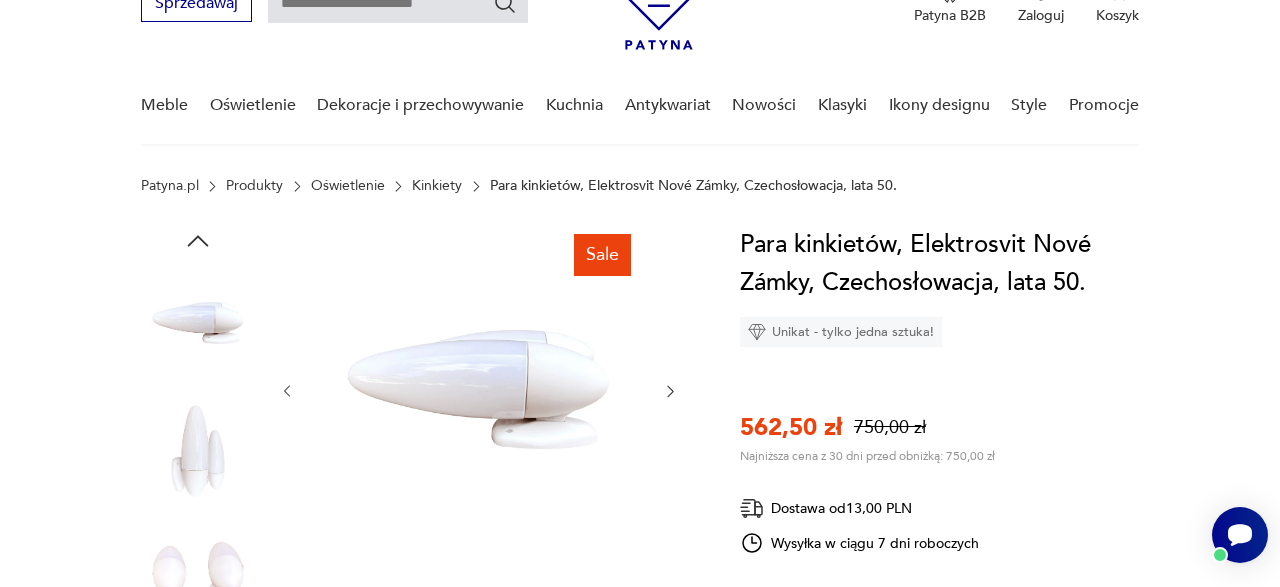 click 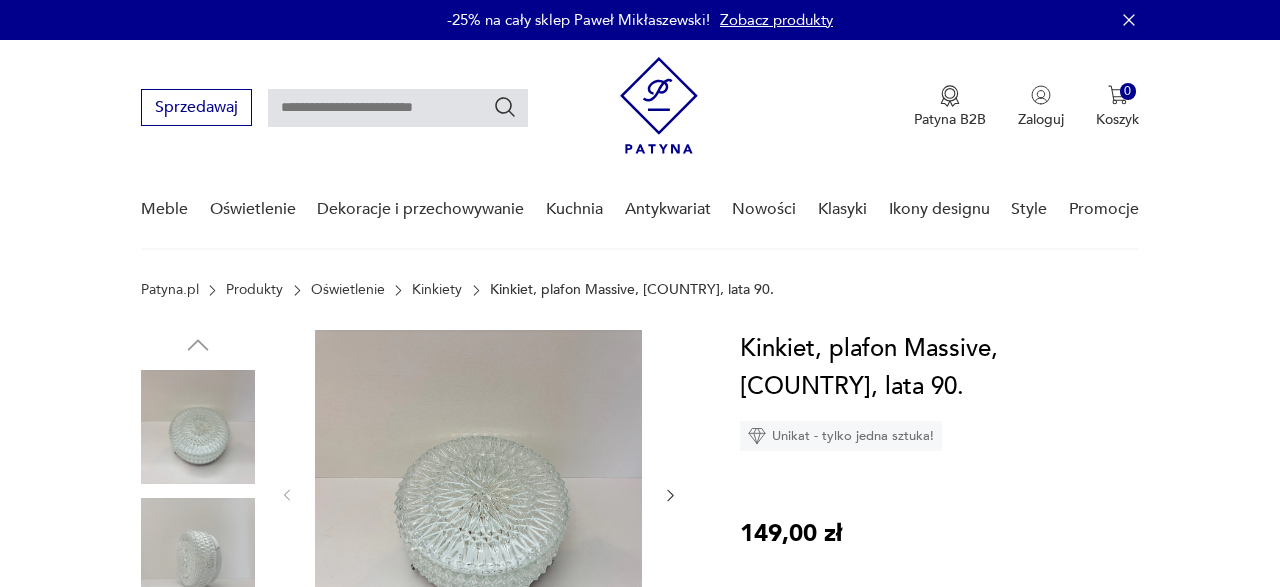 scroll, scrollTop: 0, scrollLeft: 0, axis: both 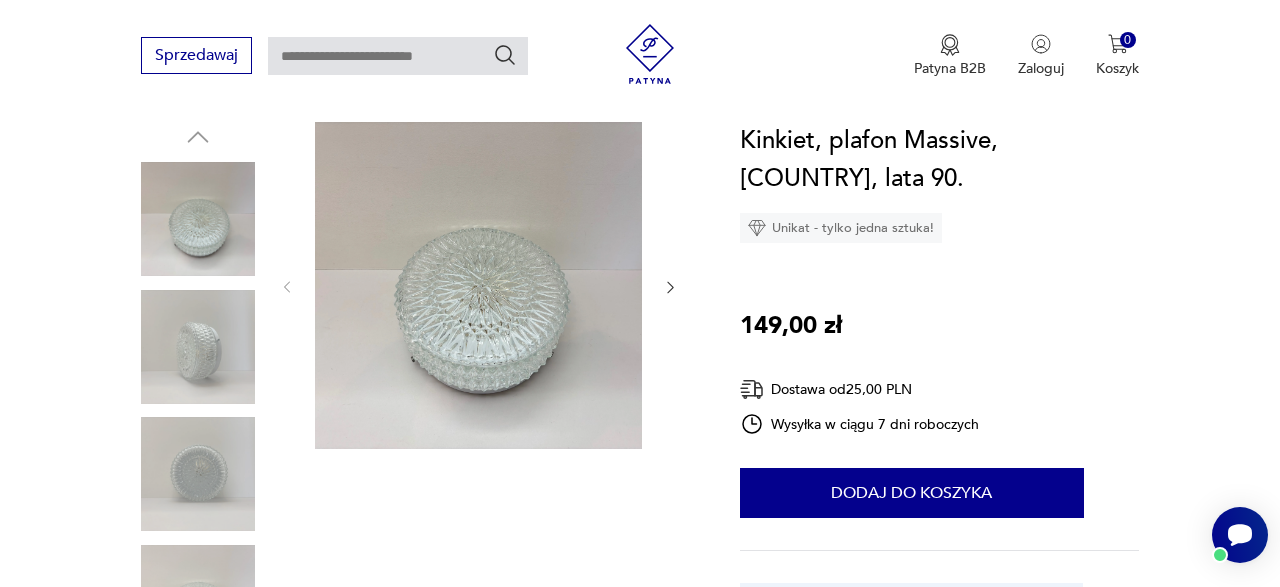 click 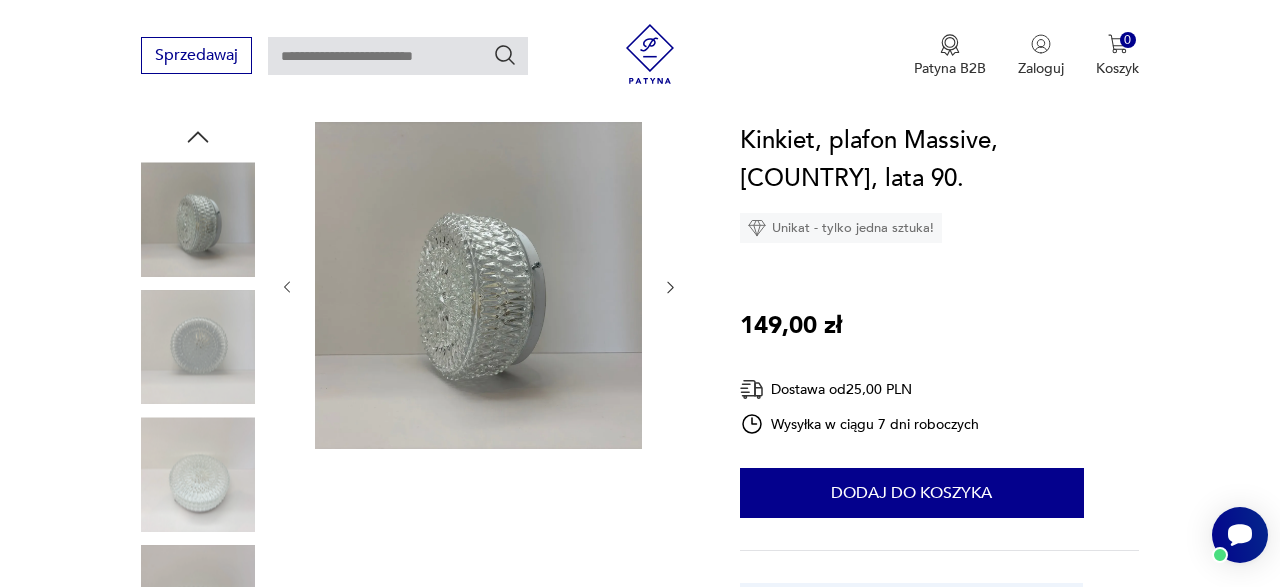 click 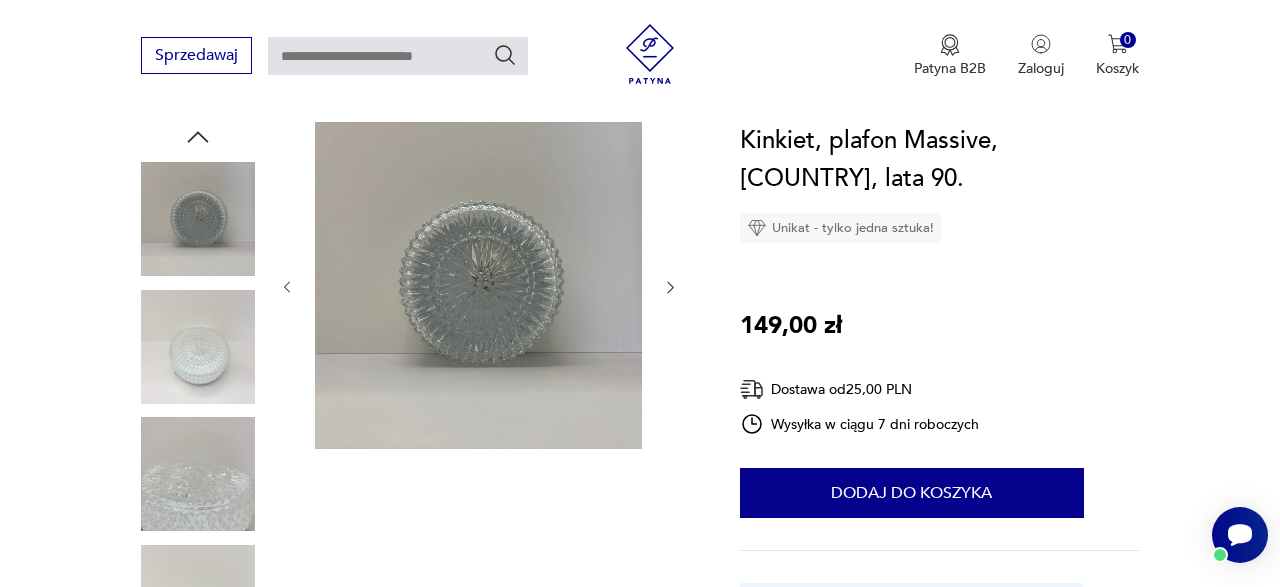 click 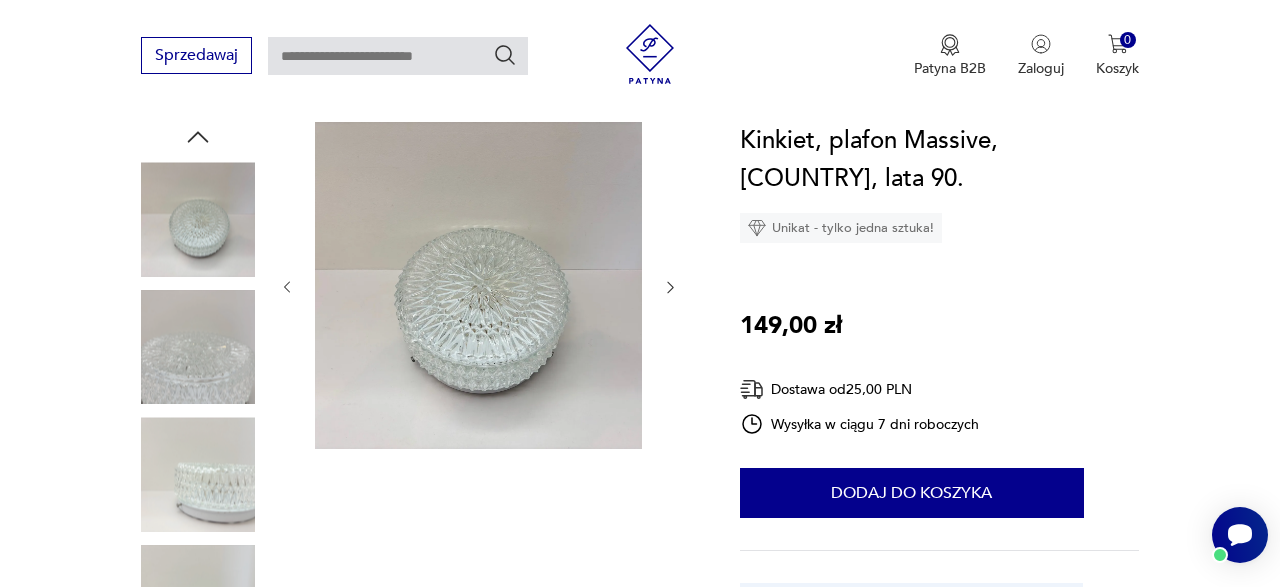 click 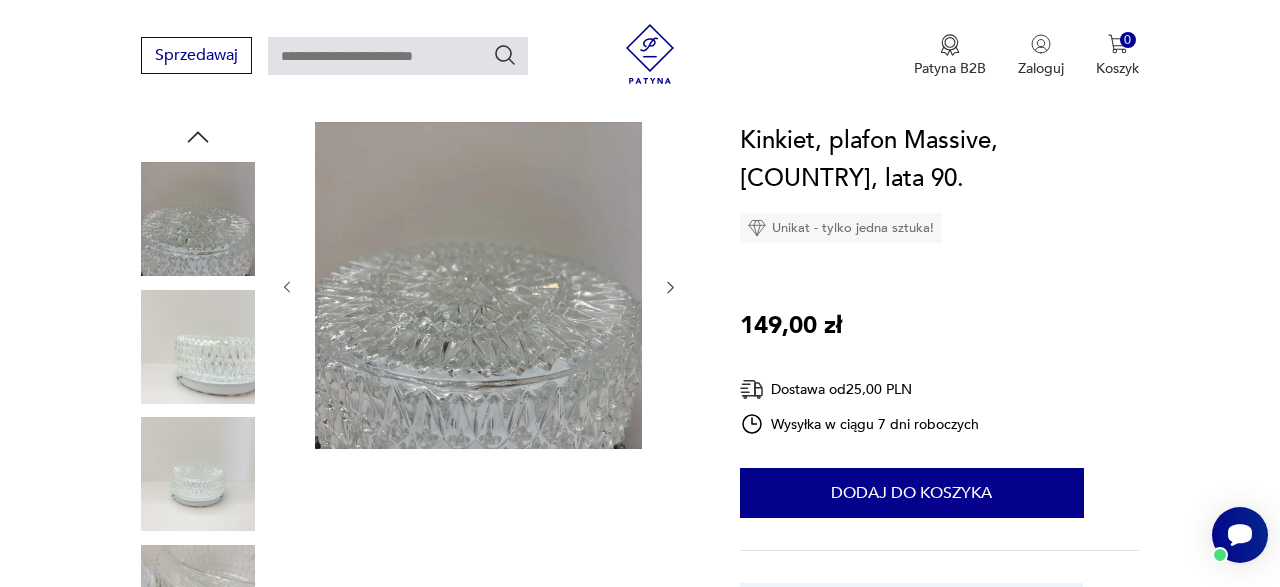 click 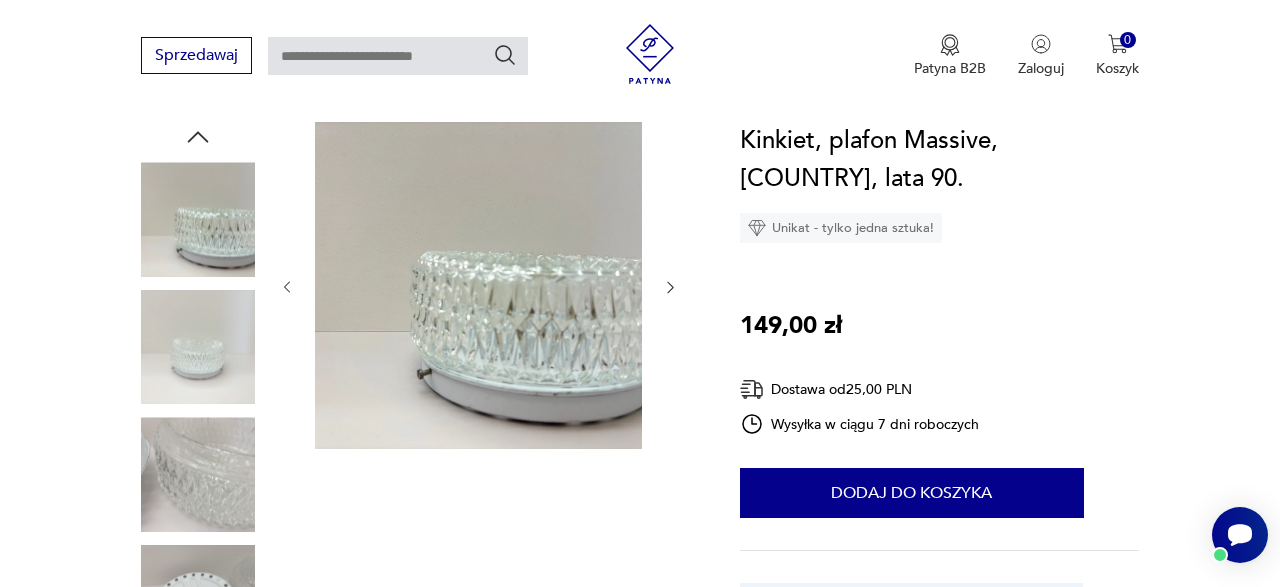click 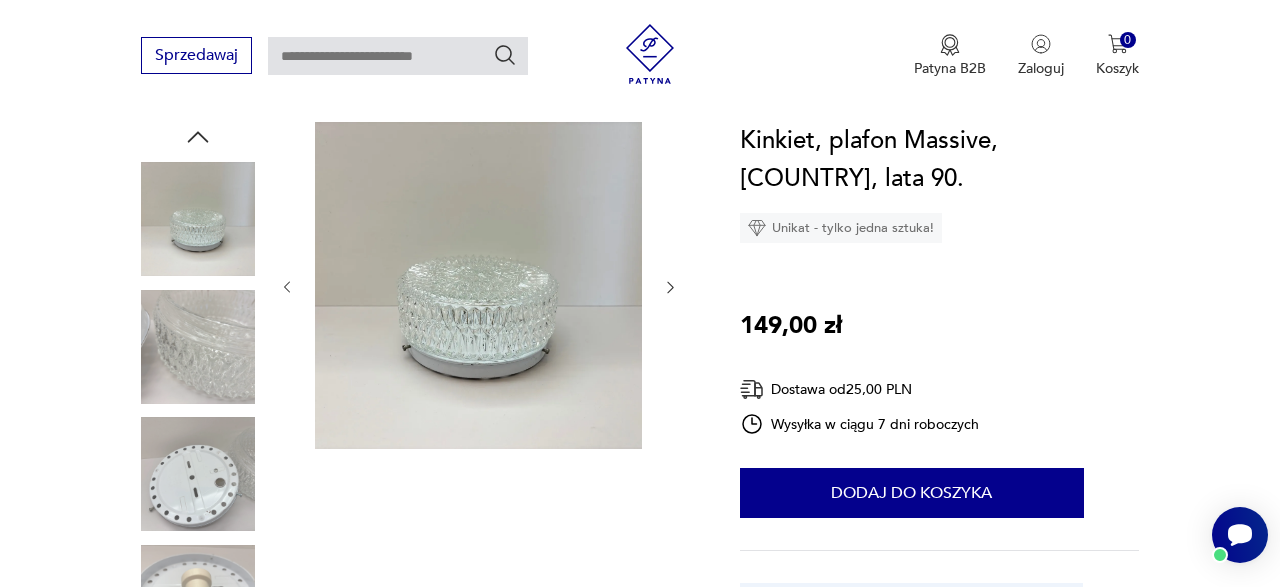 click 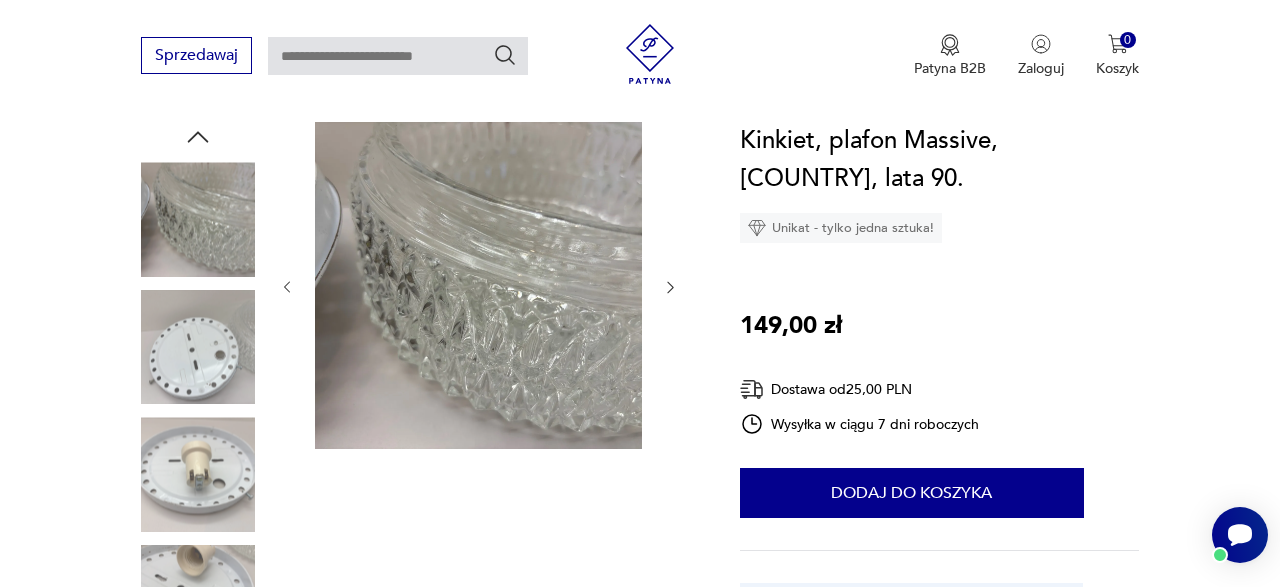 click 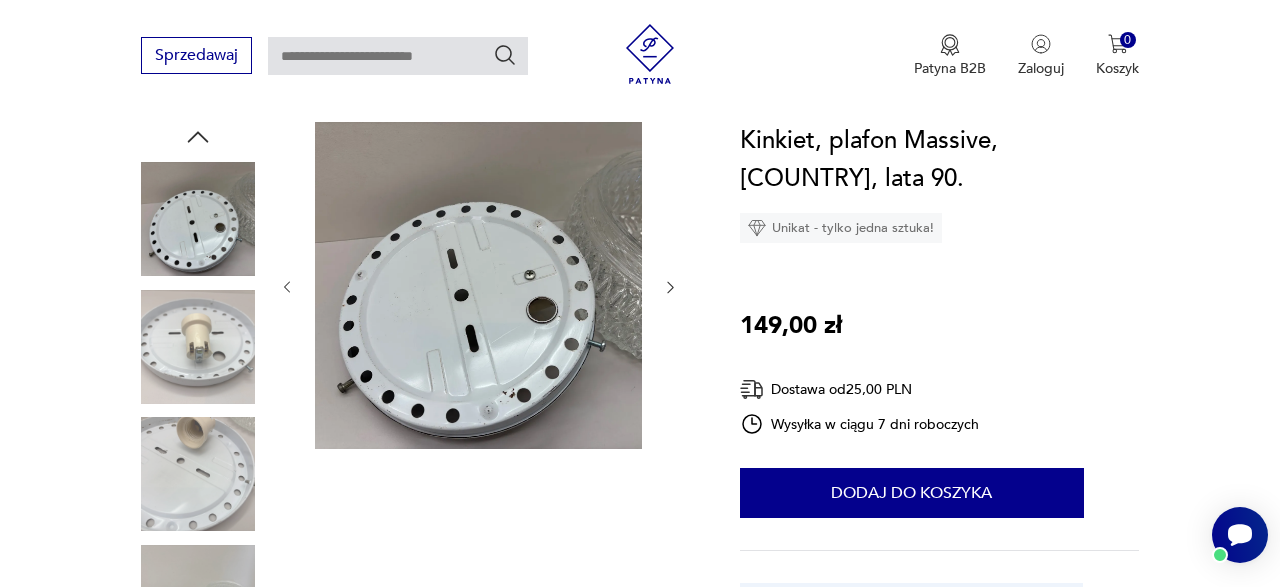 click 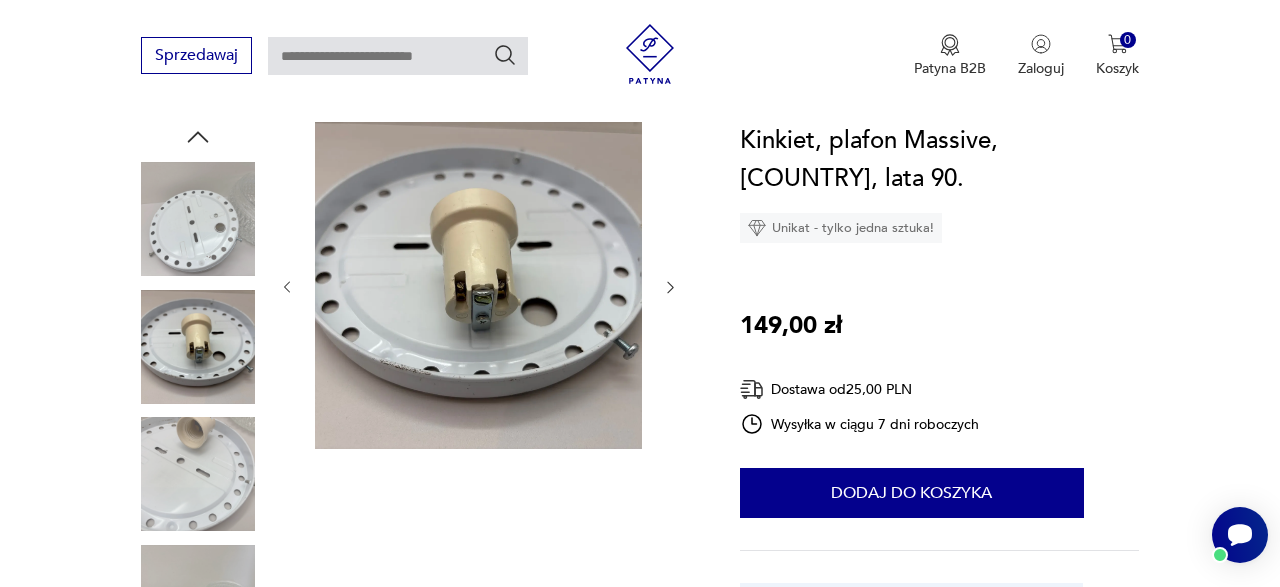click 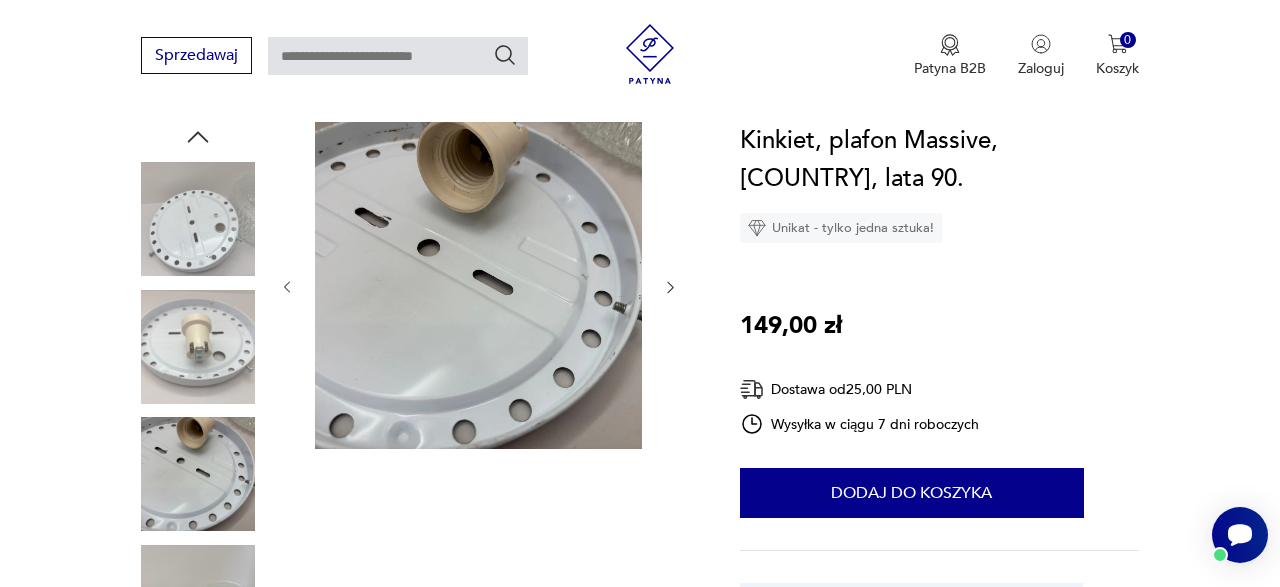 click 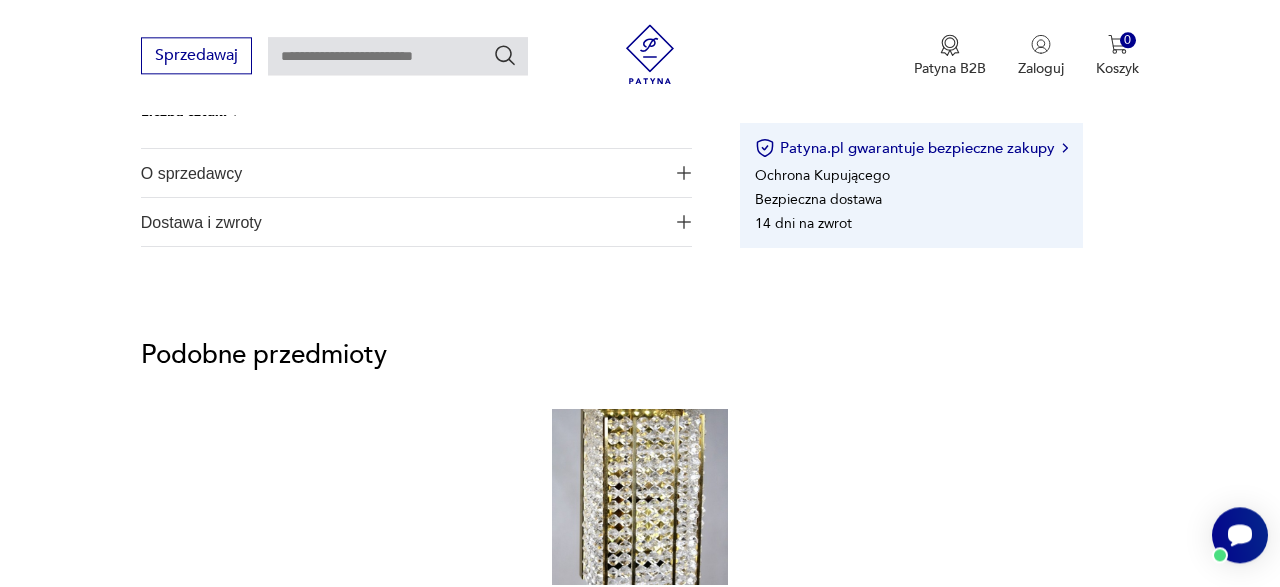 scroll, scrollTop: 1144, scrollLeft: 0, axis: vertical 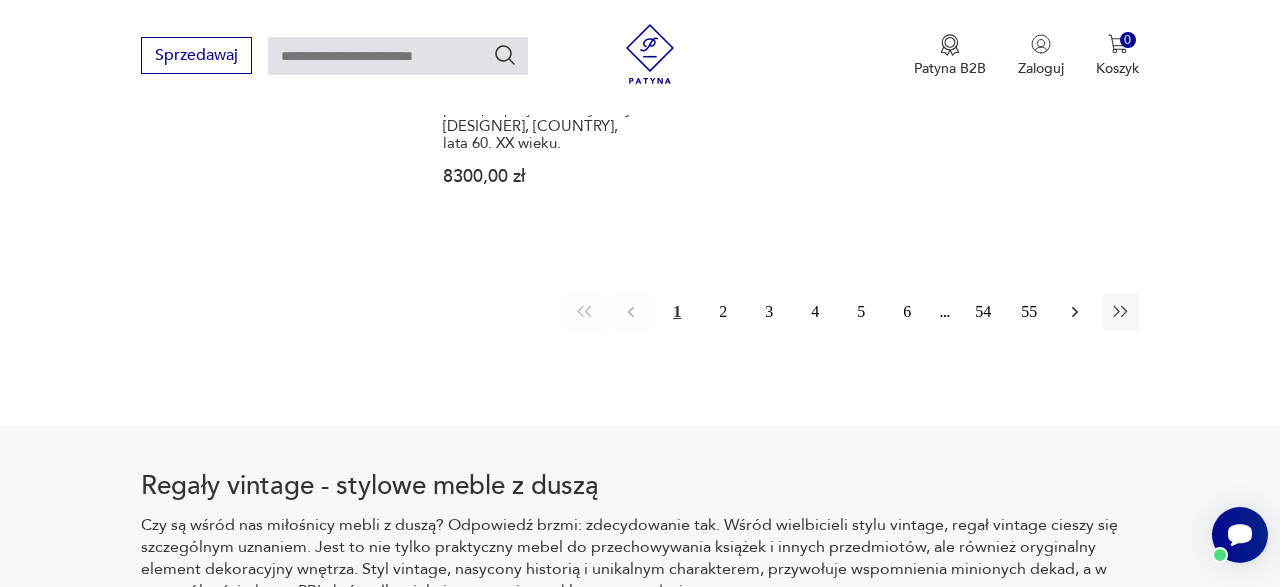 click 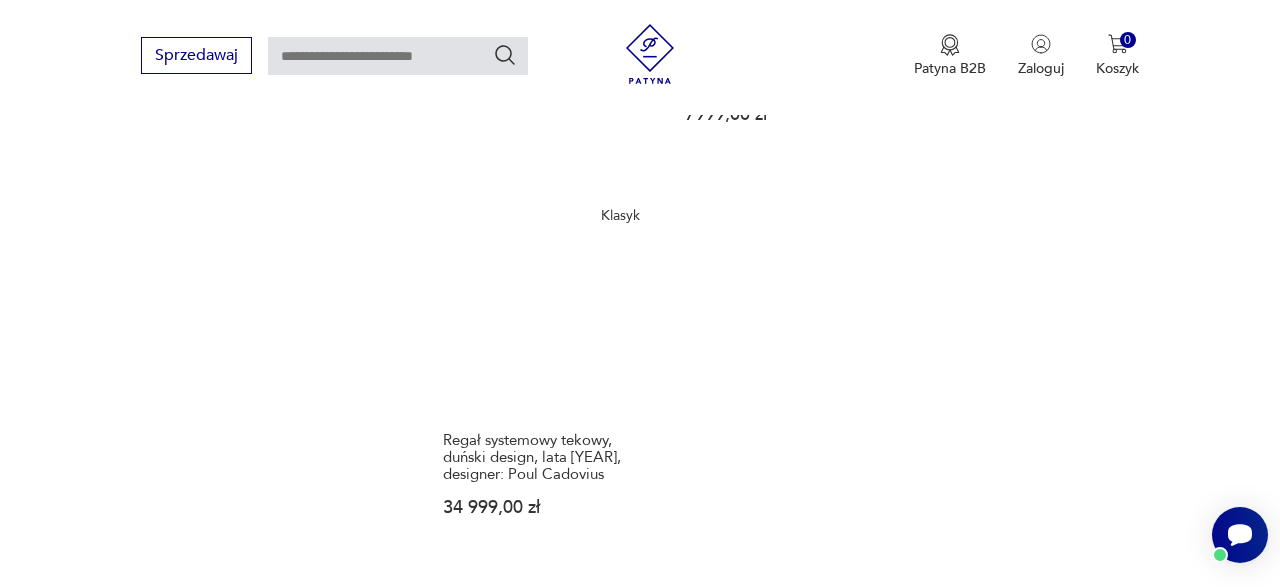scroll, scrollTop: 2912, scrollLeft: 0, axis: vertical 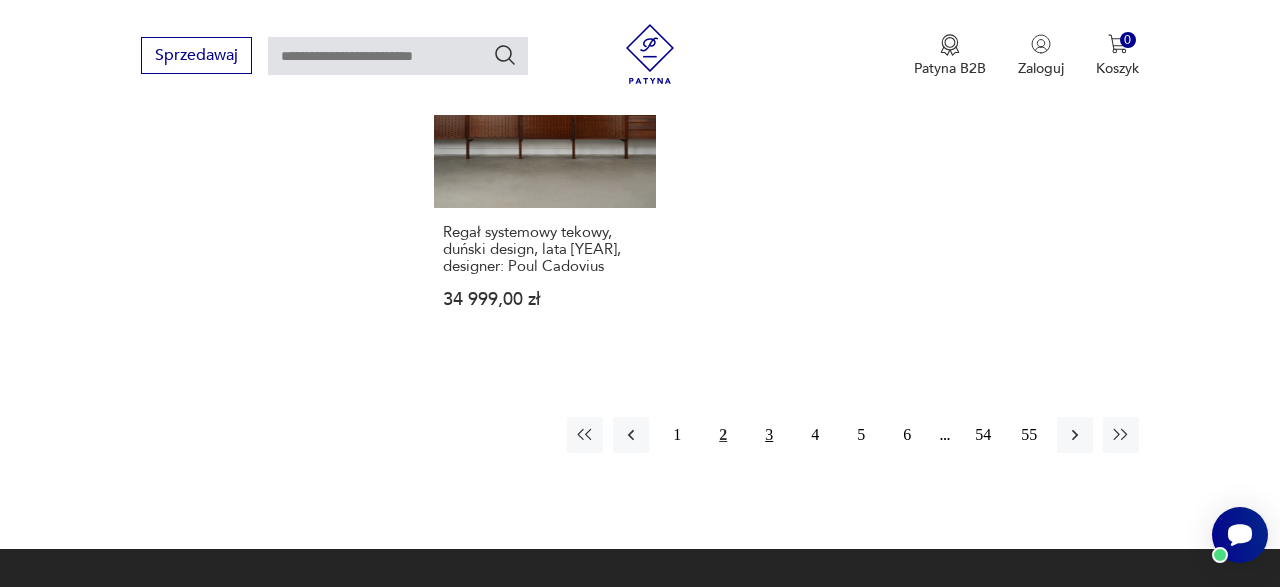 click on "3" at bounding box center [769, 435] 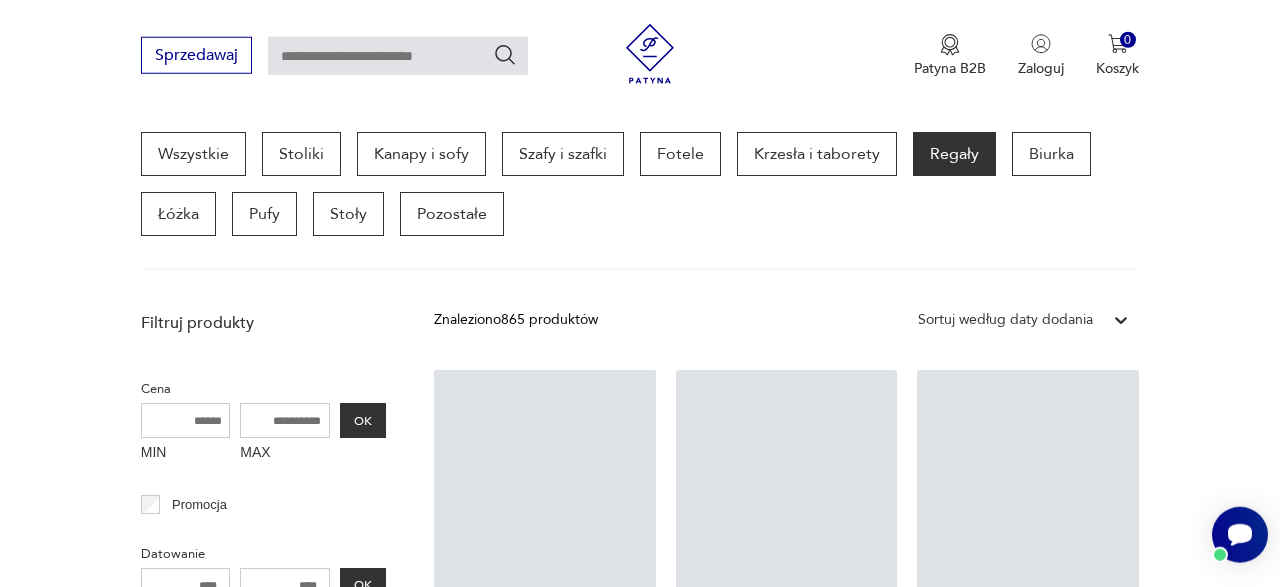 scroll, scrollTop: 530, scrollLeft: 0, axis: vertical 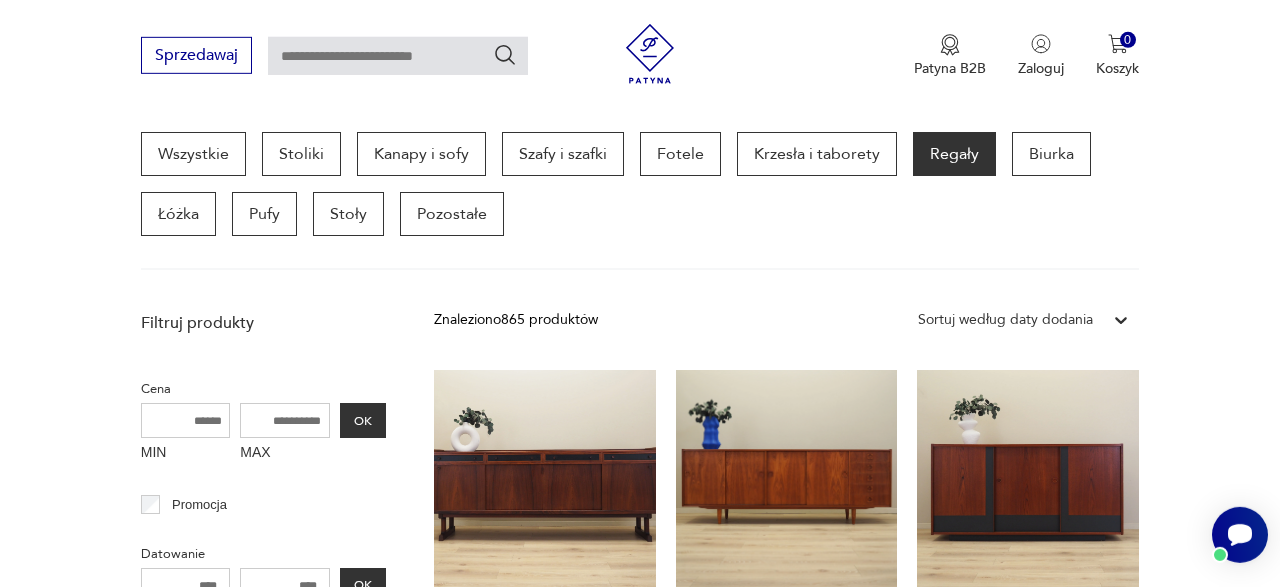 click on "Cenimy prywatność użytkowników Używamy plików cookie, aby poprawić jakość przeglądania, wyświetlać reklamy lub treści dostosowane do indywidualnych potrzeb użytkowników oraz analizować ruch na stronie. Kliknięcie przycisku „Akceptuj wszystkie” oznacza zgodę na wykorzystywanie przez nas plików cookie. Ustawienia    Akceptuję wszystkie Dostosuj preferencje dotyczące zgody   Używamy plików cookie, aby pomóc użytkownikom w sprawnej nawigacji i wykonywaniu określonych funkcji. Szczegółowe informacje na temat wszystkich plików cookie odpowiadających poszczególnym kategoriom zgody znajdują się poniżej. Pliki cookie sklasyfikowane jako „niezbędne” są przechowywane w przeglądarce użytkownika, ponieważ są niezbędne do włączenia podstawowych funkcji witryny....  Pokaż więcej Niezbędne Zawsze aktywne Plik cookie connect.sid Czas trwania 10 godzin Opis This cookie is used for authentication and for secure log-in. It registers the log-in information.  Plik cookie Opis" at bounding box center [640, 1518] 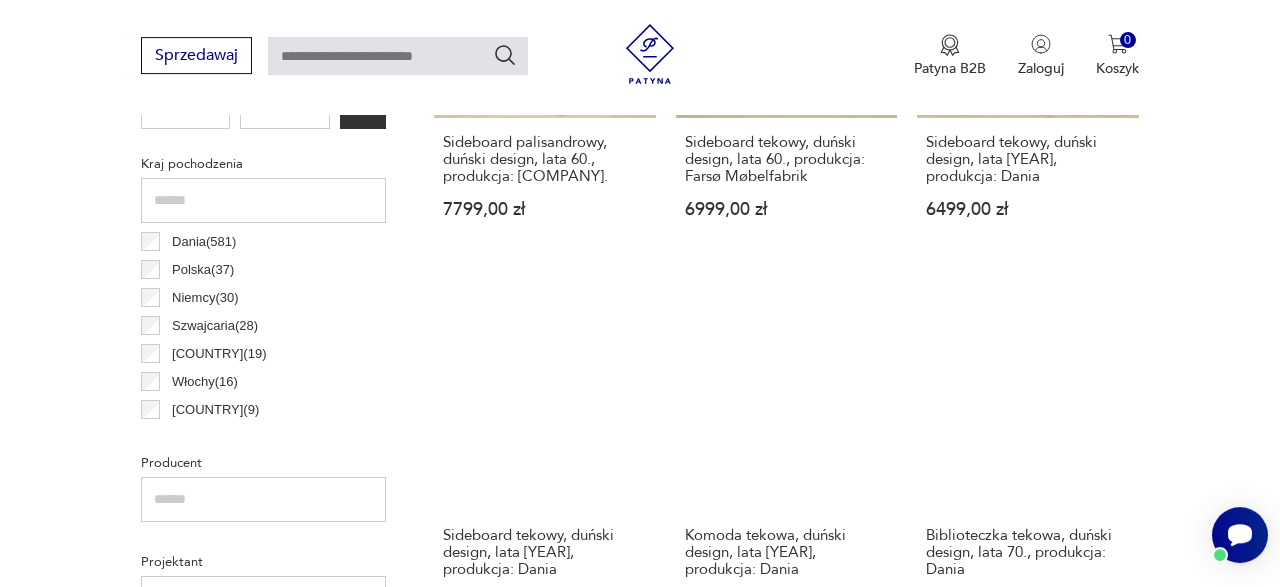 scroll, scrollTop: 1050, scrollLeft: 0, axis: vertical 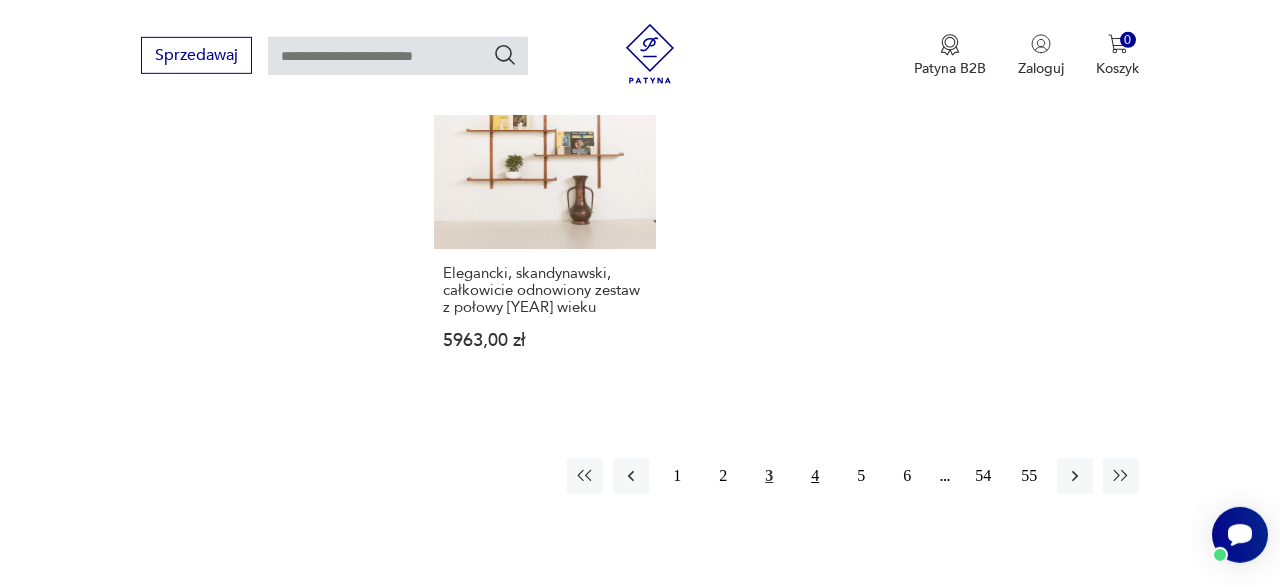 click on "4" at bounding box center (815, 476) 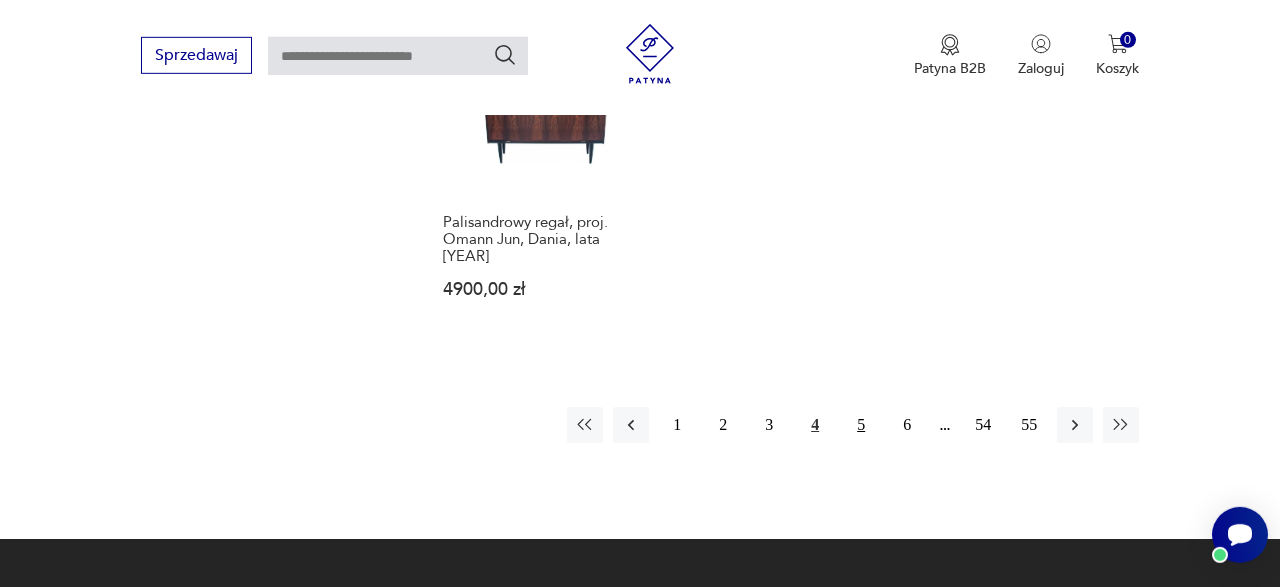 click on "5" at bounding box center (861, 425) 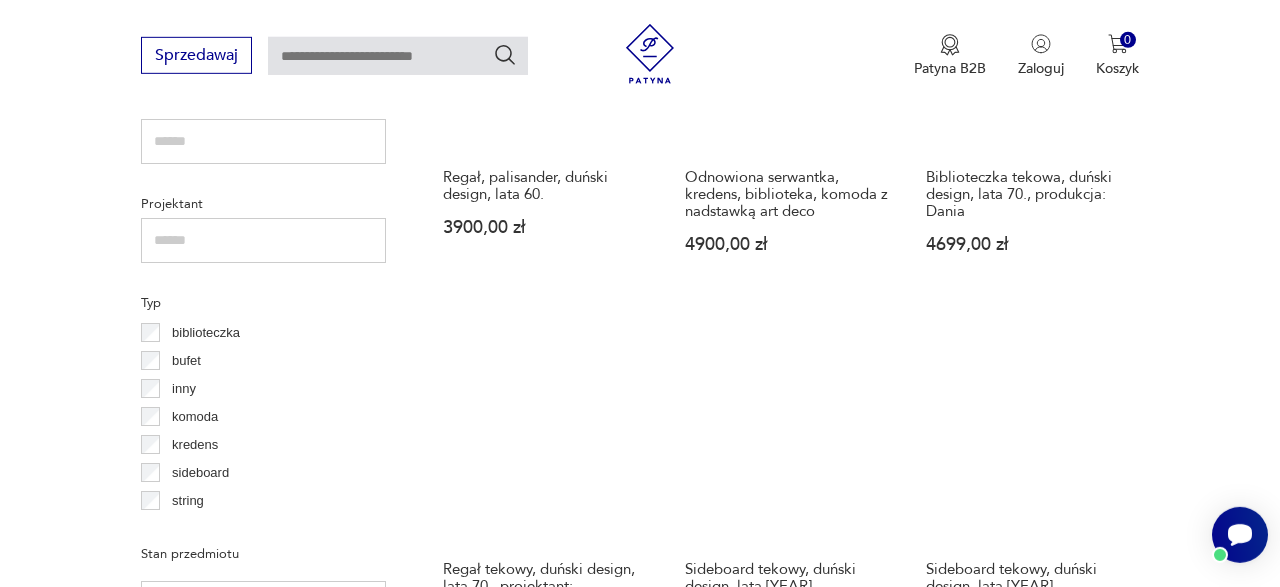 scroll, scrollTop: 1050, scrollLeft: 0, axis: vertical 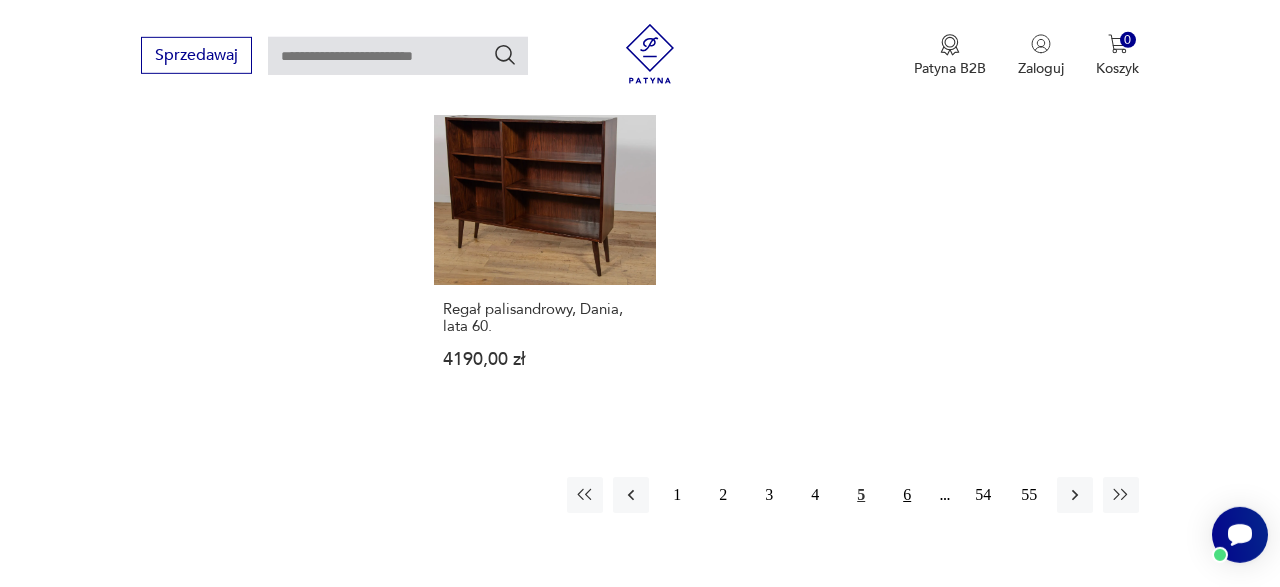click on "6" at bounding box center (907, 495) 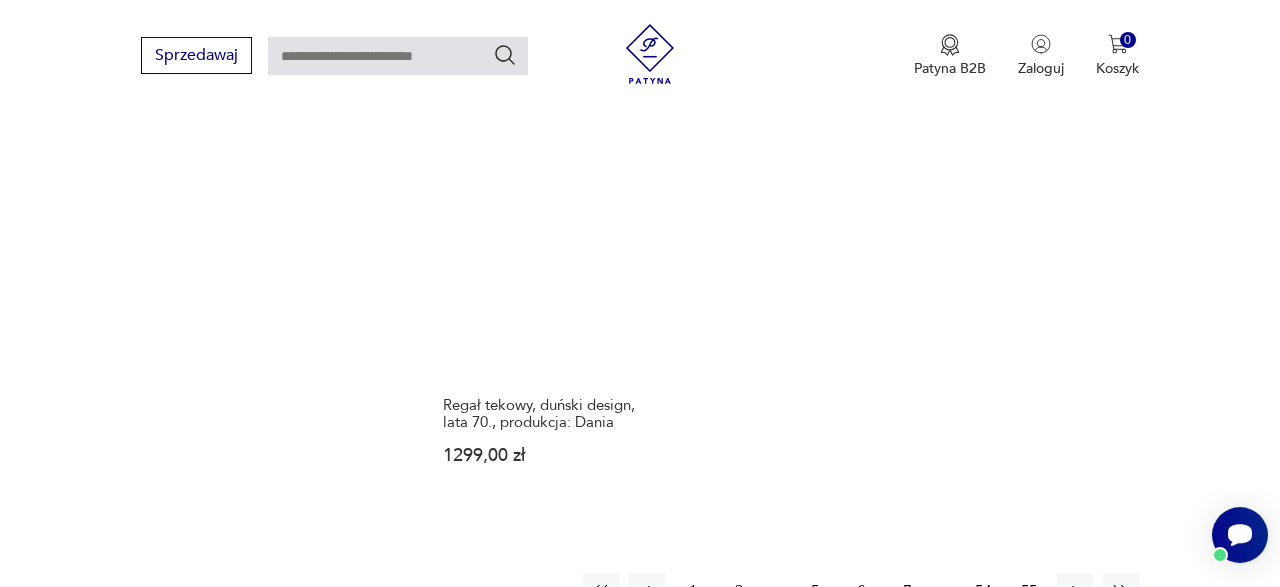 scroll, scrollTop: 2922, scrollLeft: 0, axis: vertical 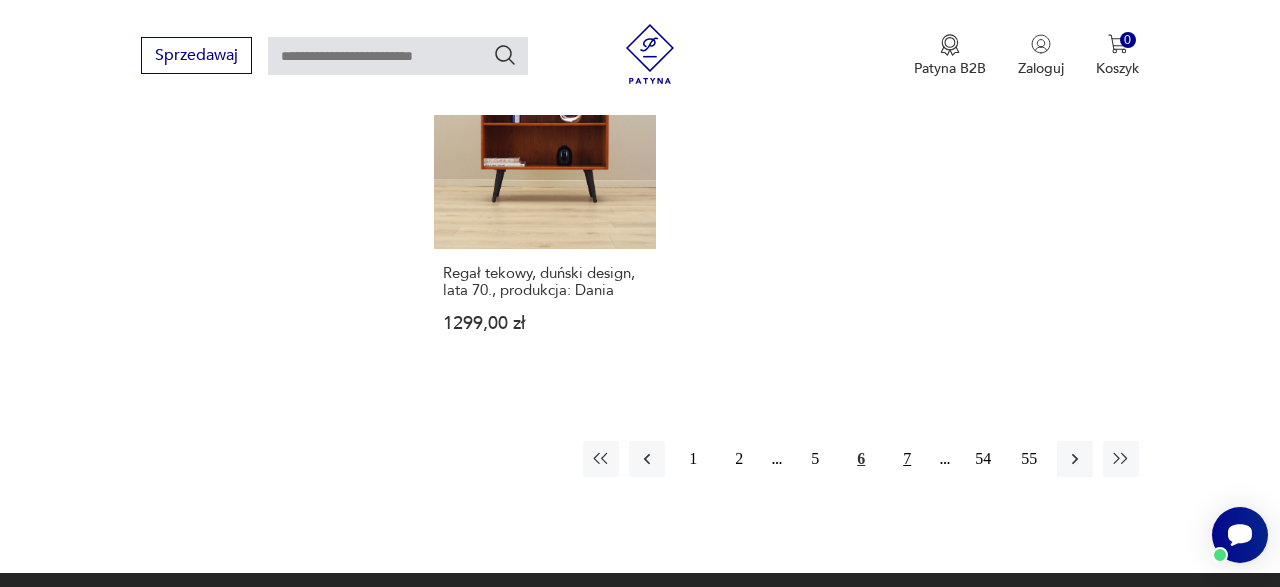 click on "7" at bounding box center (907, 459) 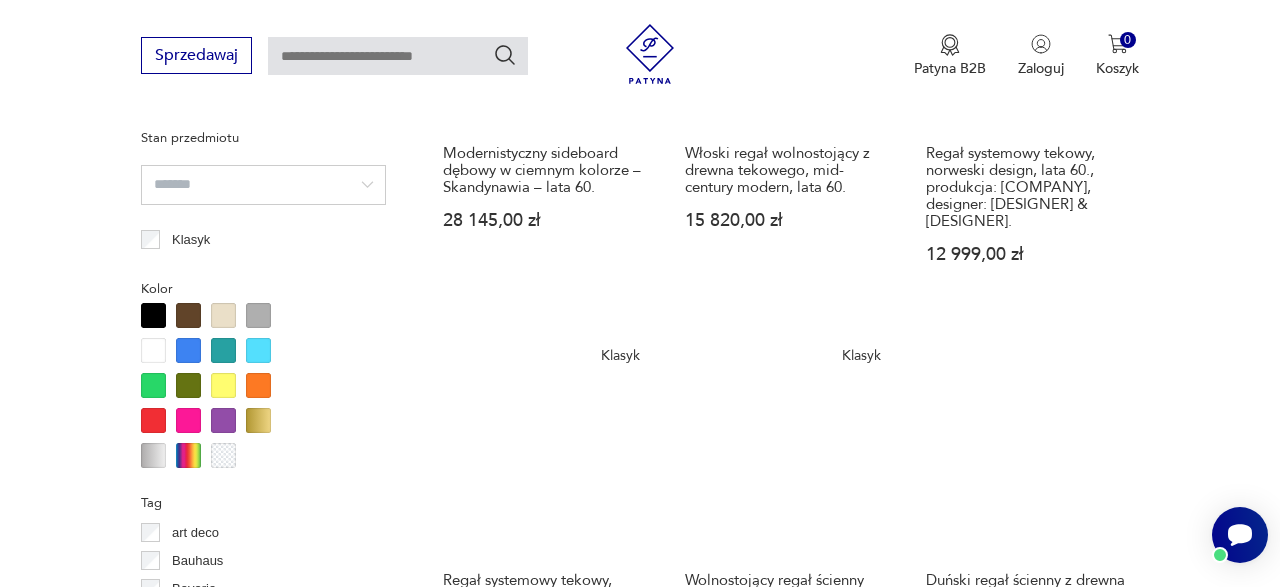 scroll, scrollTop: 1986, scrollLeft: 0, axis: vertical 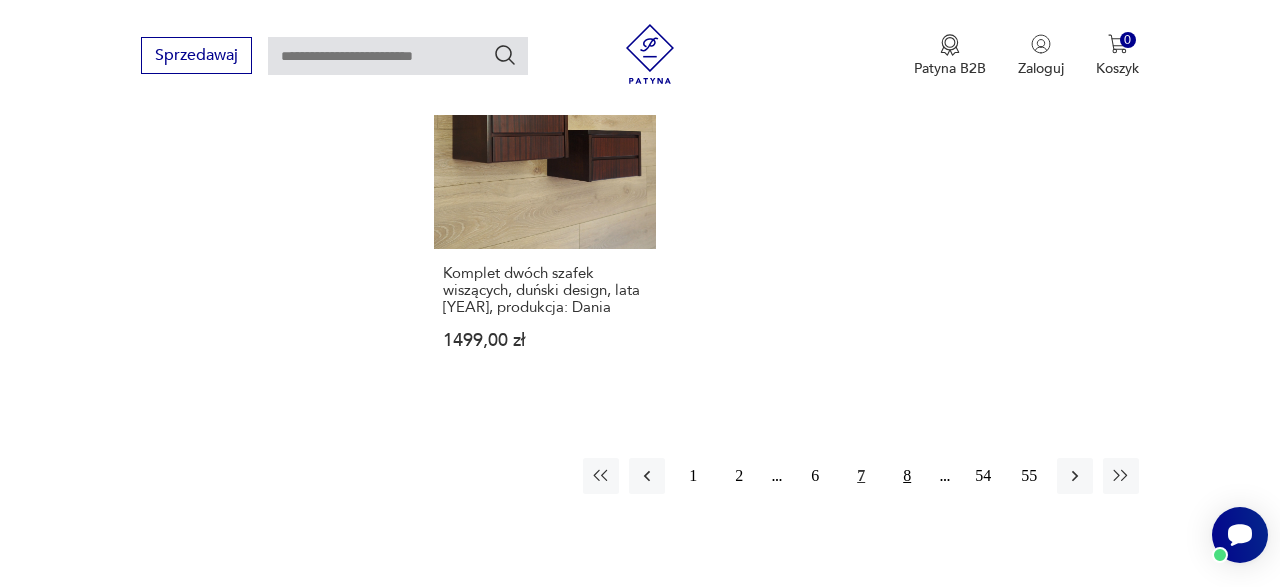 click on "8" at bounding box center [907, 476] 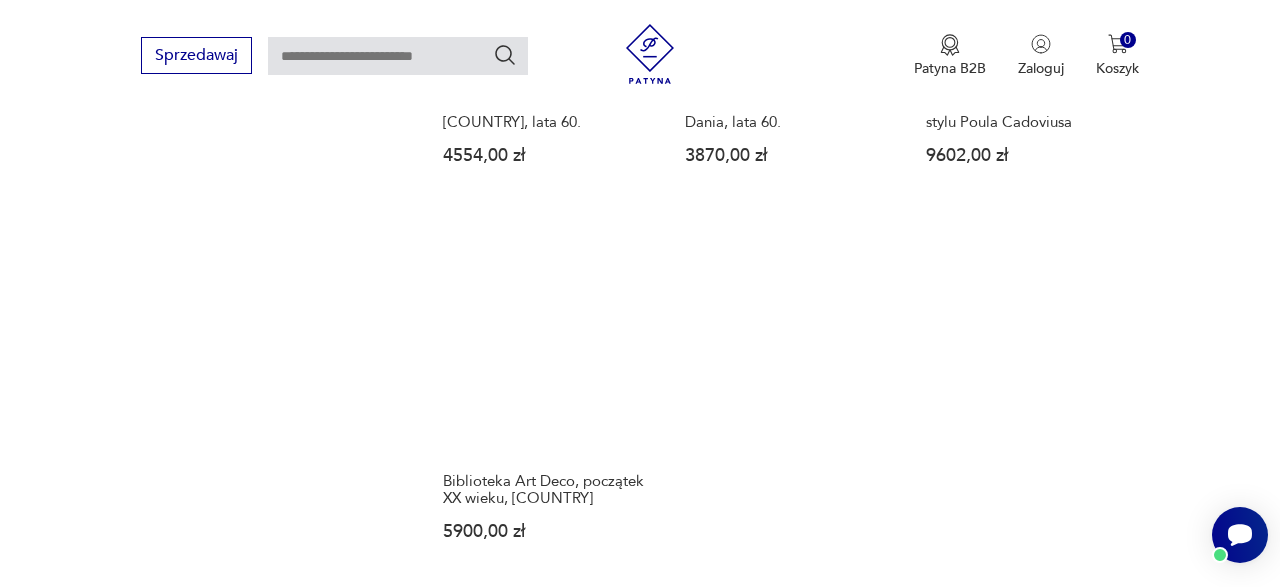 scroll, scrollTop: 2922, scrollLeft: 0, axis: vertical 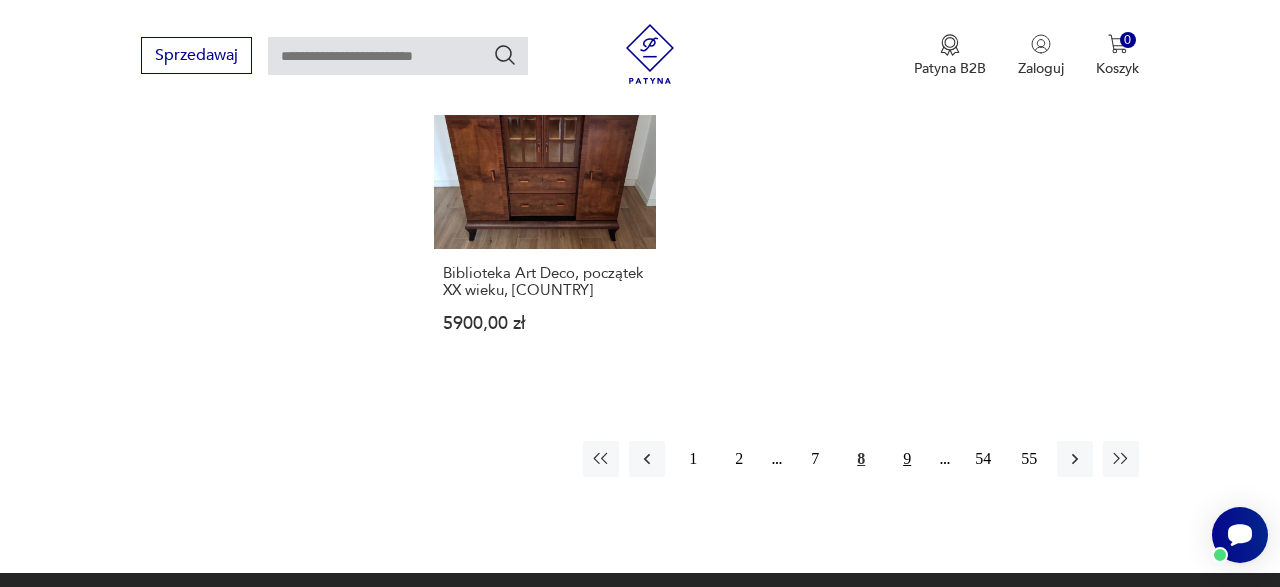 click on "9" at bounding box center [907, 459] 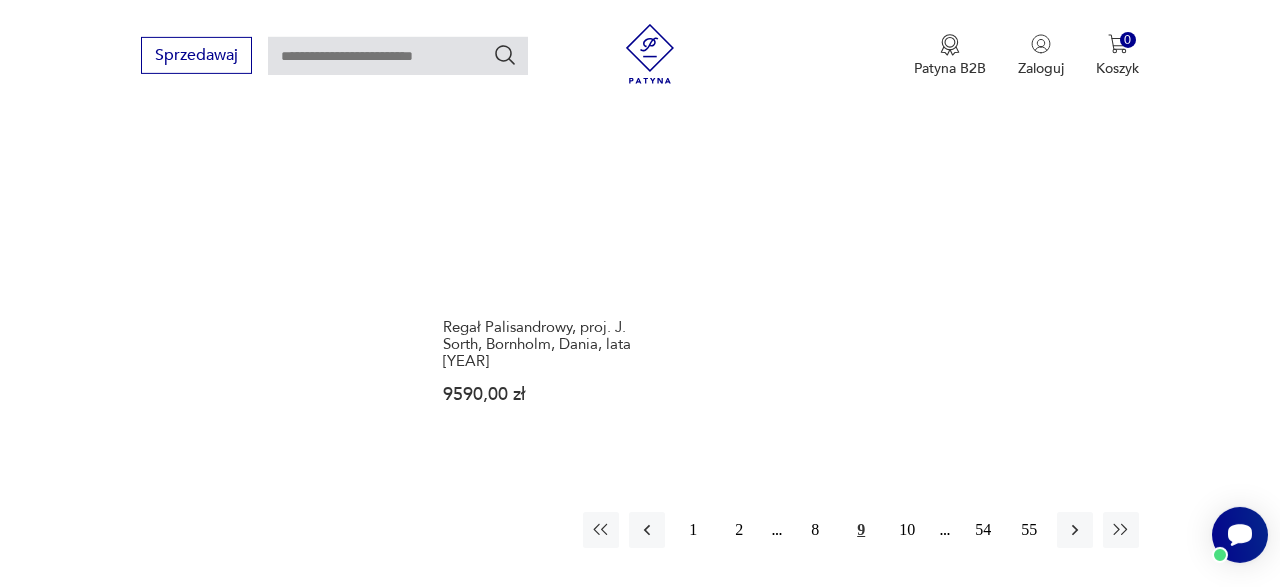 scroll, scrollTop: 2818, scrollLeft: 0, axis: vertical 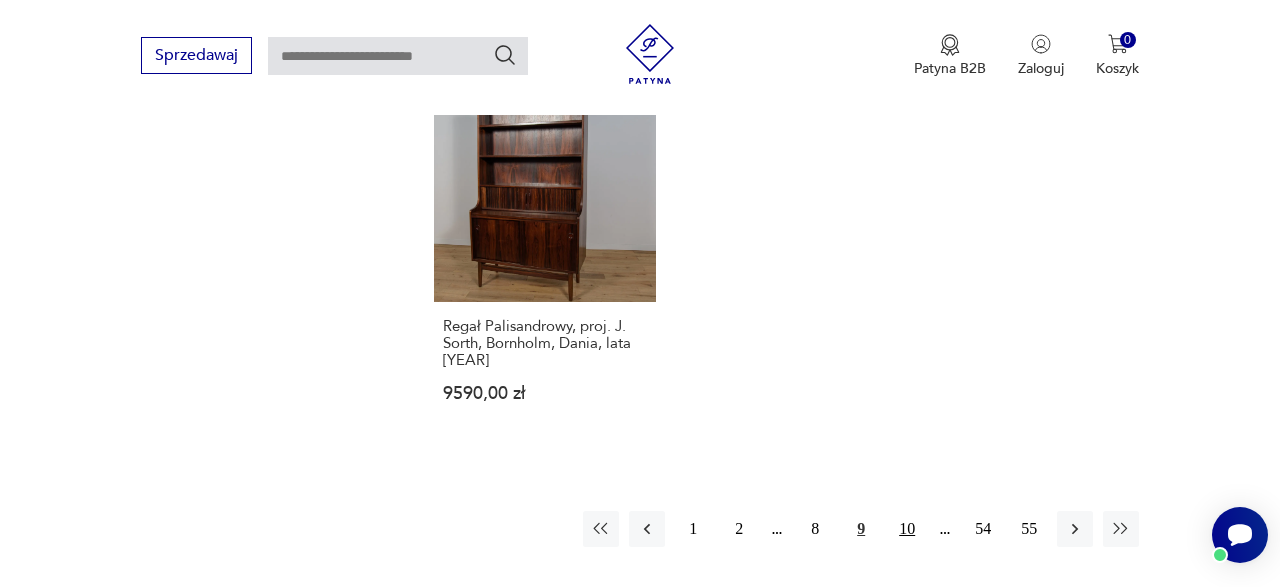 click on "10" at bounding box center (907, 529) 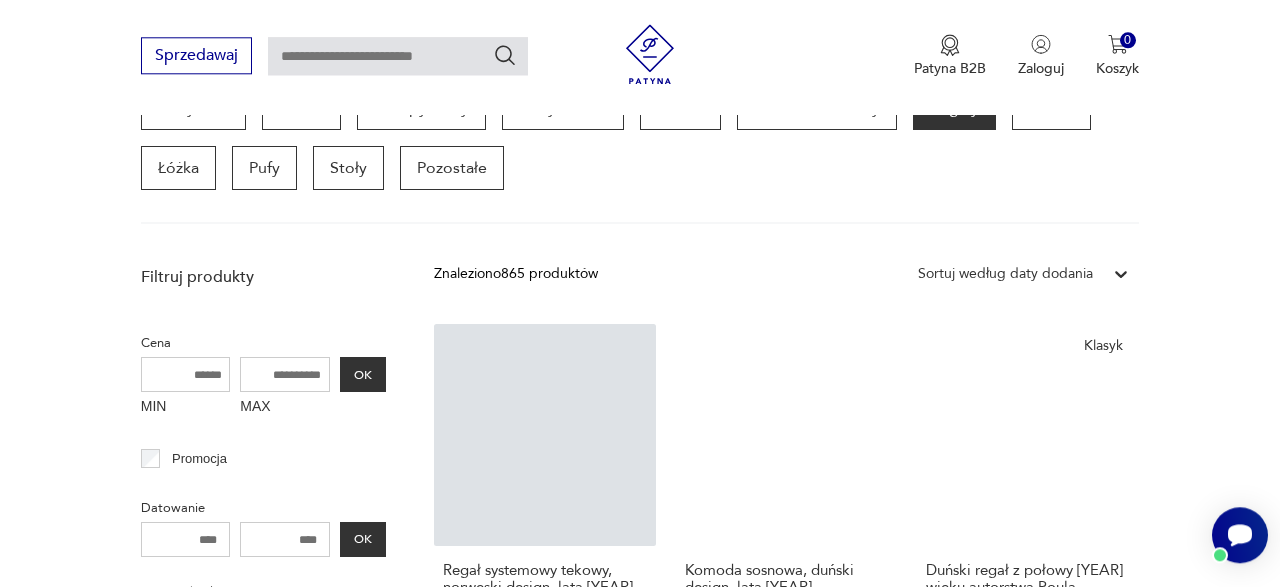 scroll, scrollTop: 544, scrollLeft: 0, axis: vertical 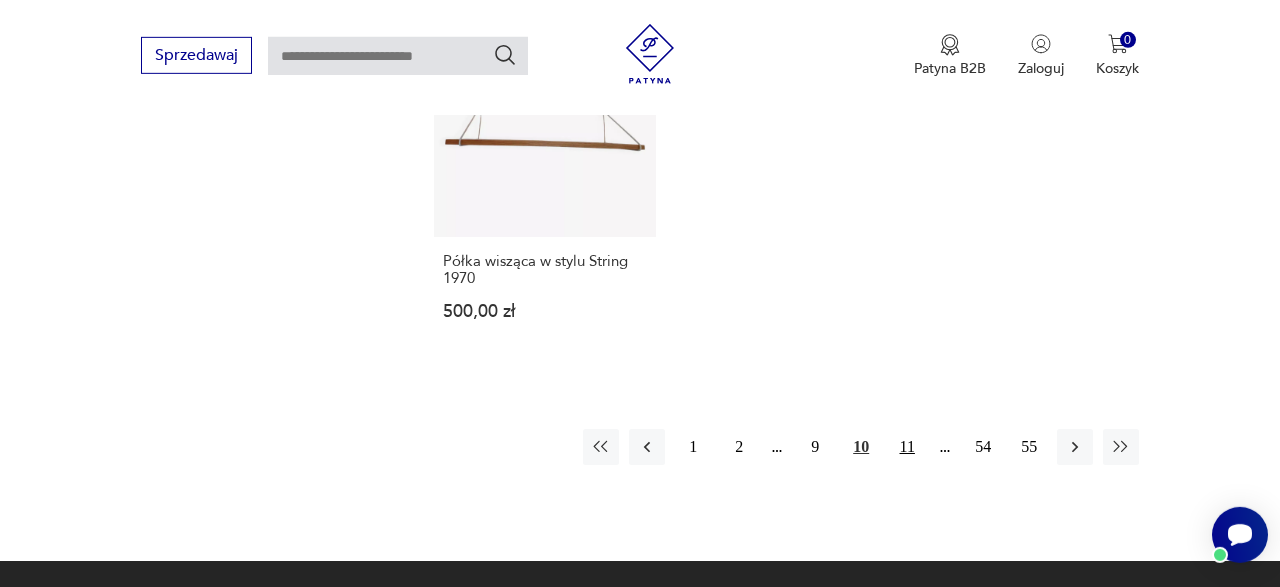 click on "11" at bounding box center (907, 447) 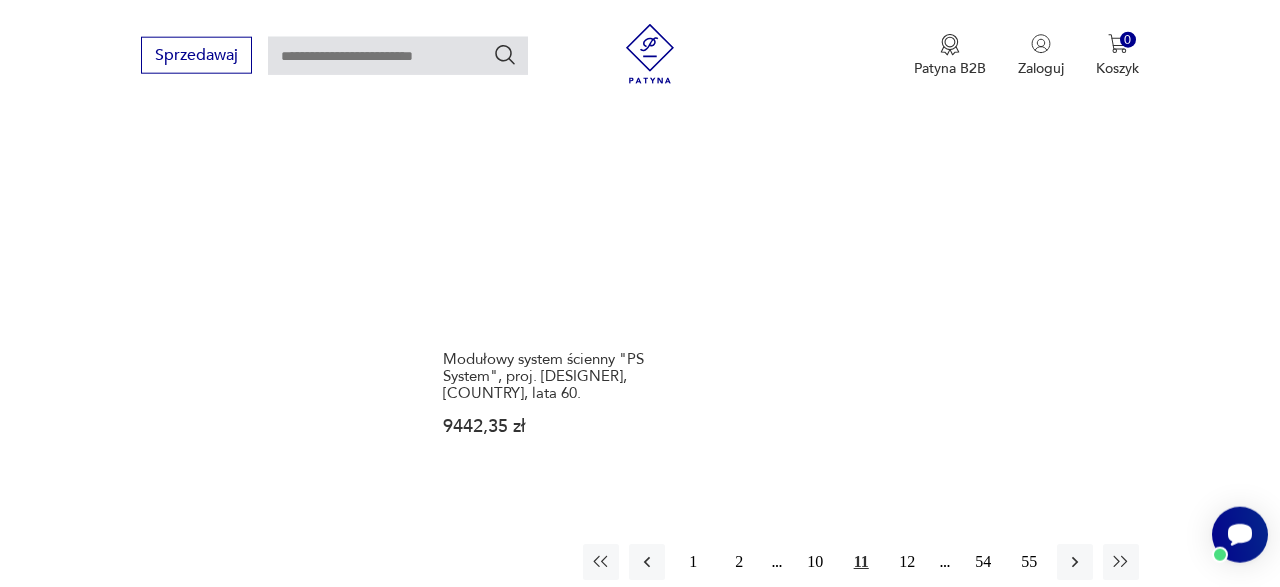 scroll, scrollTop: 2922, scrollLeft: 0, axis: vertical 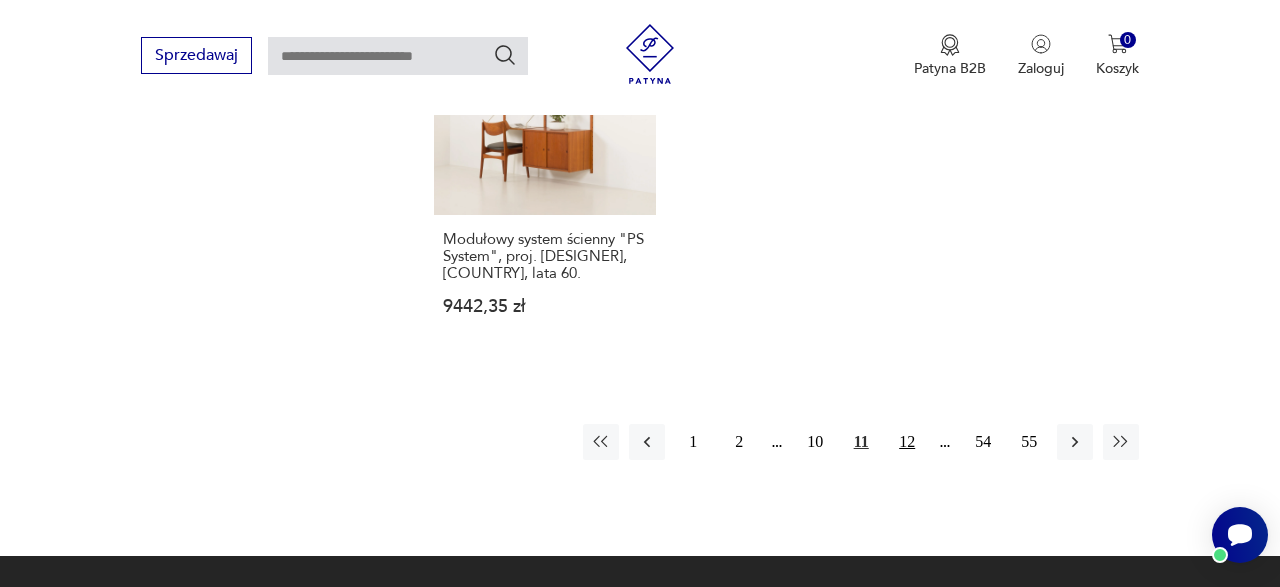 click on "12" at bounding box center (907, 442) 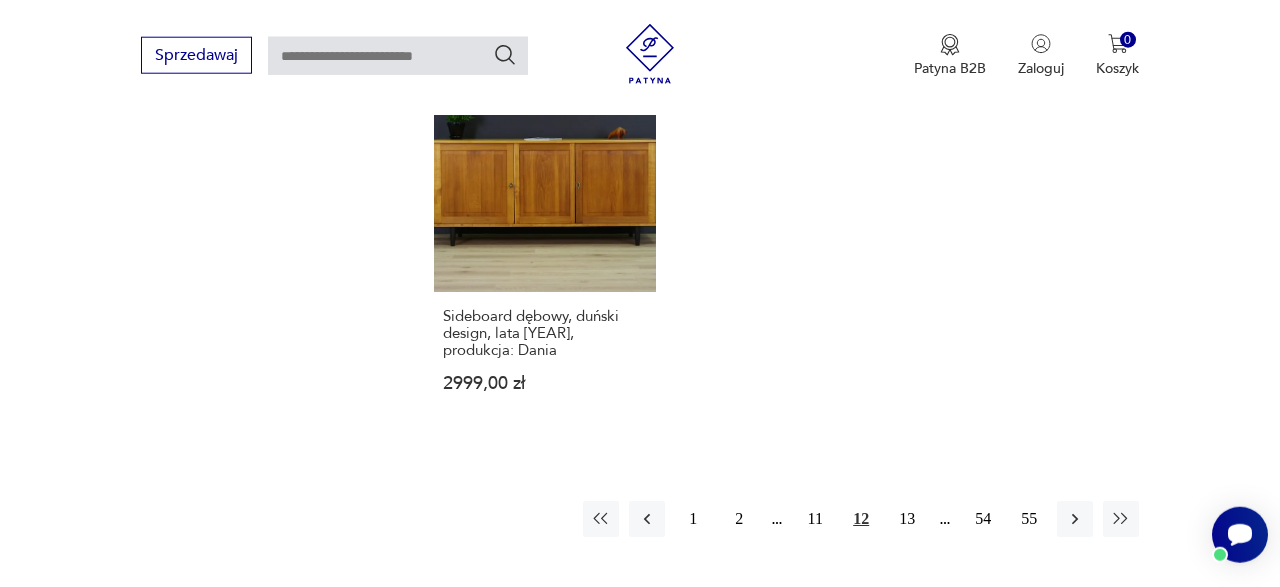 scroll, scrollTop: 2922, scrollLeft: 0, axis: vertical 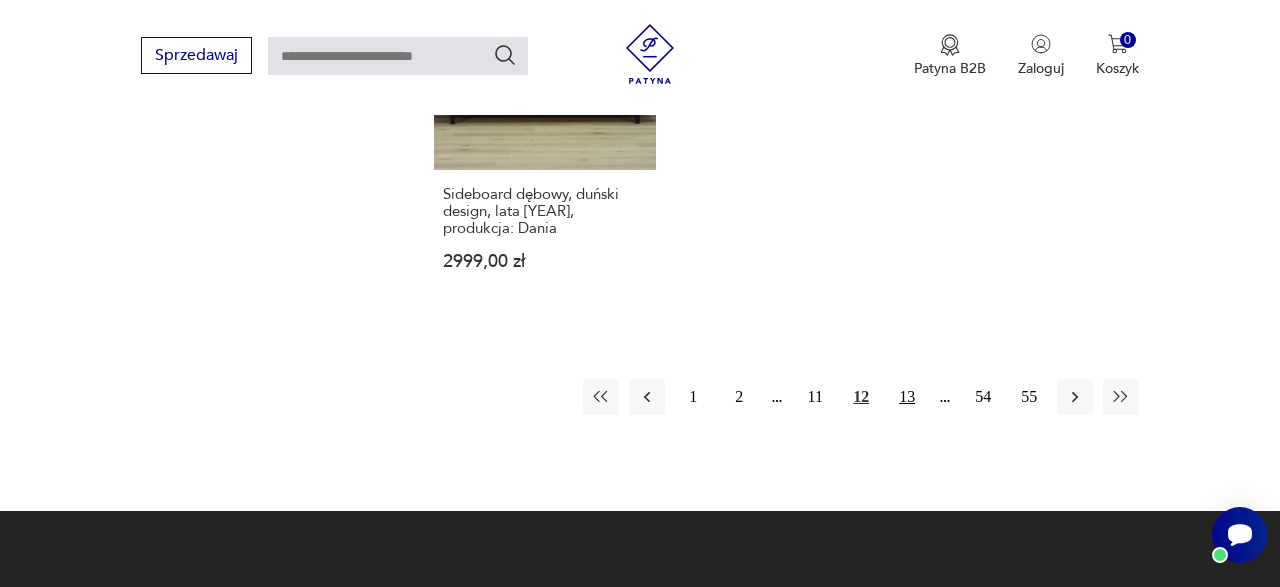 click on "13" at bounding box center [907, 397] 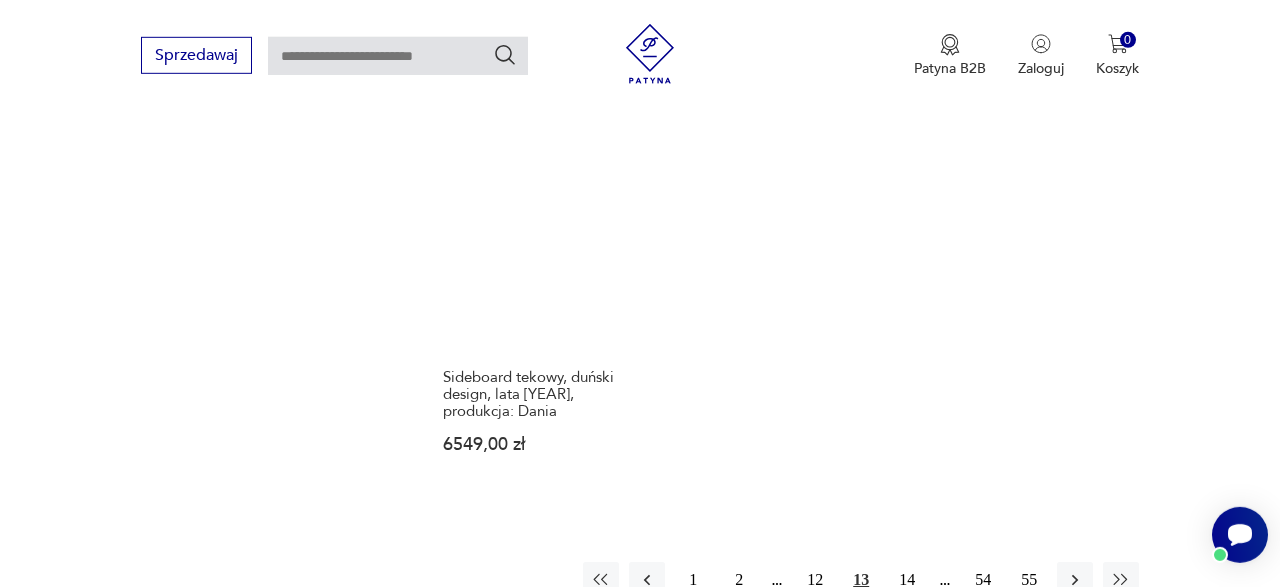 scroll, scrollTop: 2818, scrollLeft: 0, axis: vertical 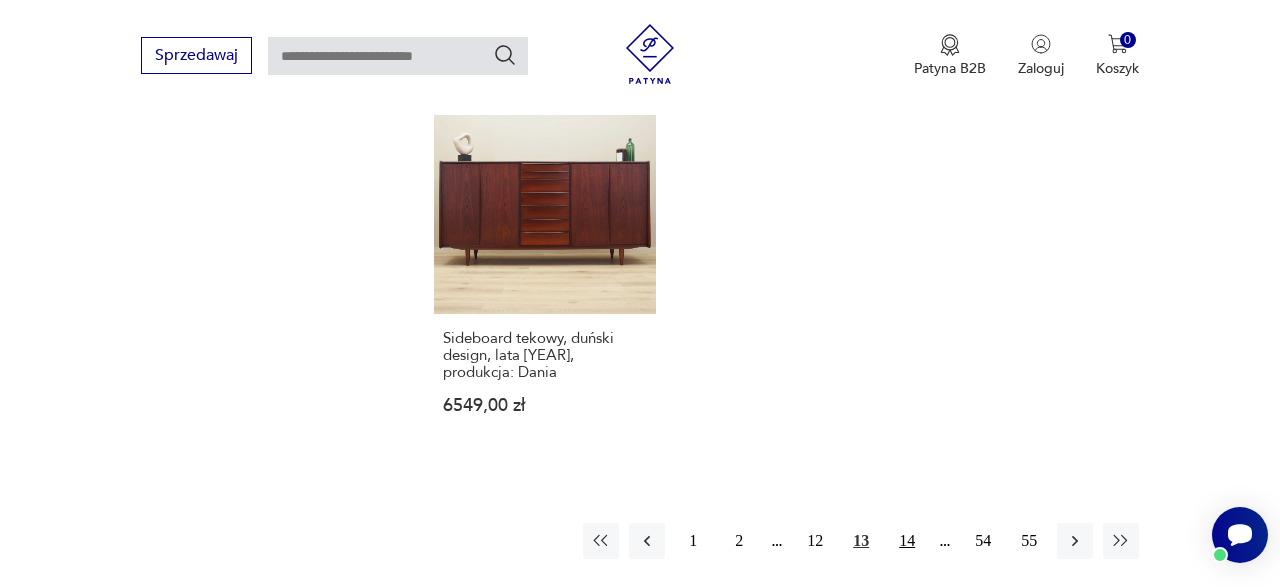 click on "14" at bounding box center (907, 541) 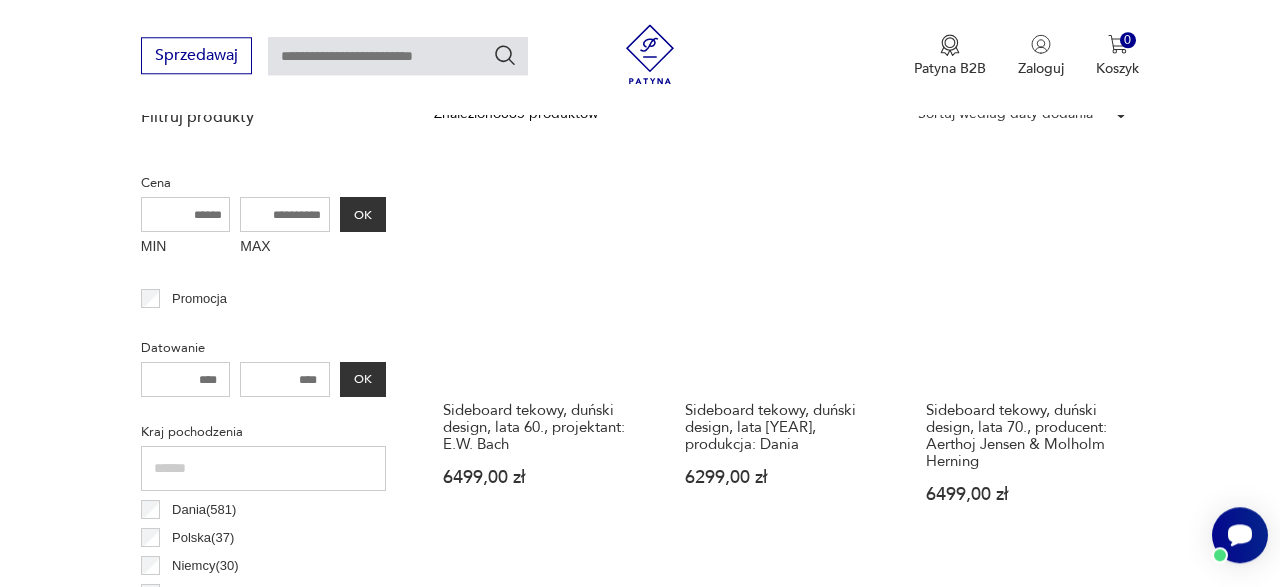 scroll, scrollTop: 738, scrollLeft: 0, axis: vertical 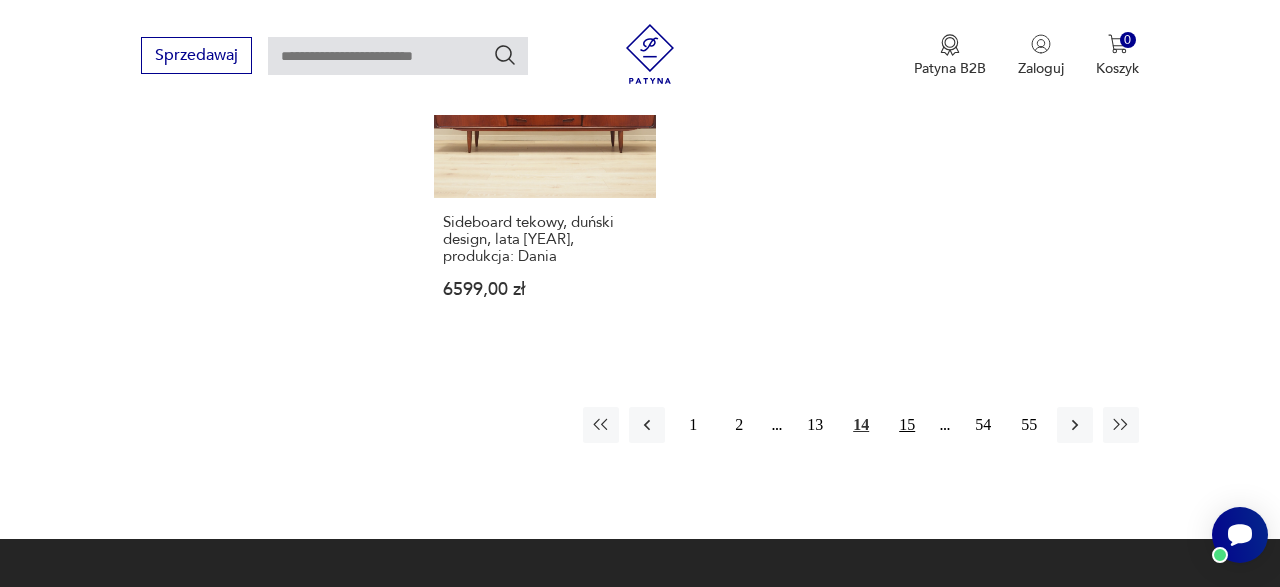 click on "15" at bounding box center [907, 425] 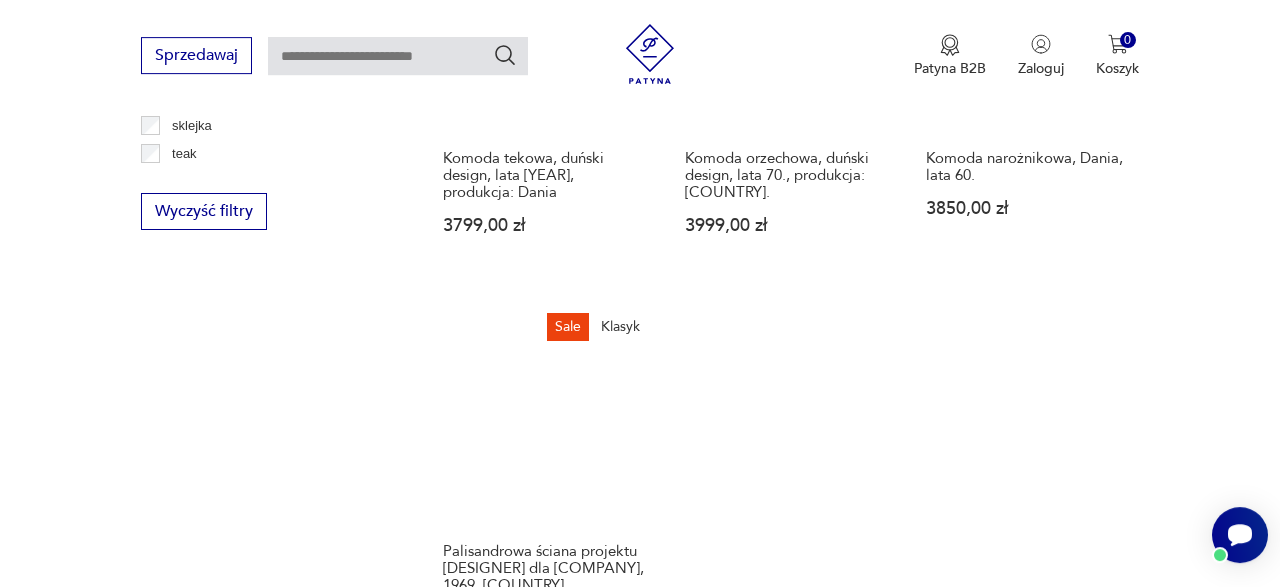 scroll, scrollTop: 2922, scrollLeft: 0, axis: vertical 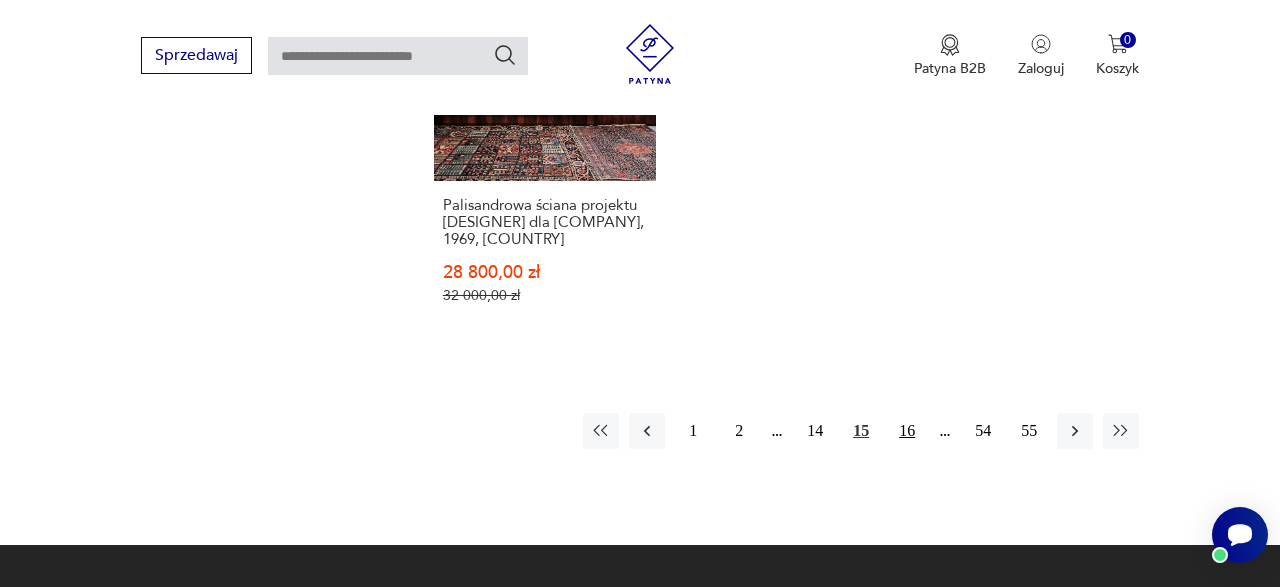 click on "16" at bounding box center [907, 431] 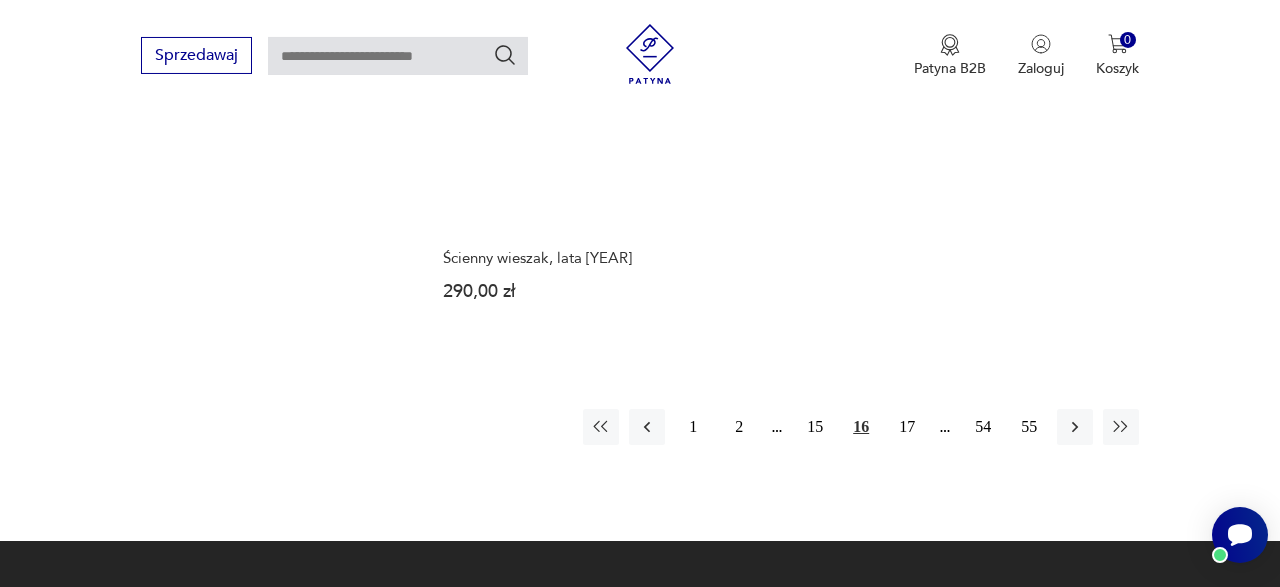 scroll, scrollTop: 2922, scrollLeft: 0, axis: vertical 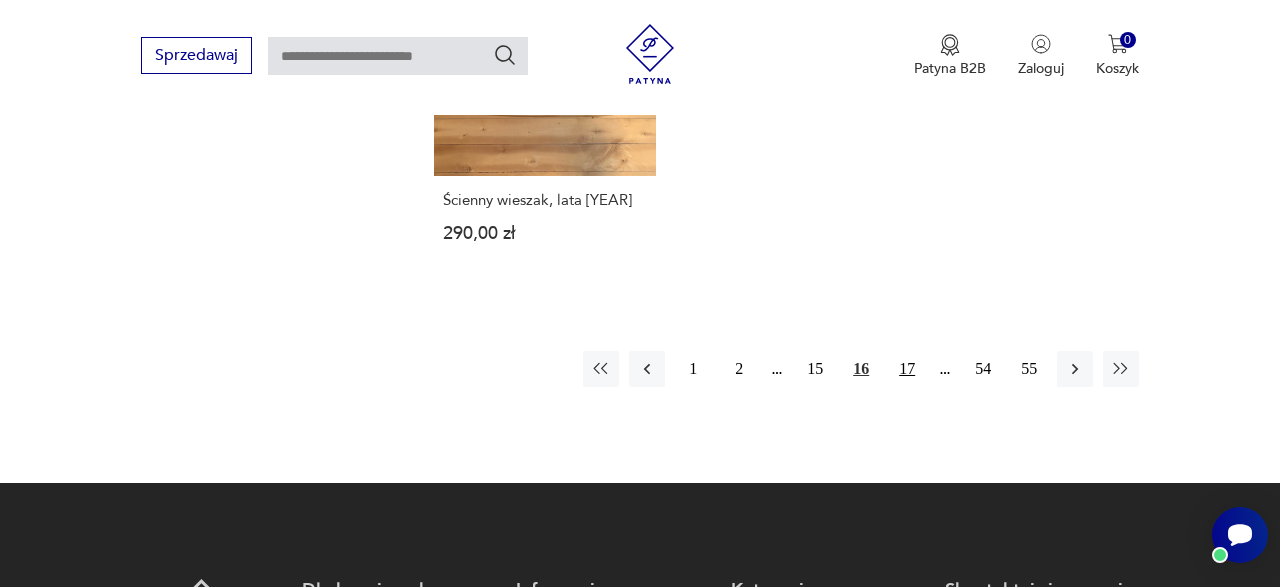 click on "17" at bounding box center [907, 369] 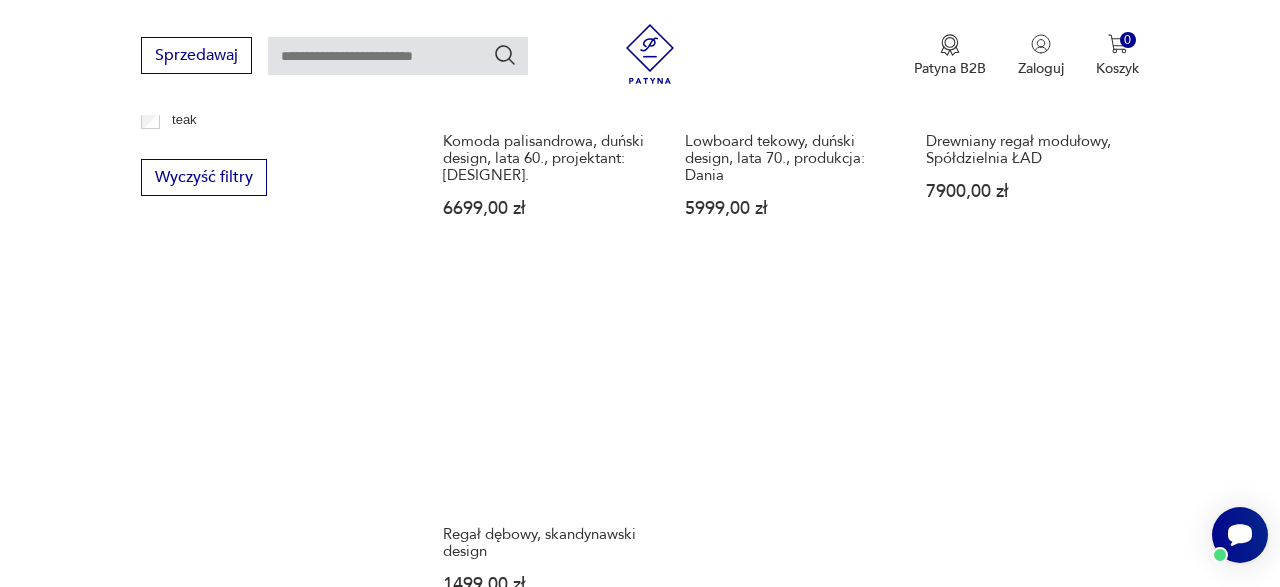 scroll, scrollTop: 2922, scrollLeft: 0, axis: vertical 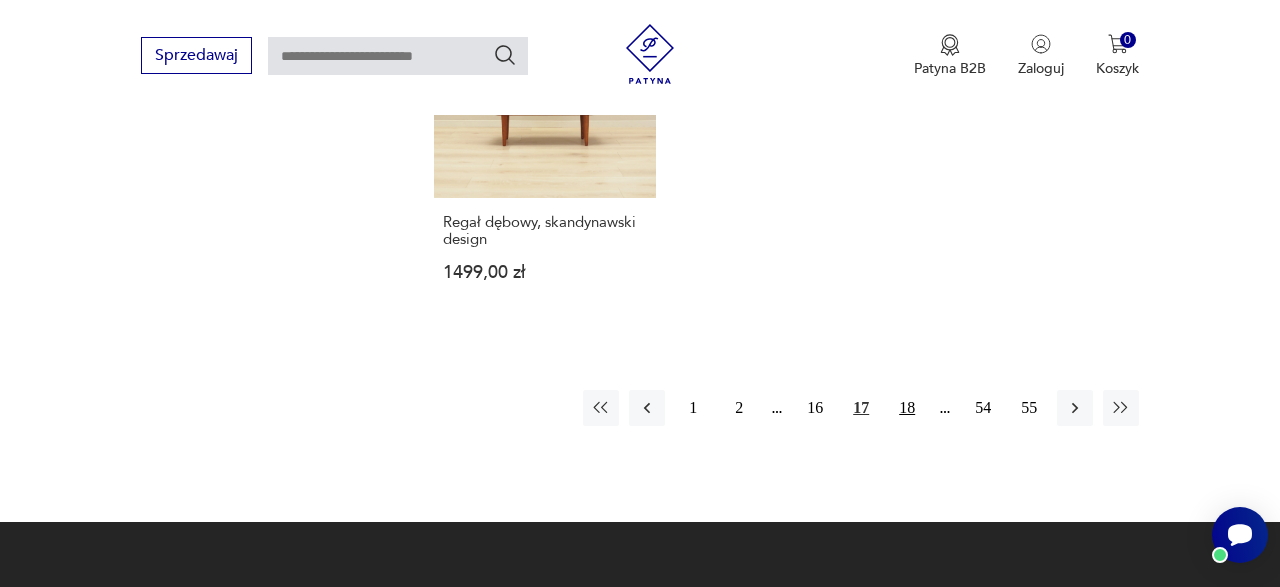 click on "18" at bounding box center [907, 408] 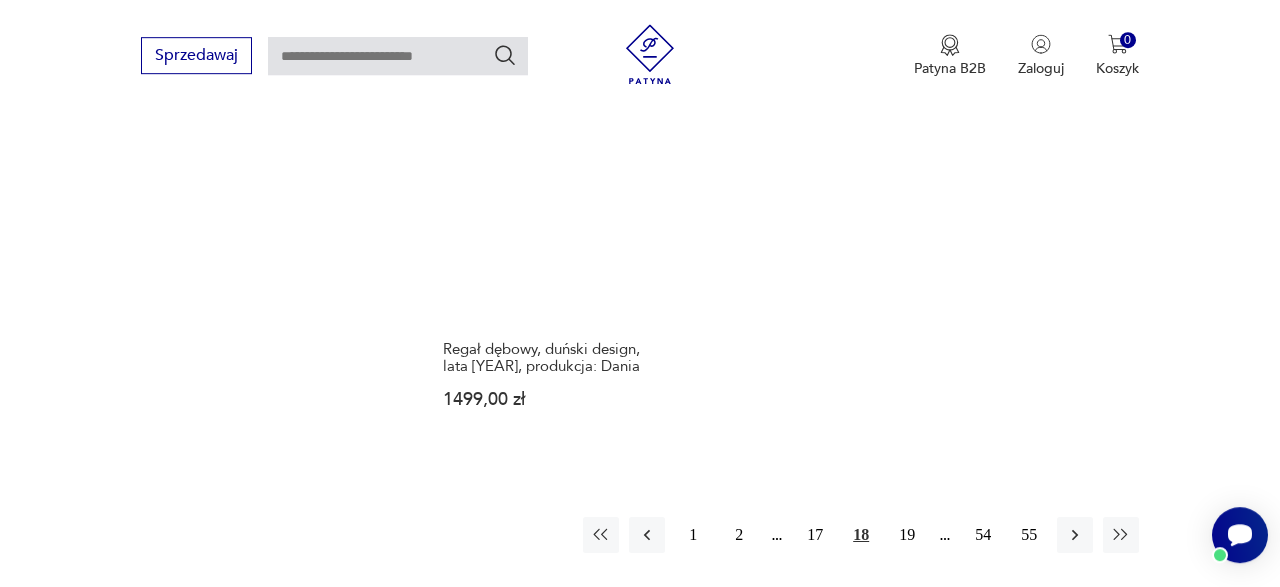 scroll, scrollTop: 2818, scrollLeft: 0, axis: vertical 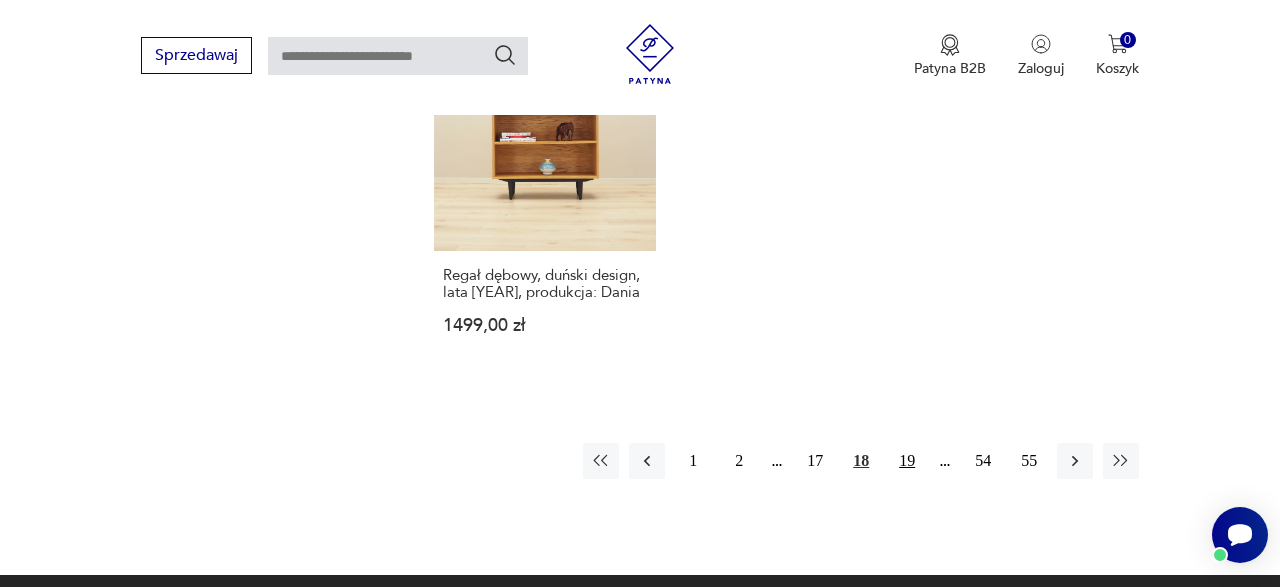 click on "19" at bounding box center [907, 461] 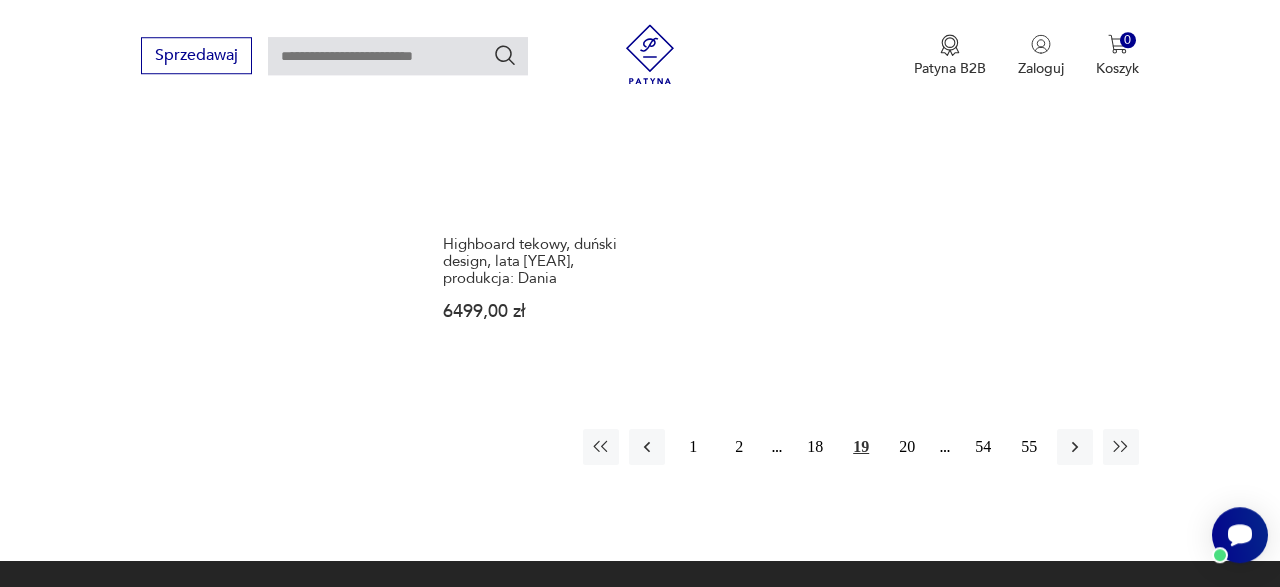 scroll, scrollTop: 2922, scrollLeft: 0, axis: vertical 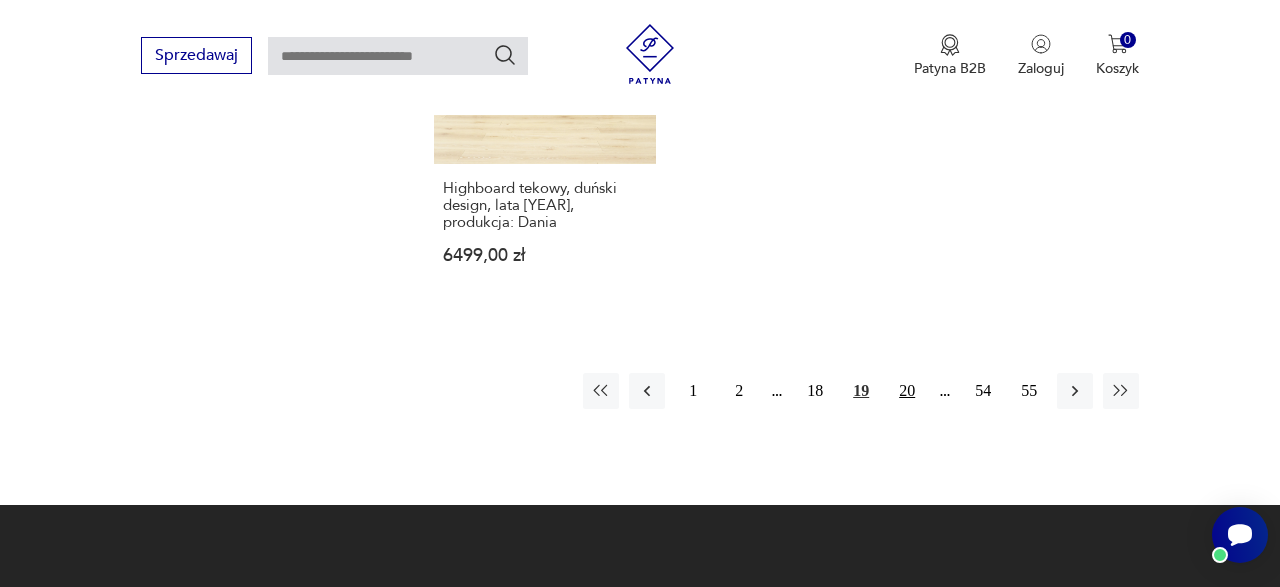 click on "20" at bounding box center [907, 391] 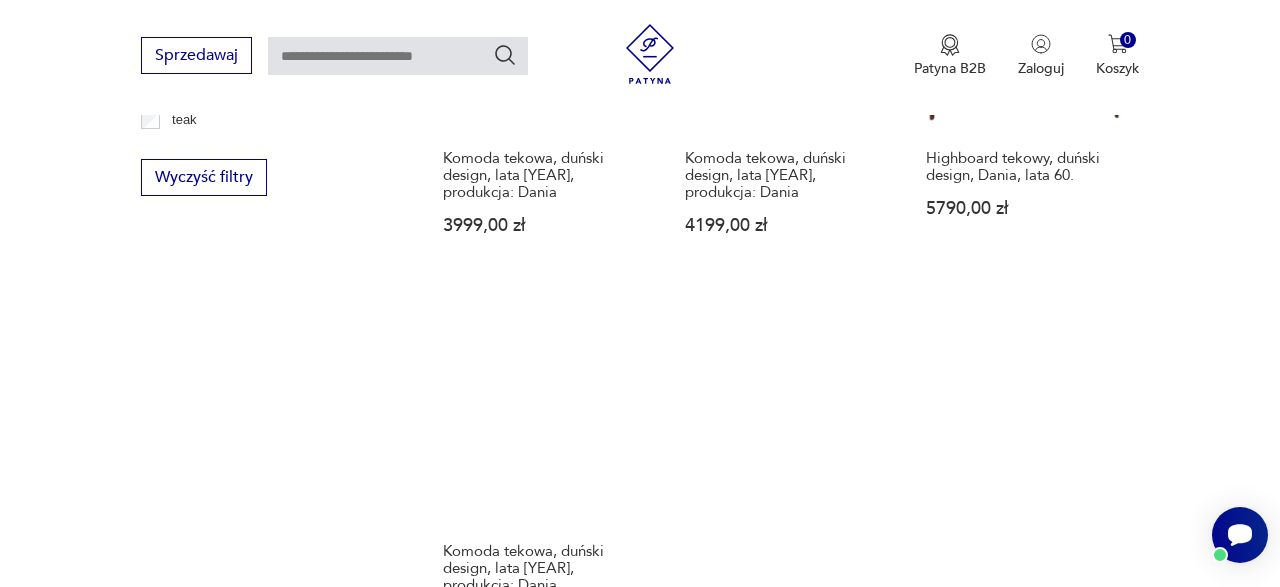 scroll, scrollTop: 2922, scrollLeft: 0, axis: vertical 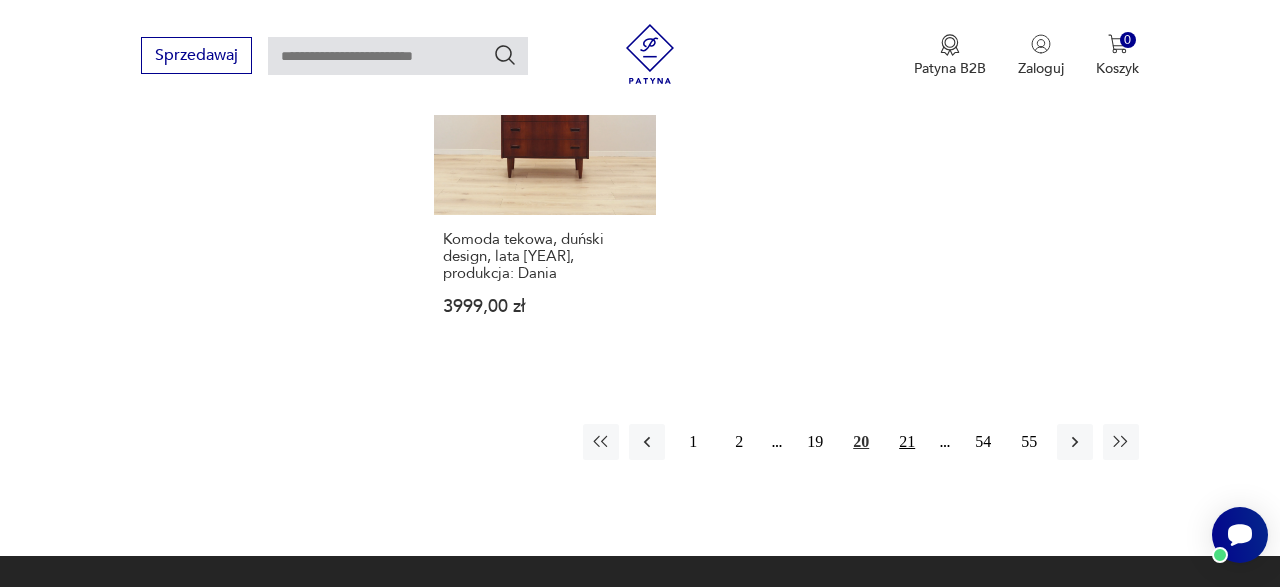 click on "21" at bounding box center [907, 442] 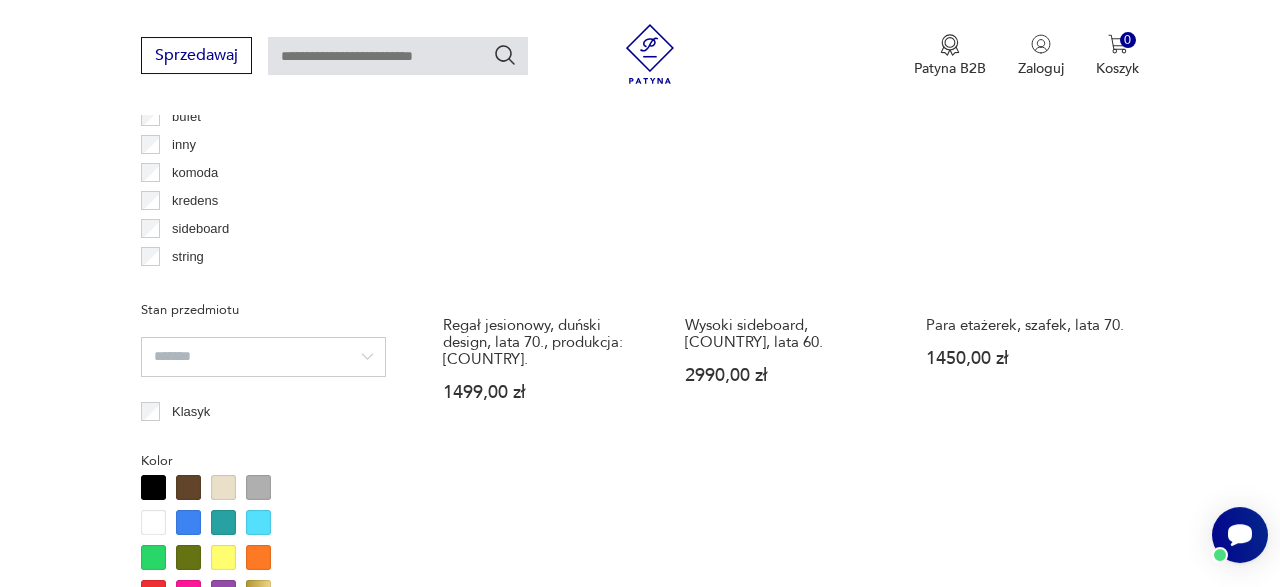 scroll, scrollTop: 1882, scrollLeft: 0, axis: vertical 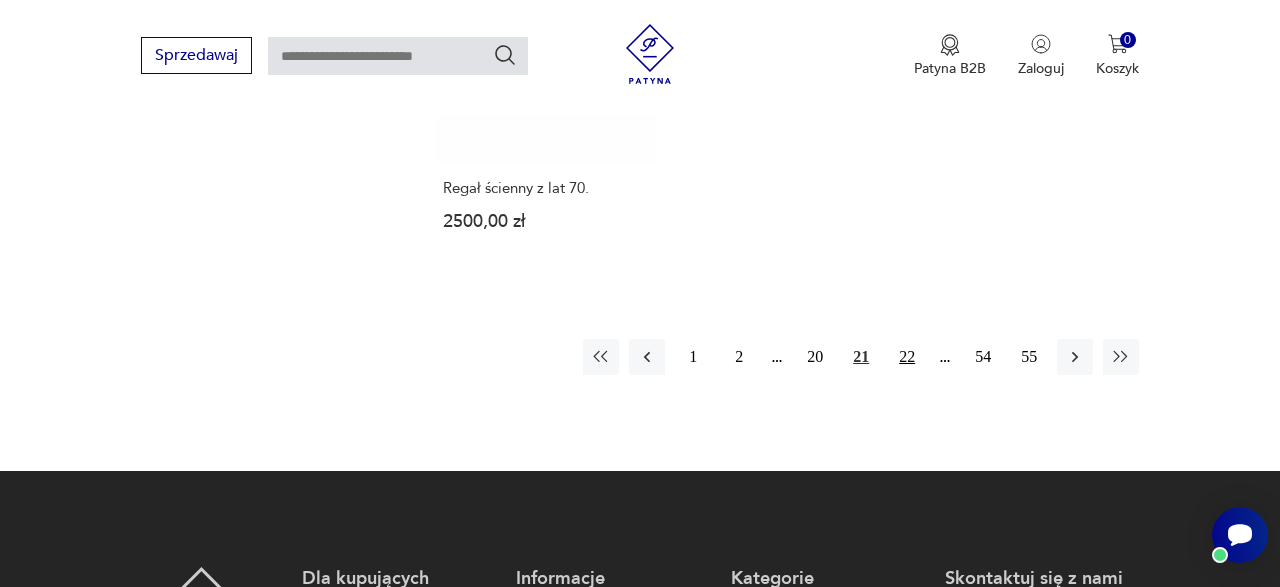 click on "22" at bounding box center [907, 357] 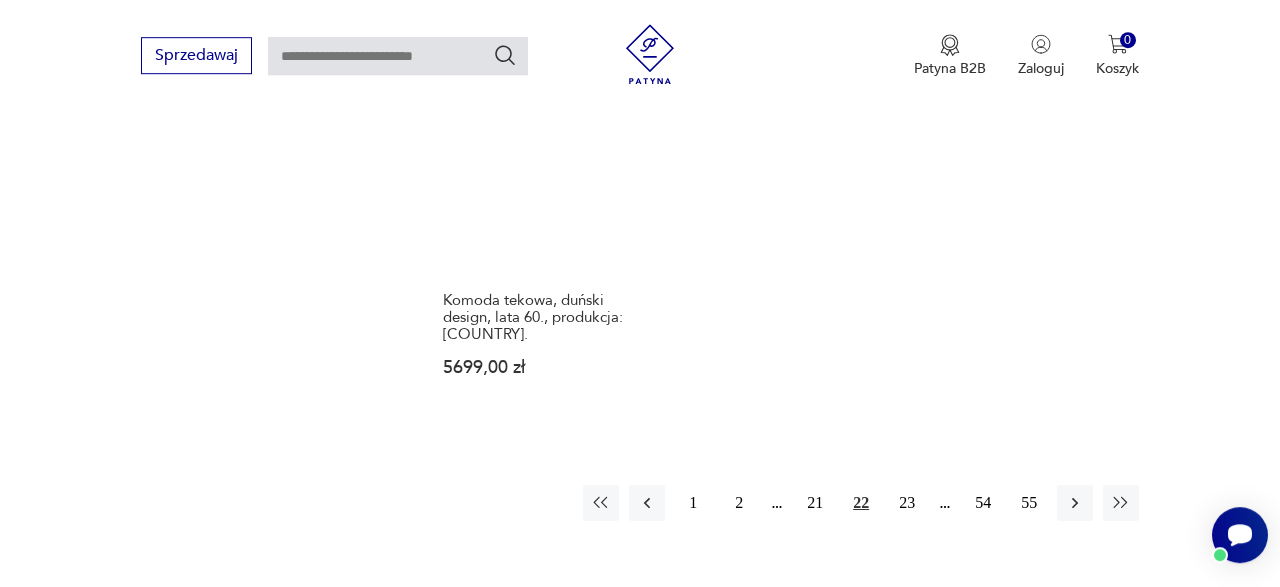 scroll, scrollTop: 2922, scrollLeft: 0, axis: vertical 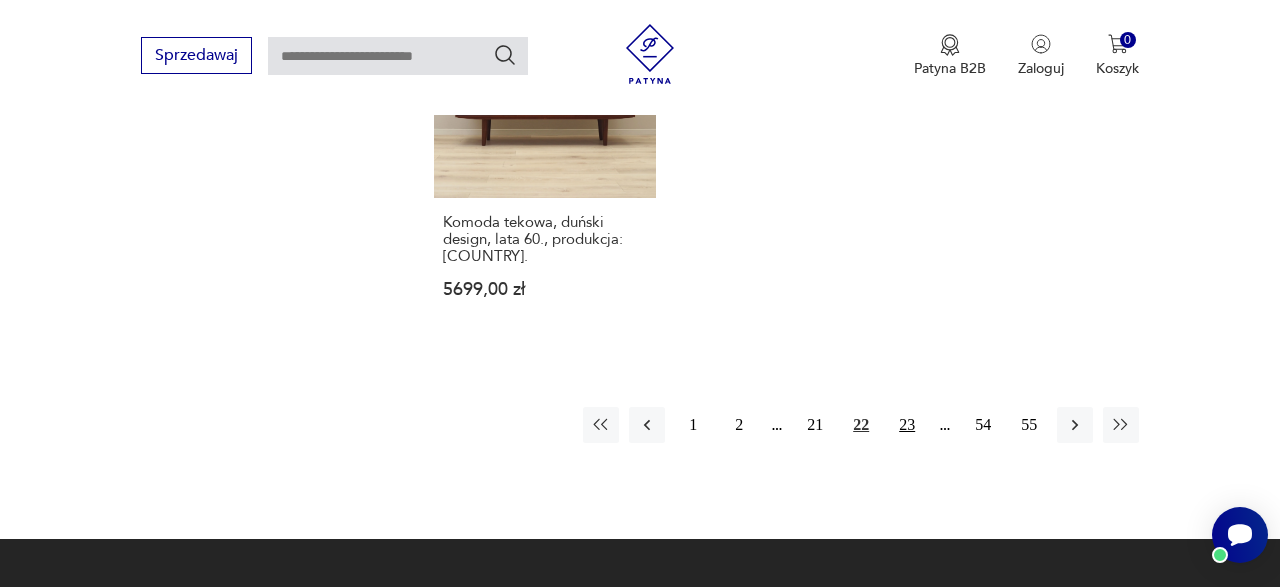 click on "23" at bounding box center [907, 425] 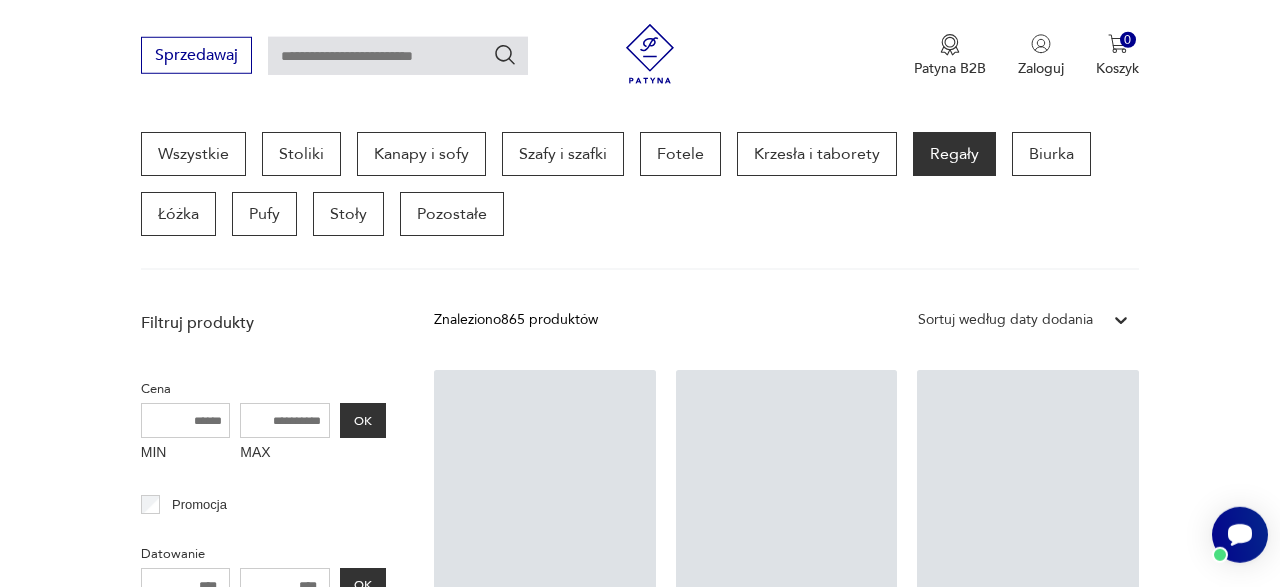 scroll, scrollTop: 530, scrollLeft: 0, axis: vertical 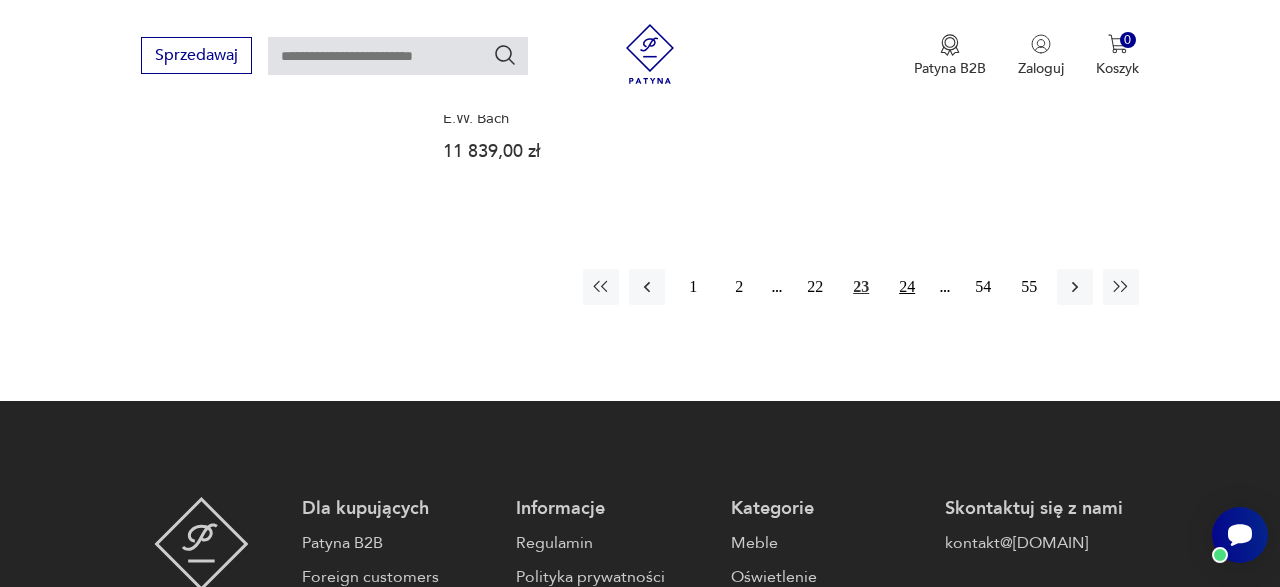 click on "24" at bounding box center (907, 287) 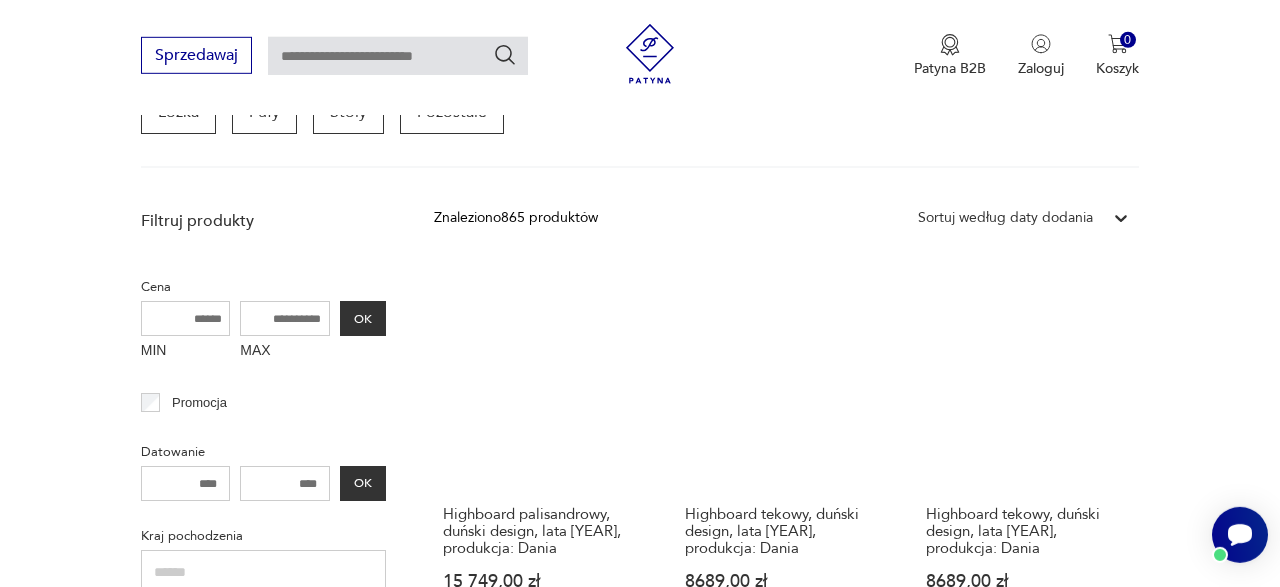 scroll, scrollTop: 634, scrollLeft: 0, axis: vertical 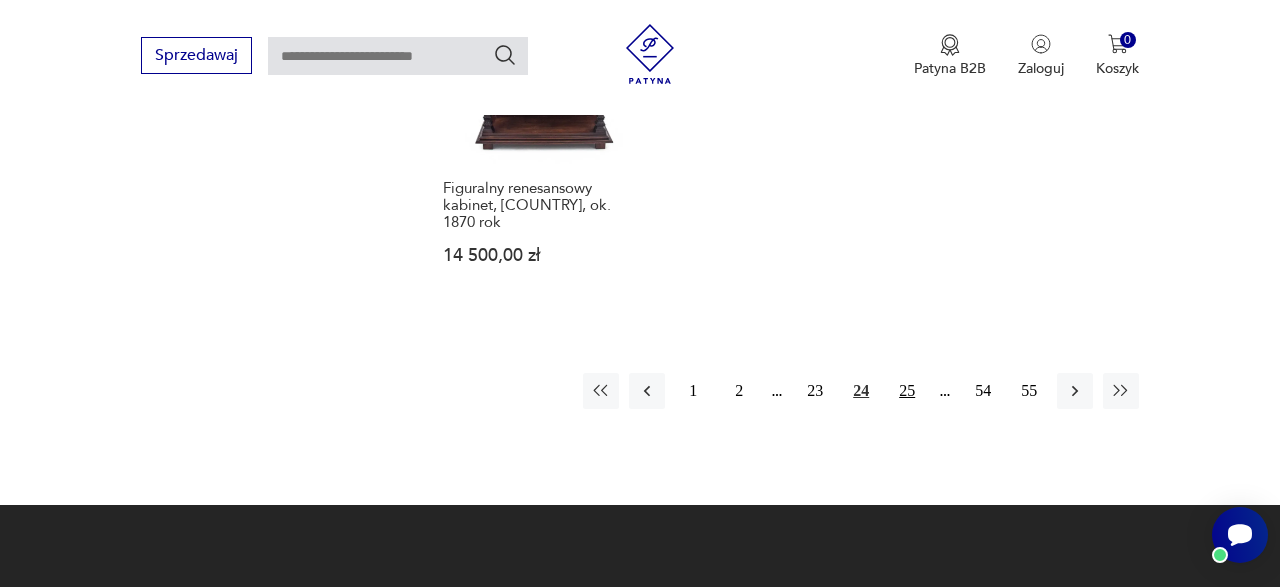 click on "25" at bounding box center (907, 391) 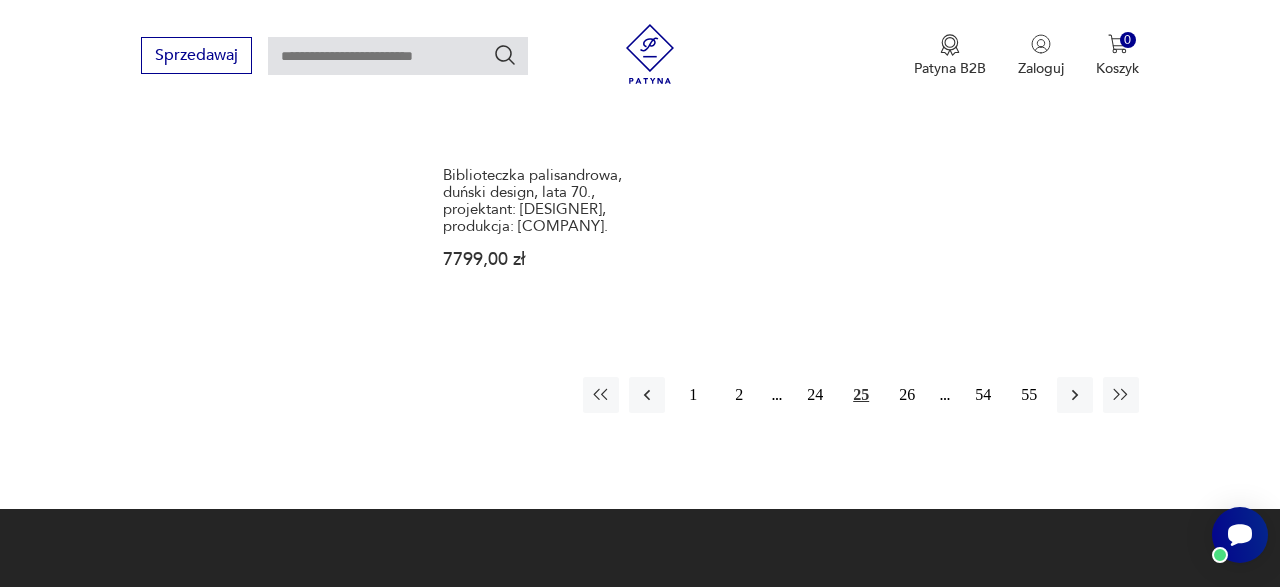 scroll, scrollTop: 3130, scrollLeft: 0, axis: vertical 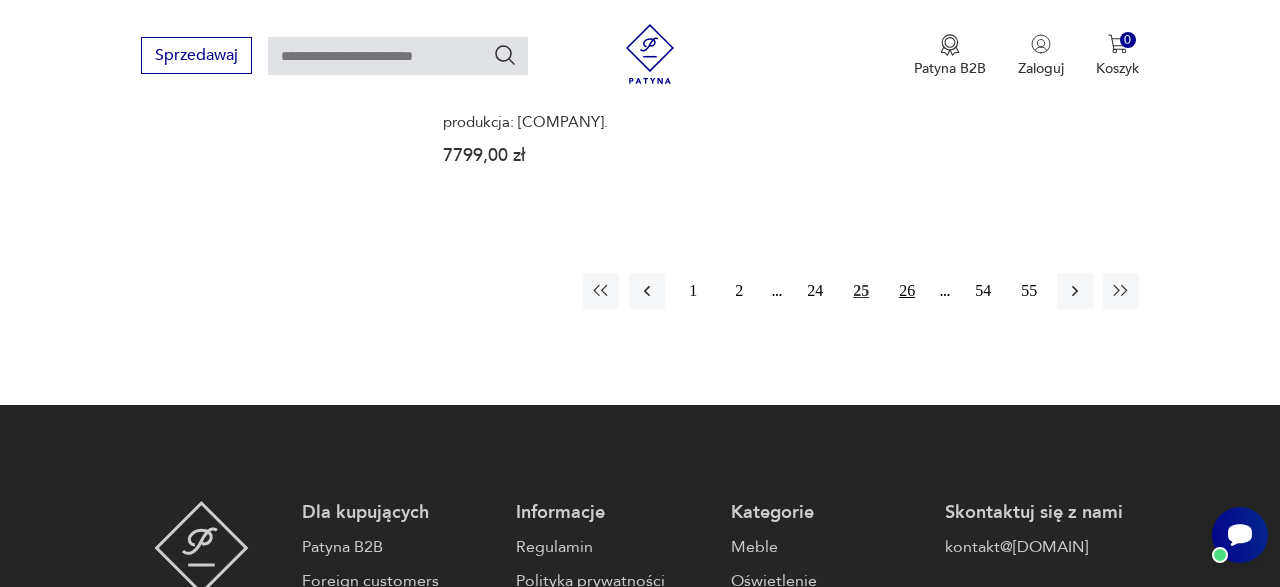 click on "26" at bounding box center (907, 291) 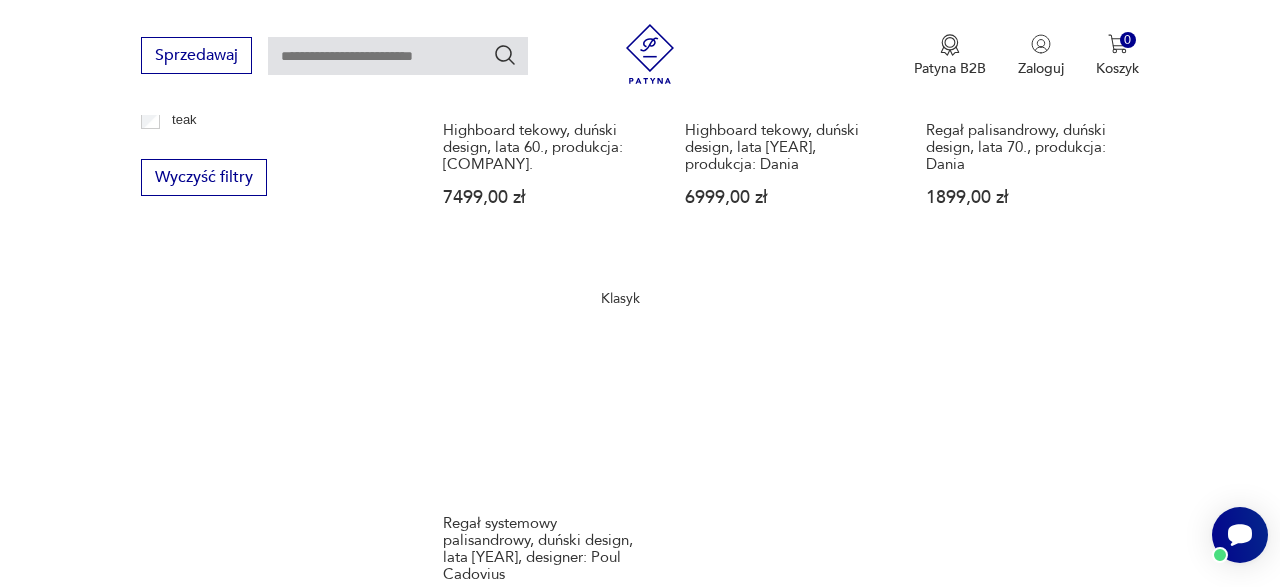 scroll, scrollTop: 2922, scrollLeft: 0, axis: vertical 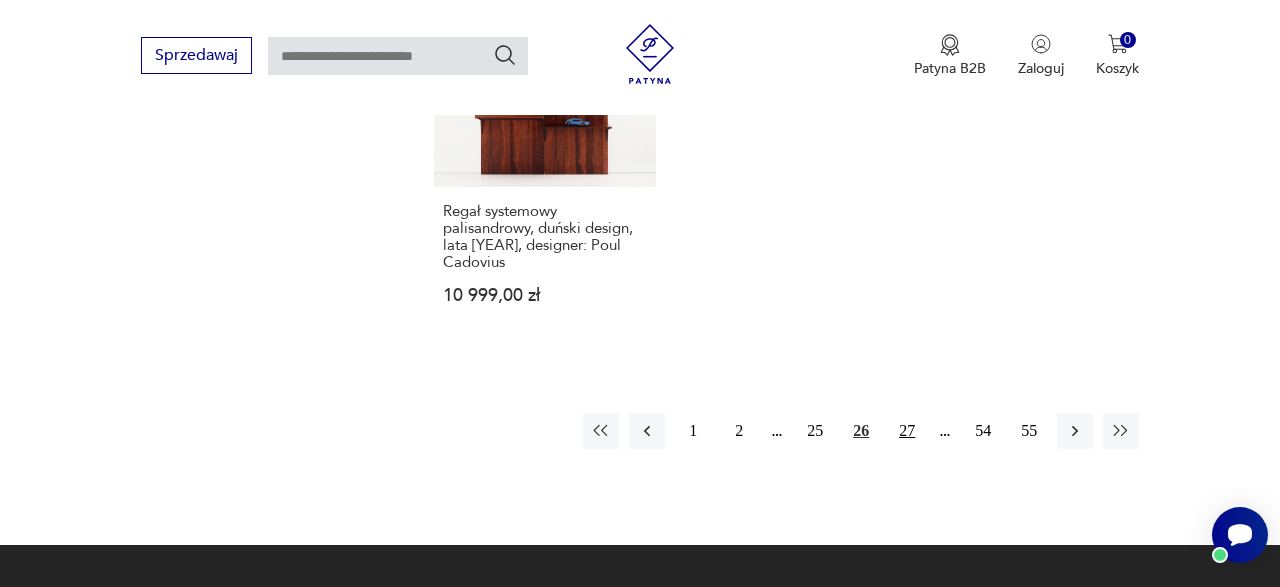 click on "27" at bounding box center (907, 431) 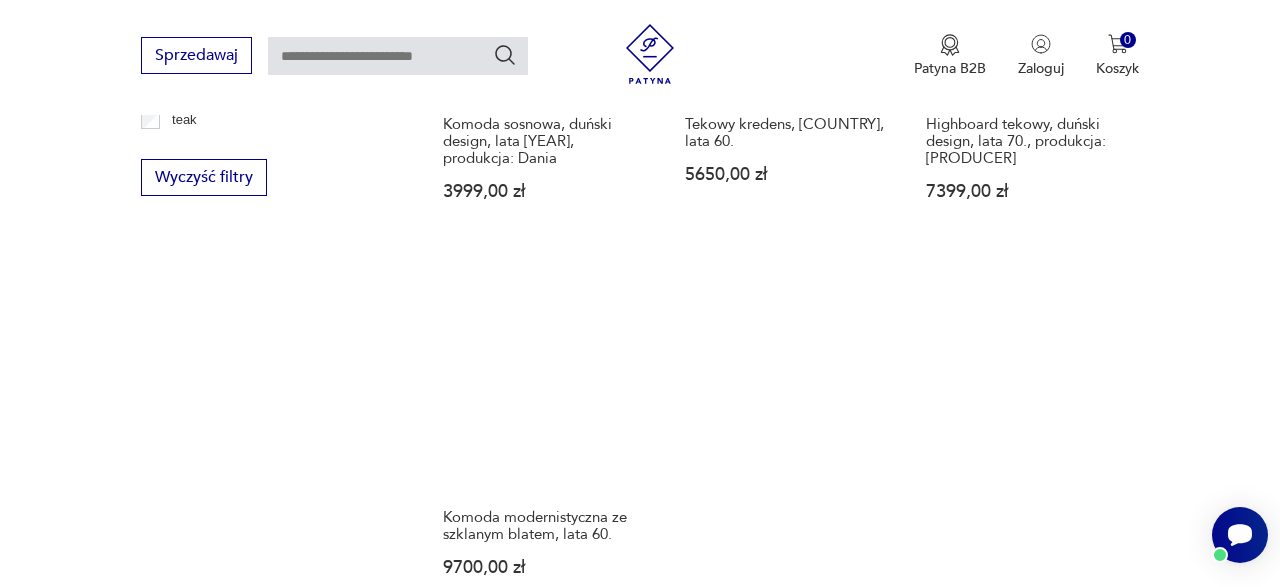 scroll, scrollTop: 2922, scrollLeft: 0, axis: vertical 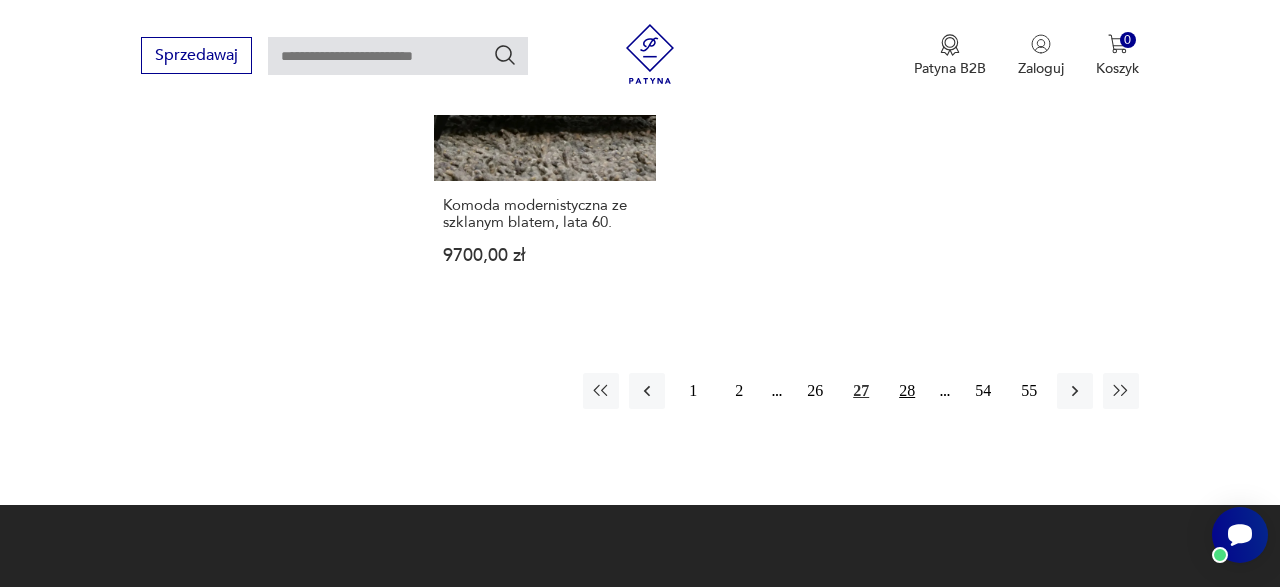click on "28" at bounding box center (907, 391) 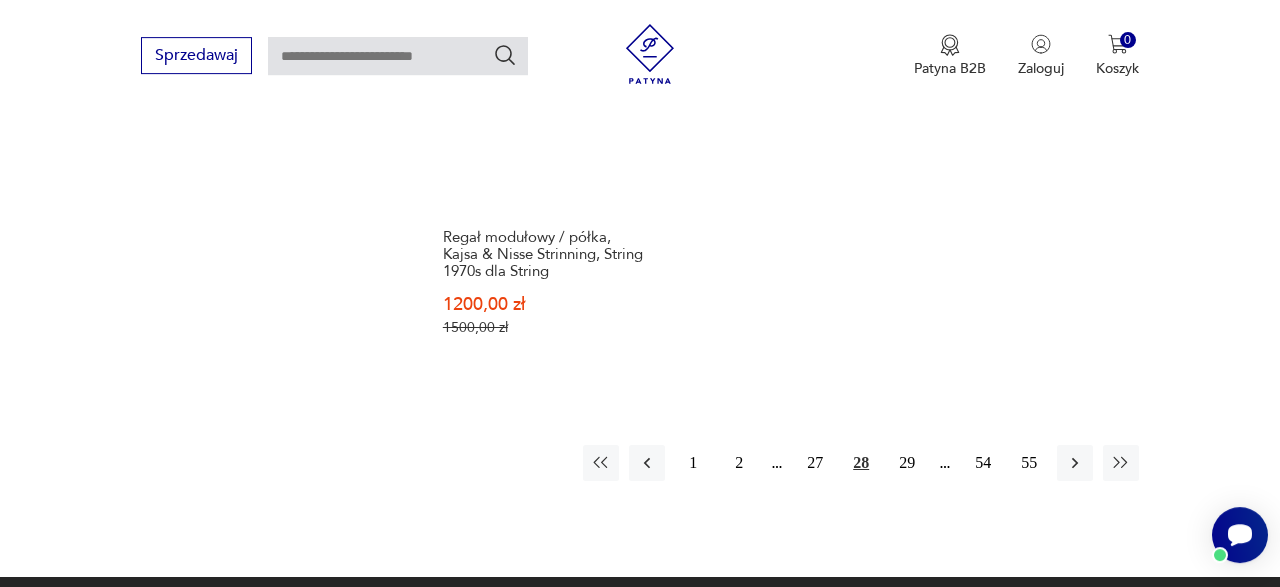 scroll, scrollTop: 3026, scrollLeft: 0, axis: vertical 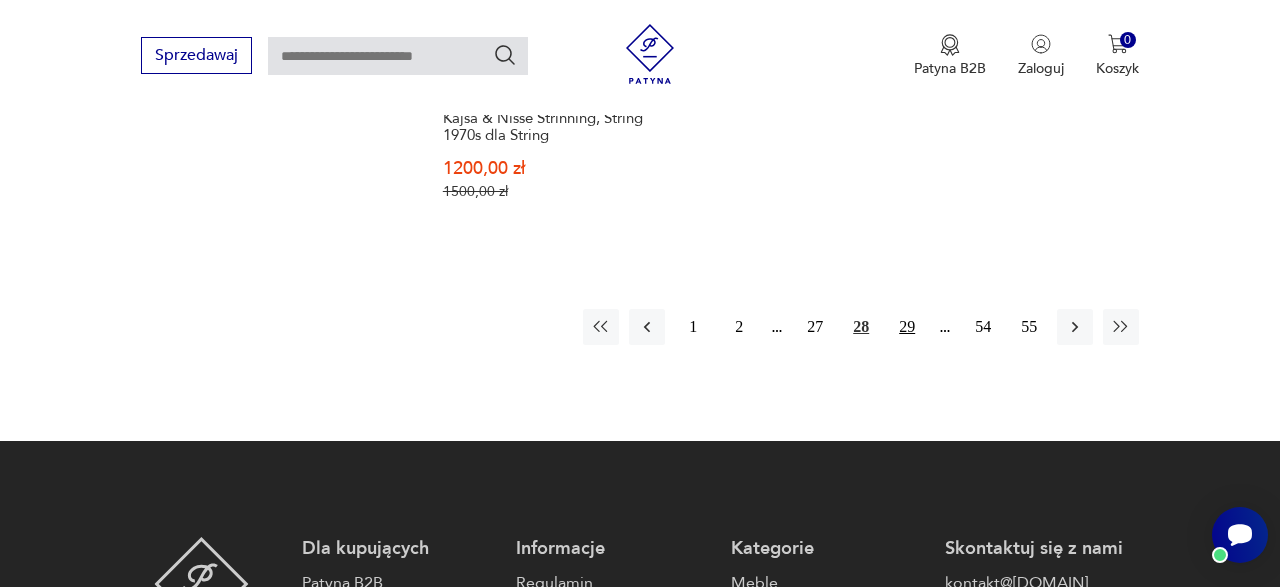 click on "29" at bounding box center (907, 327) 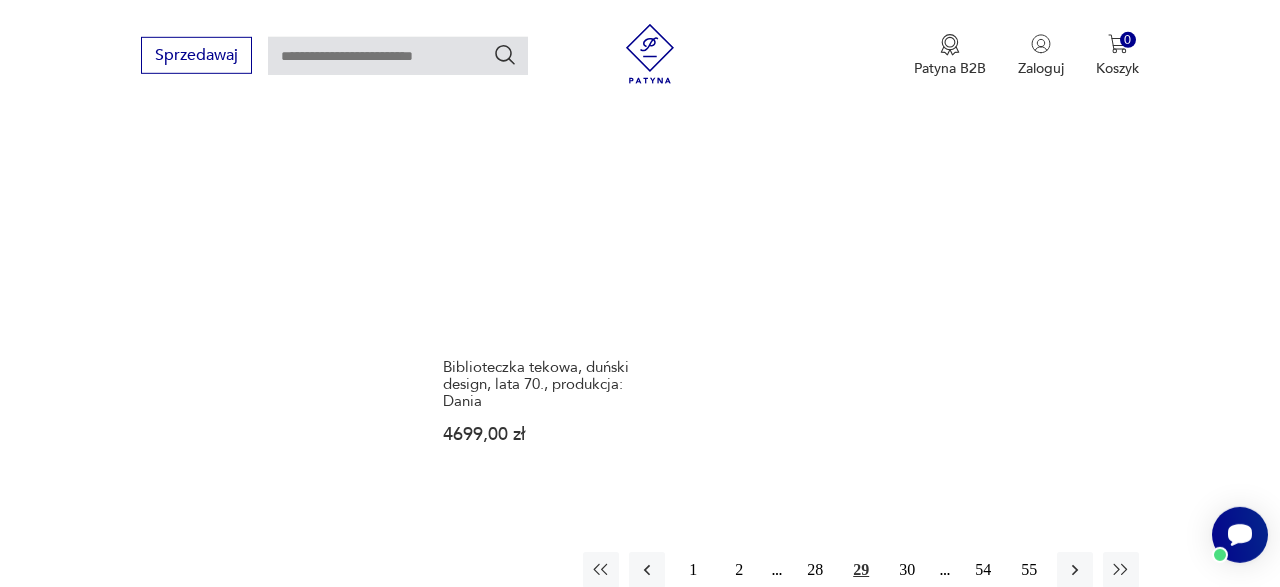 scroll, scrollTop: 2818, scrollLeft: 0, axis: vertical 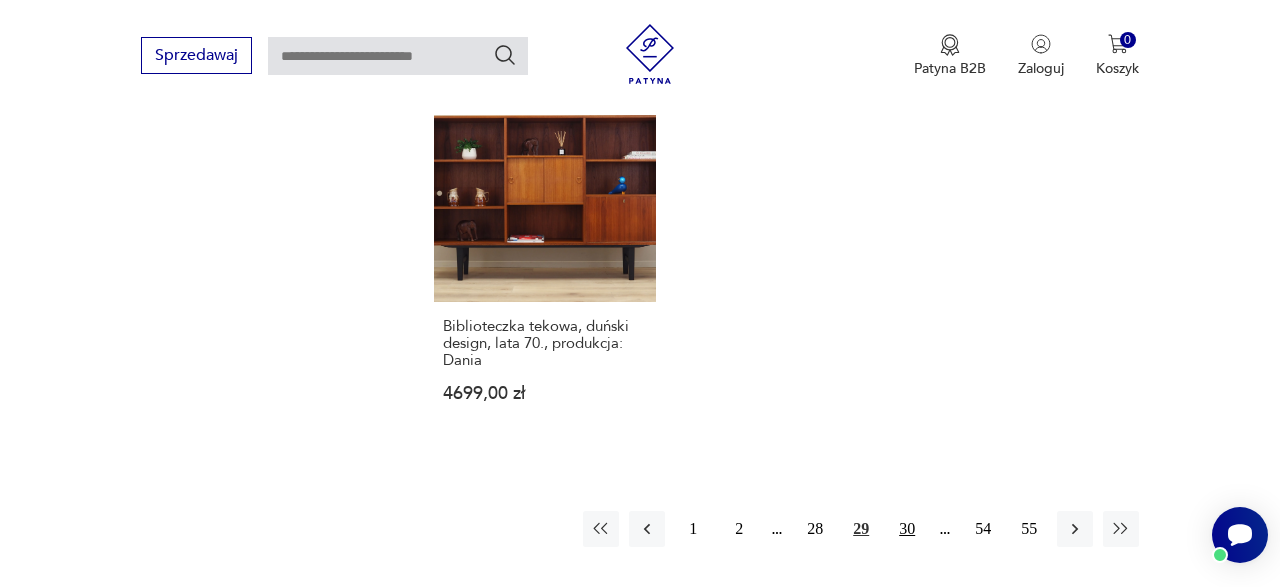 click on "30" at bounding box center [907, 529] 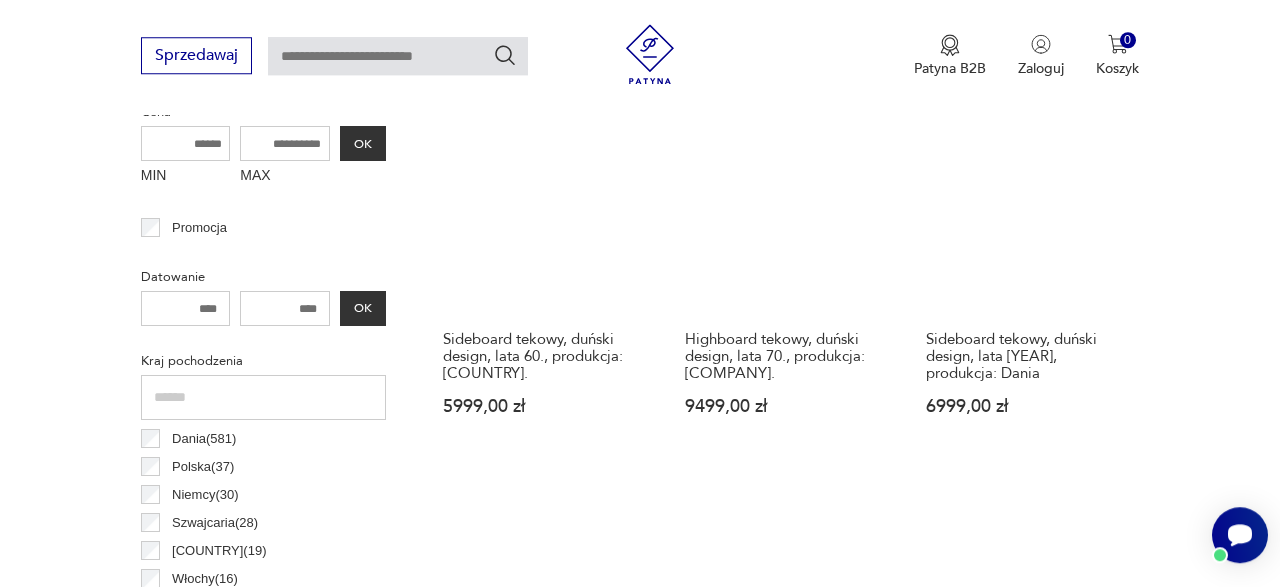 scroll, scrollTop: 842, scrollLeft: 0, axis: vertical 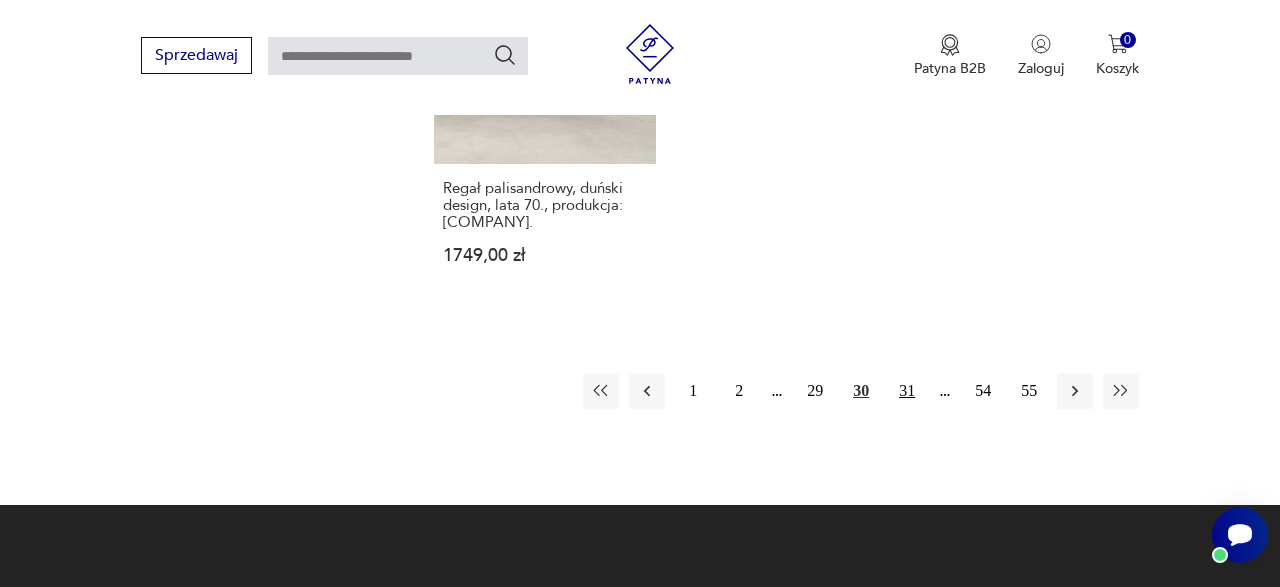 click on "31" at bounding box center (907, 391) 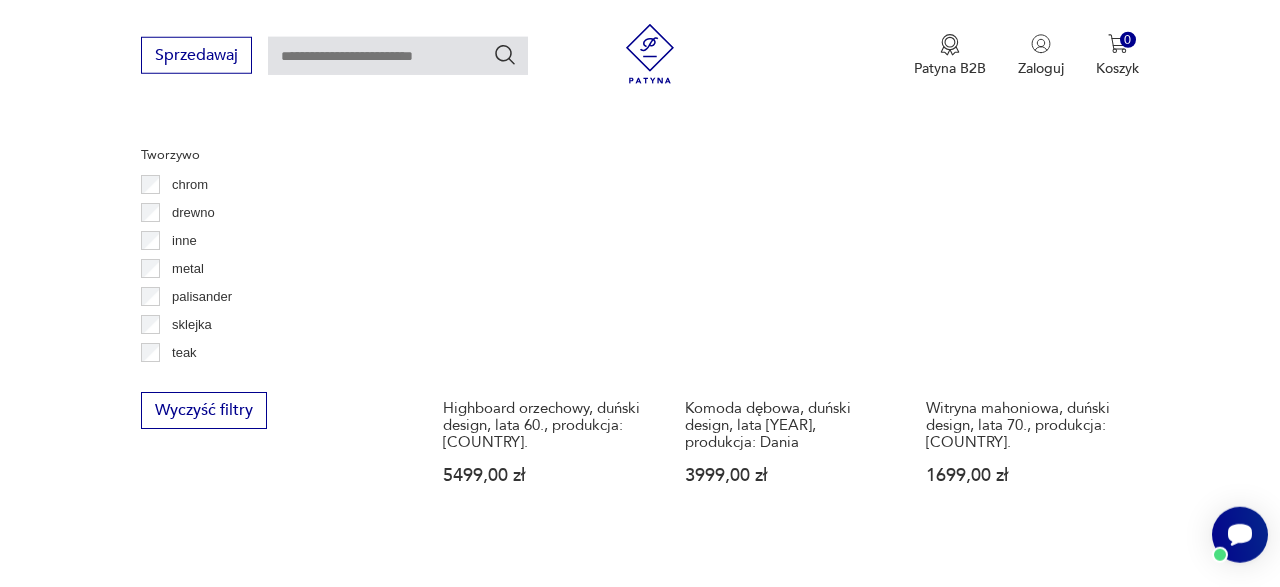 scroll, scrollTop: 2402, scrollLeft: 0, axis: vertical 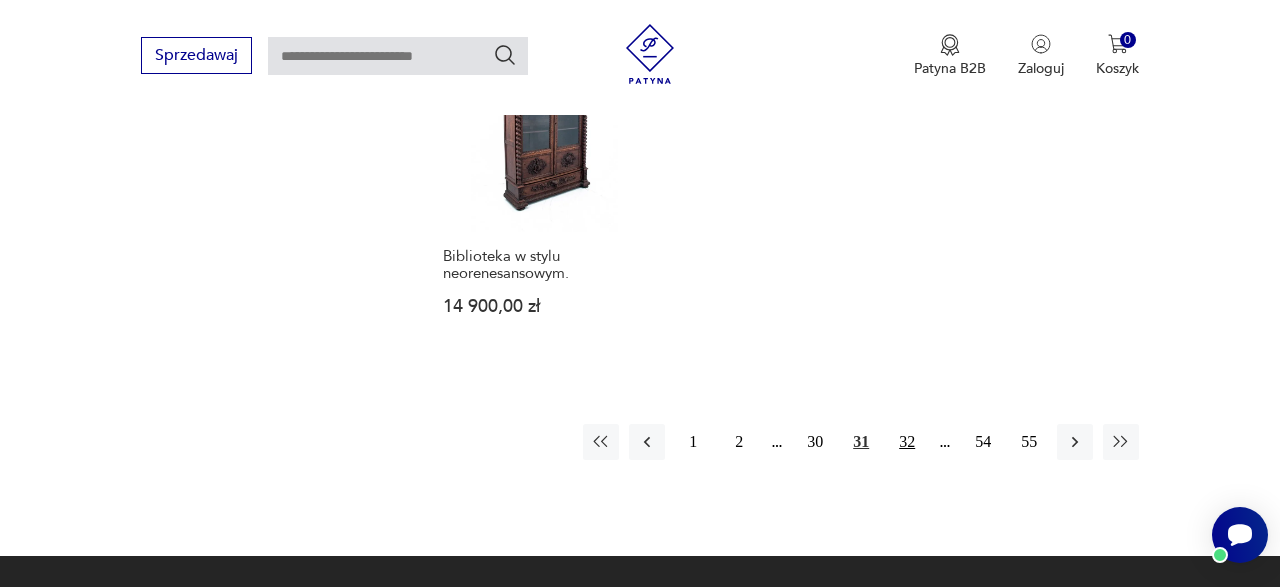 click on "32" at bounding box center (907, 442) 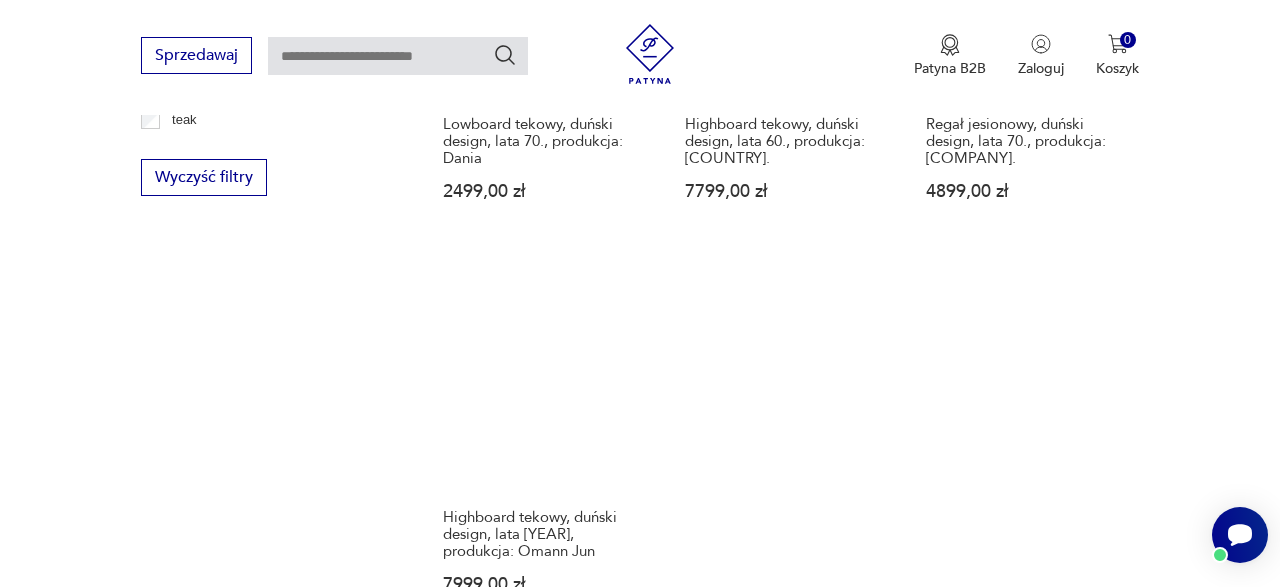 scroll, scrollTop: 3026, scrollLeft: 0, axis: vertical 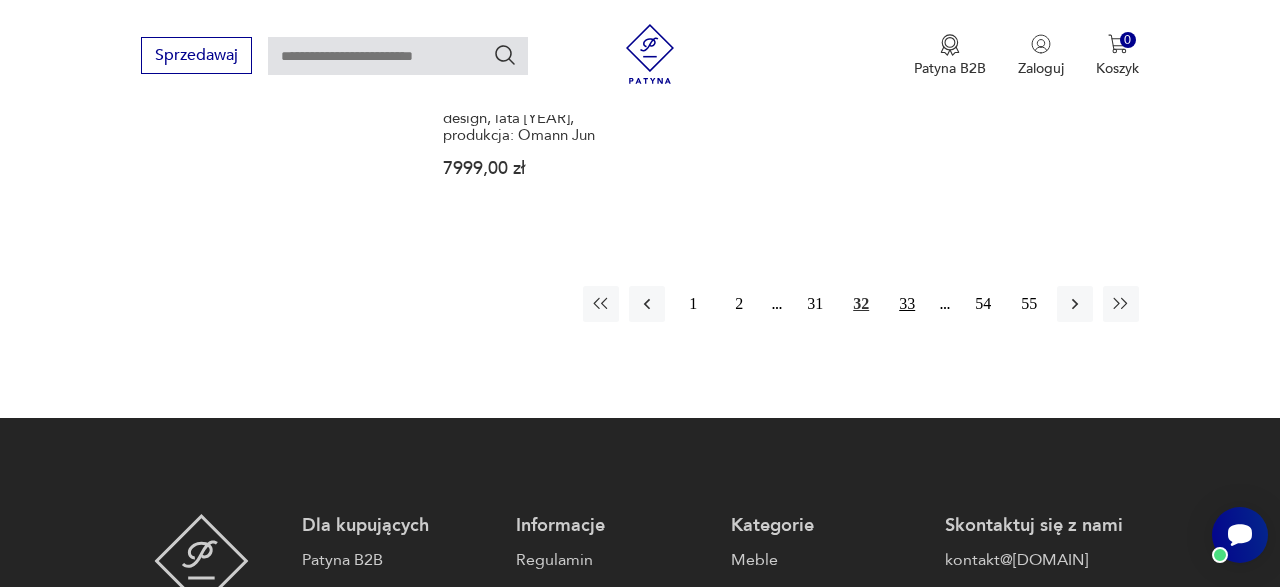 click on "33" at bounding box center [907, 304] 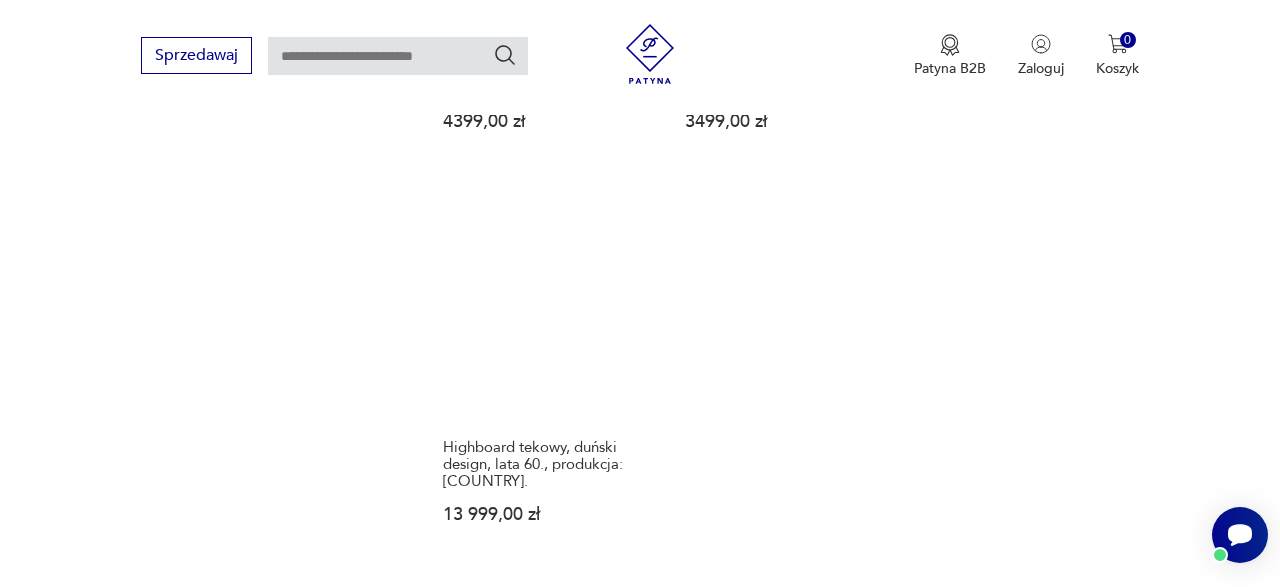 scroll, scrollTop: 2818, scrollLeft: 0, axis: vertical 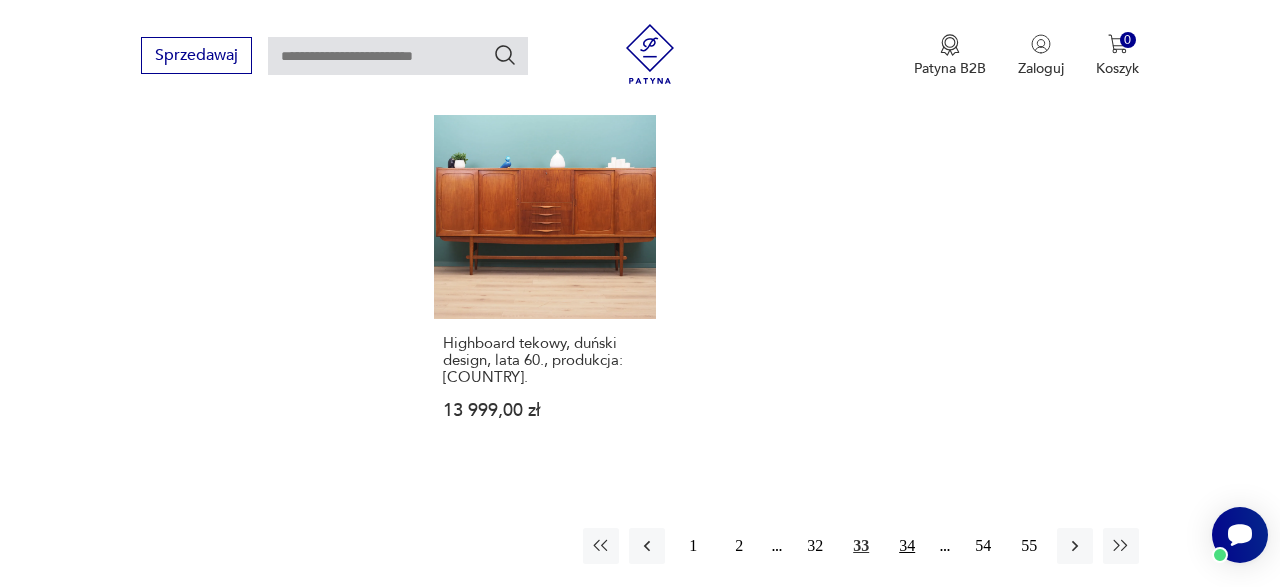 click on "34" at bounding box center [907, 546] 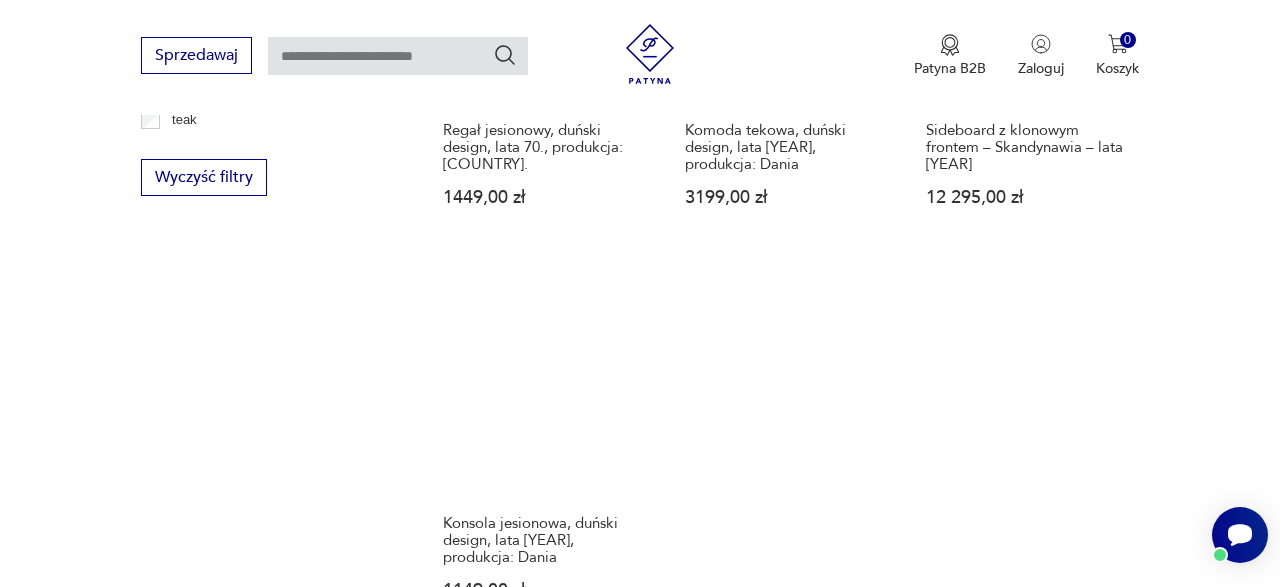 scroll, scrollTop: 3026, scrollLeft: 0, axis: vertical 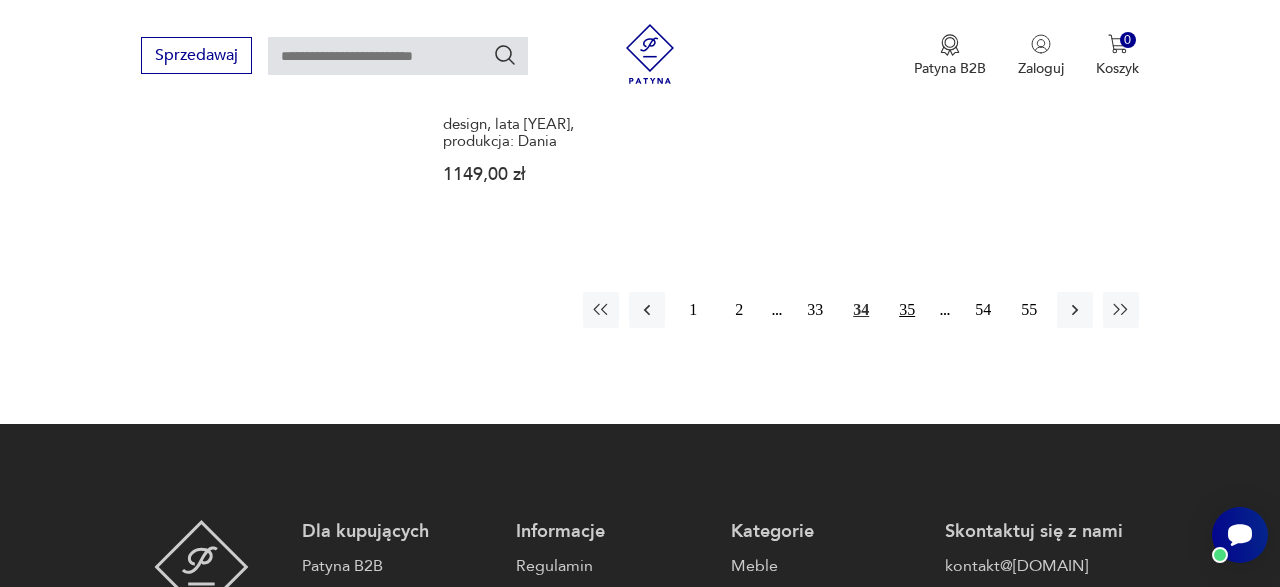 click on "35" at bounding box center (907, 310) 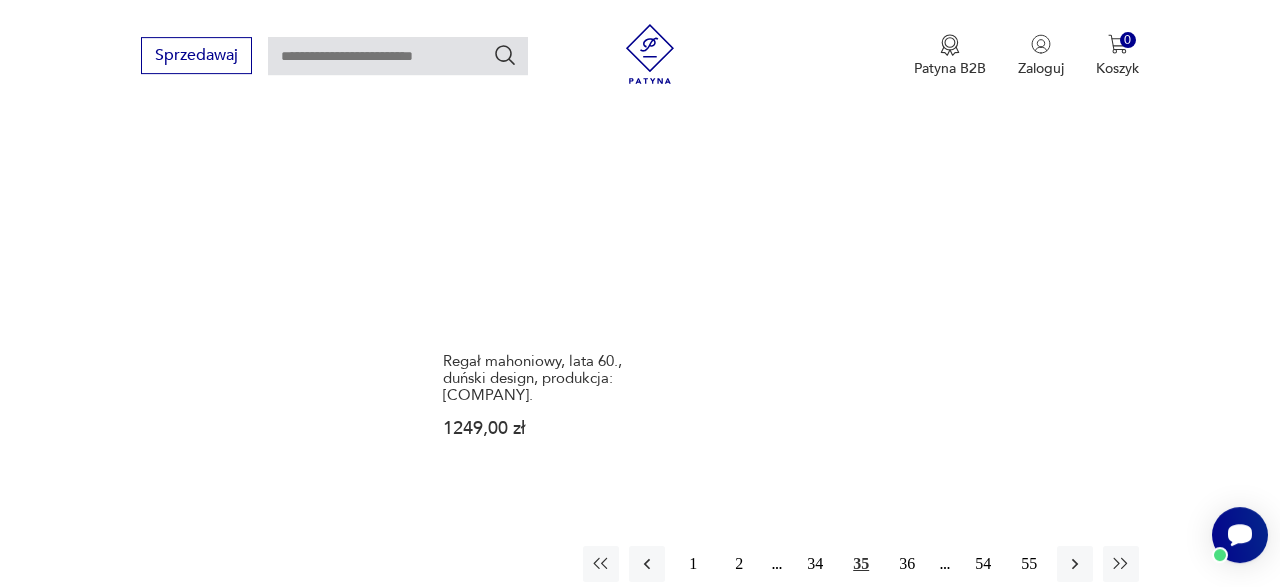 scroll, scrollTop: 2922, scrollLeft: 0, axis: vertical 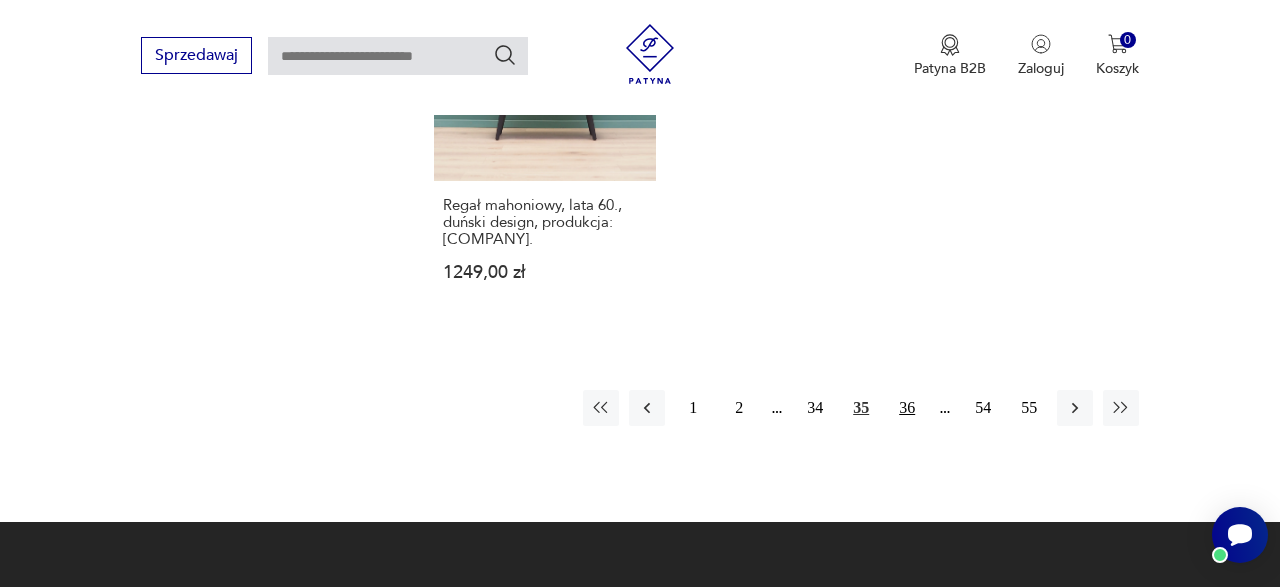 click on "36" at bounding box center [907, 408] 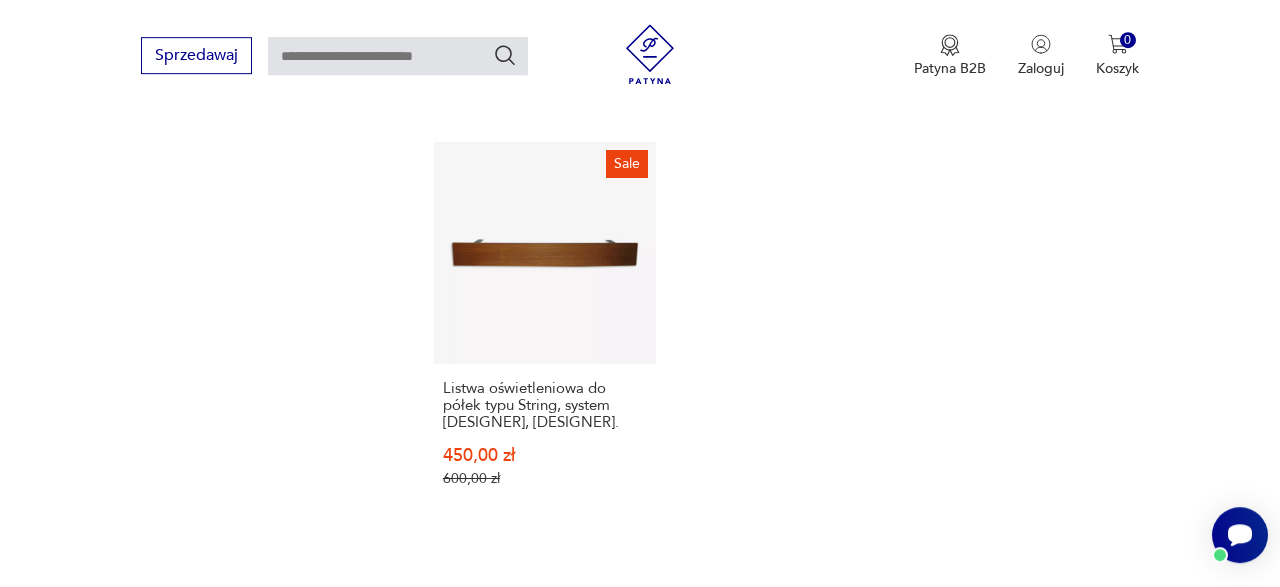 scroll, scrollTop: 2922, scrollLeft: 0, axis: vertical 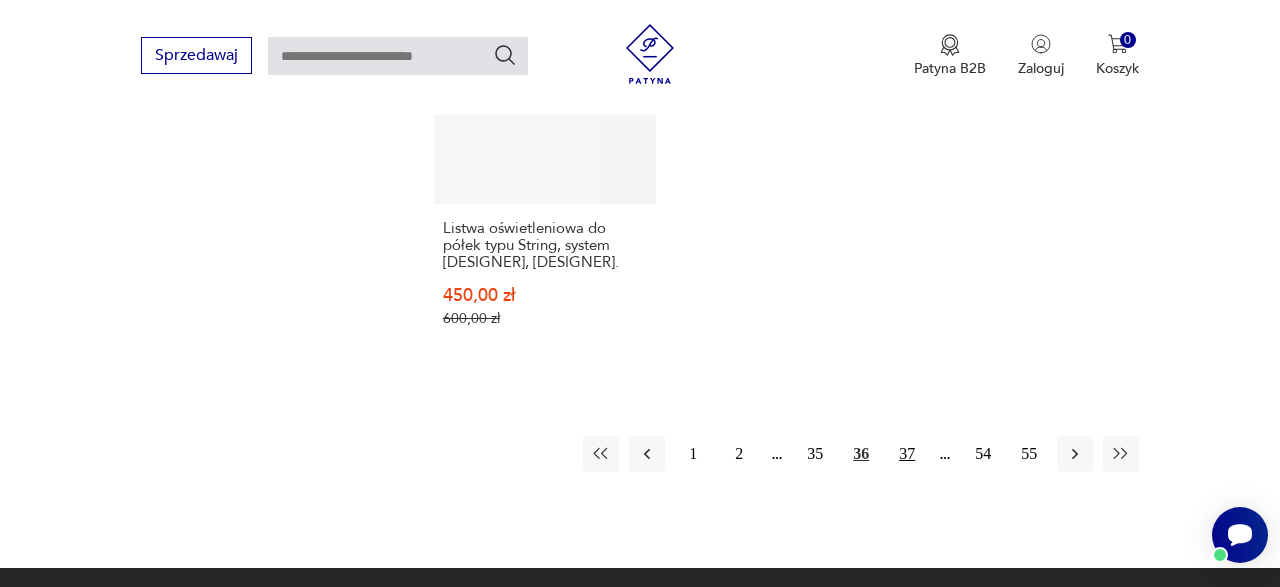 click on "37" at bounding box center (907, 454) 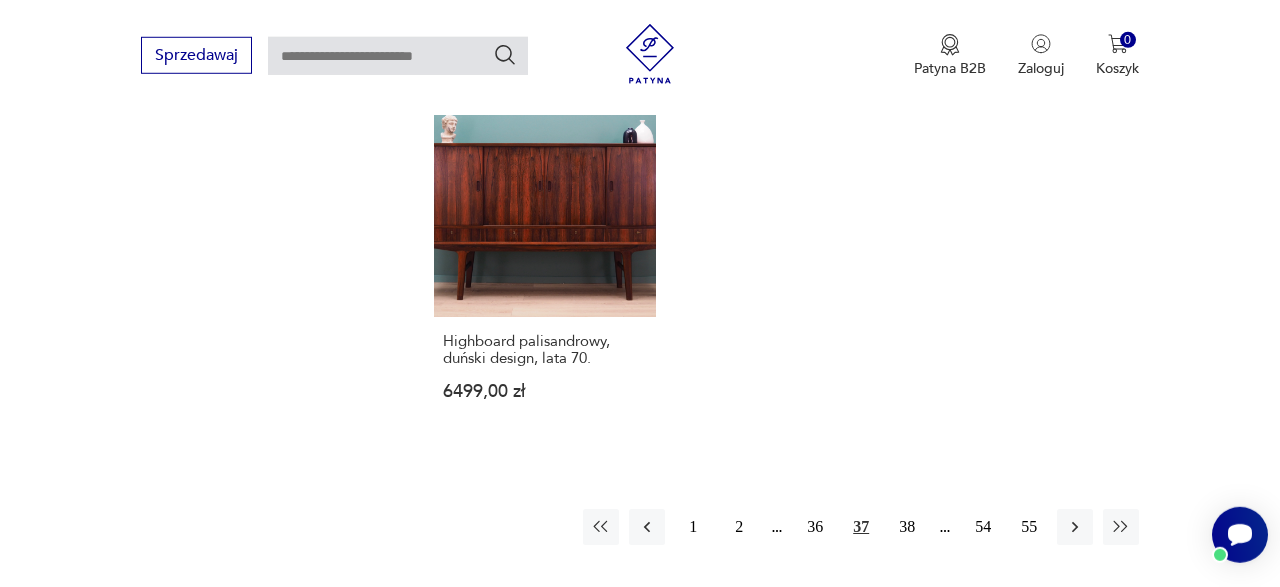 scroll, scrollTop: 2922, scrollLeft: 0, axis: vertical 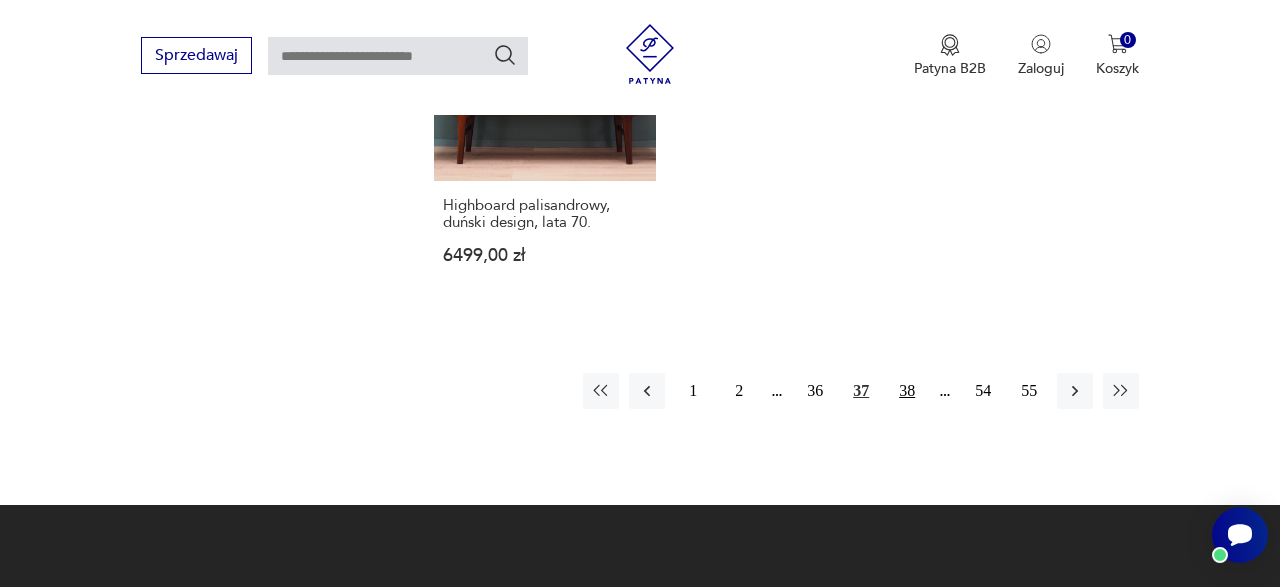 click on "38" at bounding box center (907, 391) 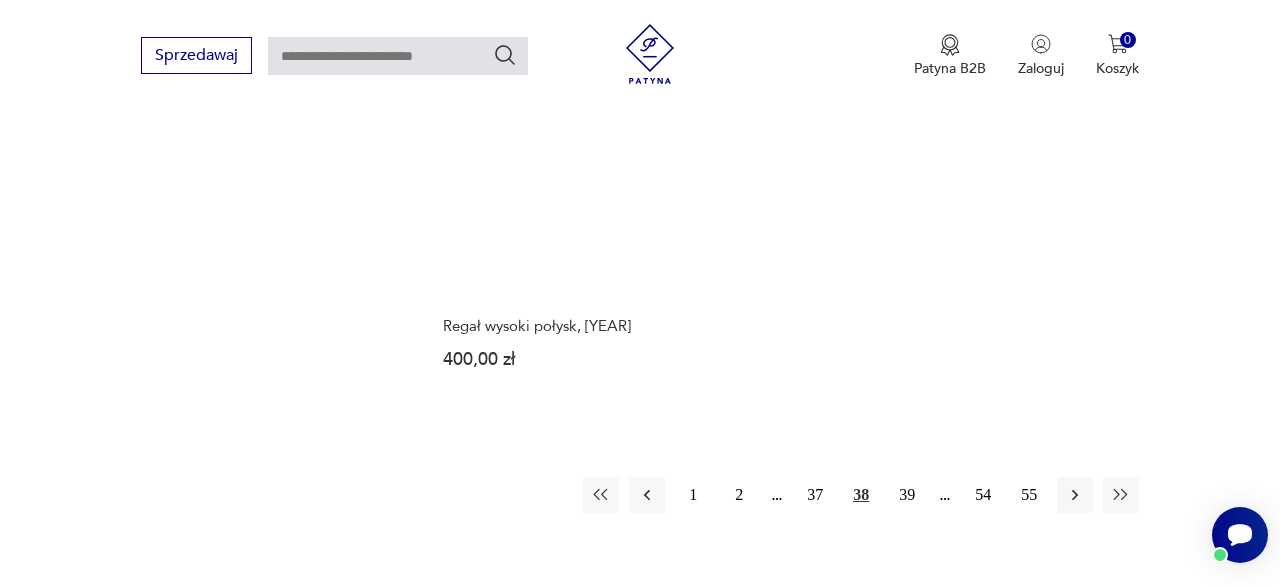 scroll, scrollTop: 3026, scrollLeft: 0, axis: vertical 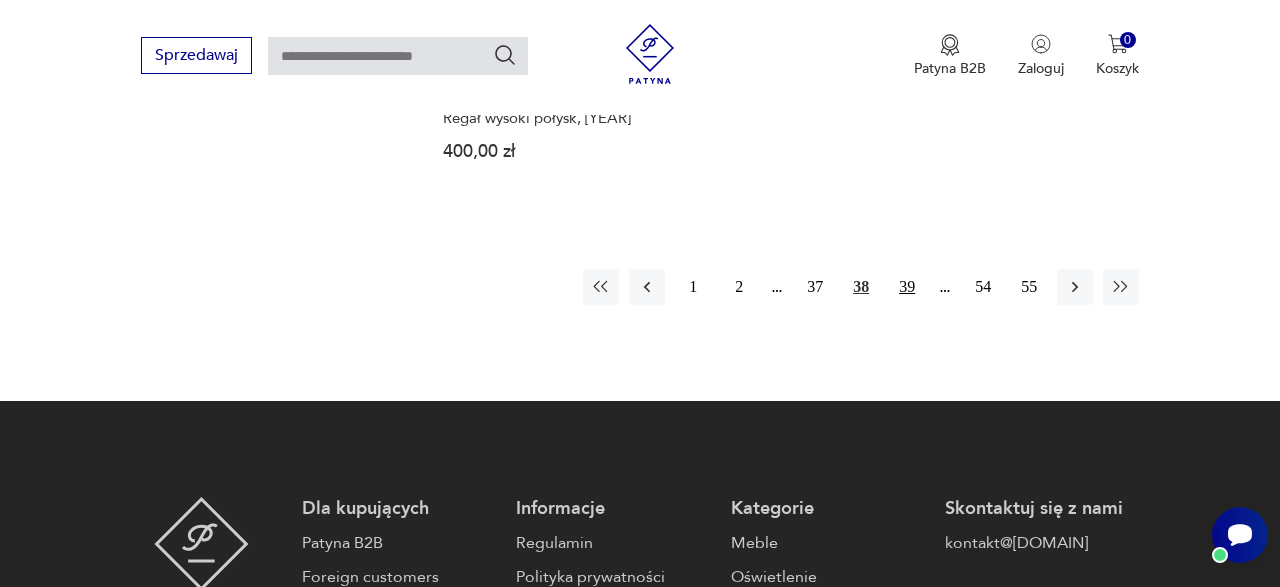 click on "39" at bounding box center (907, 287) 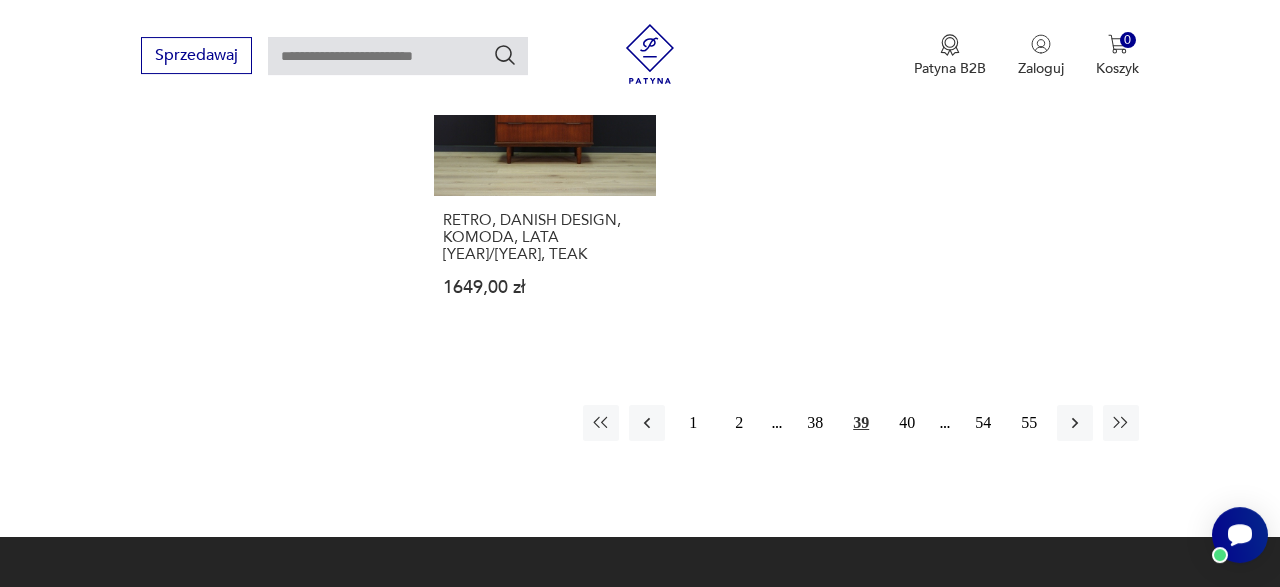 scroll, scrollTop: 2922, scrollLeft: 0, axis: vertical 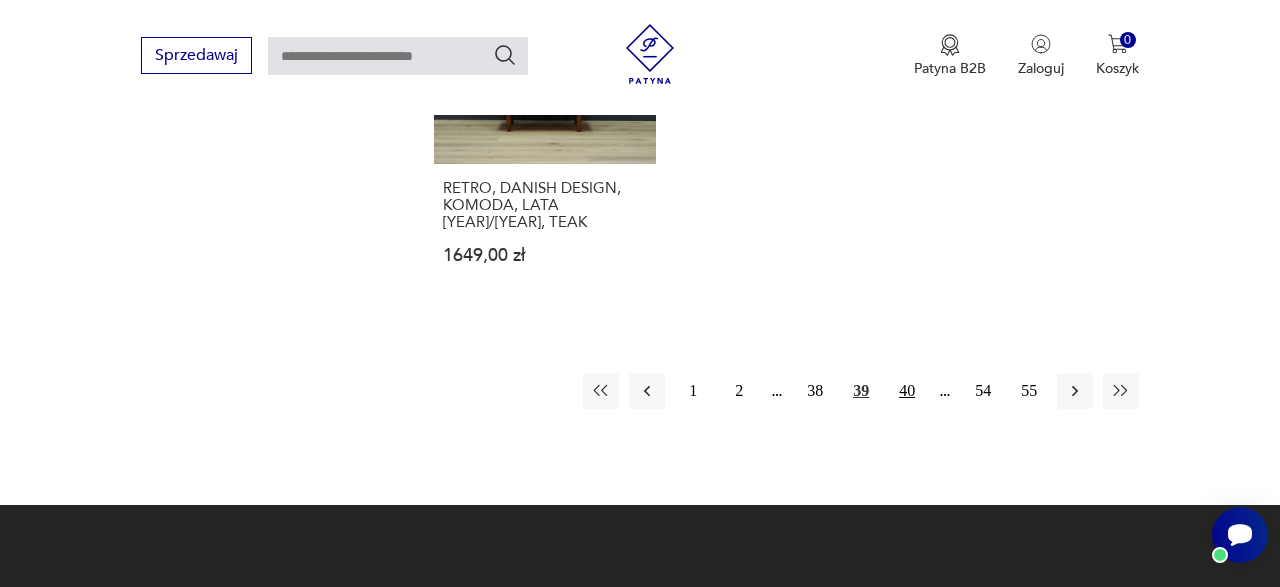 click on "40" at bounding box center (907, 391) 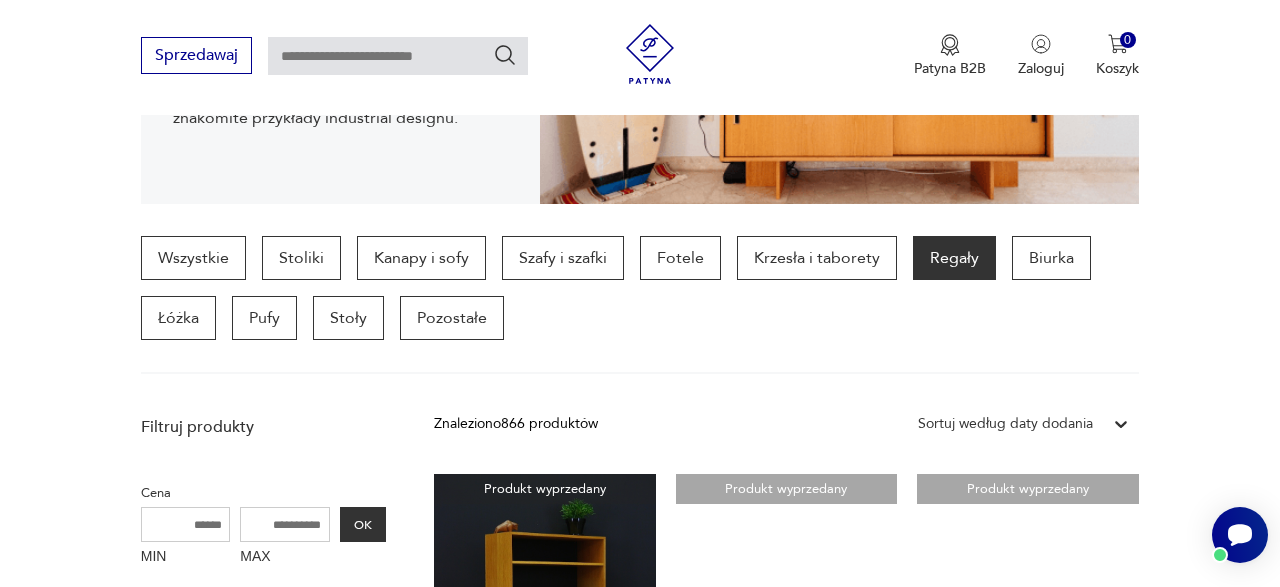 scroll, scrollTop: 0, scrollLeft: 0, axis: both 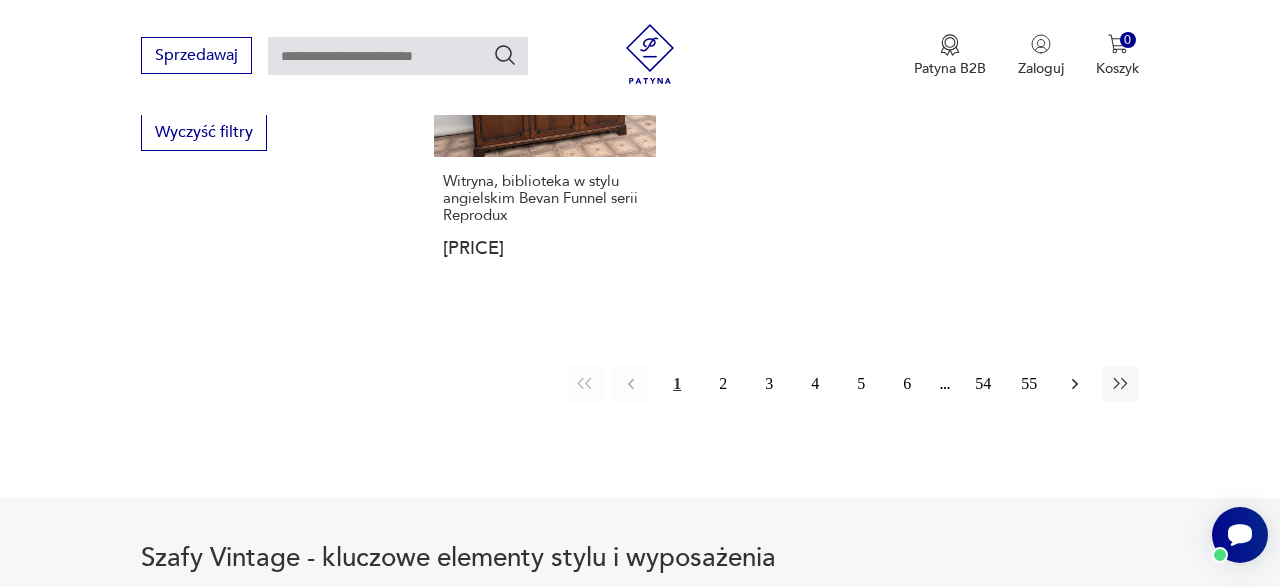 click 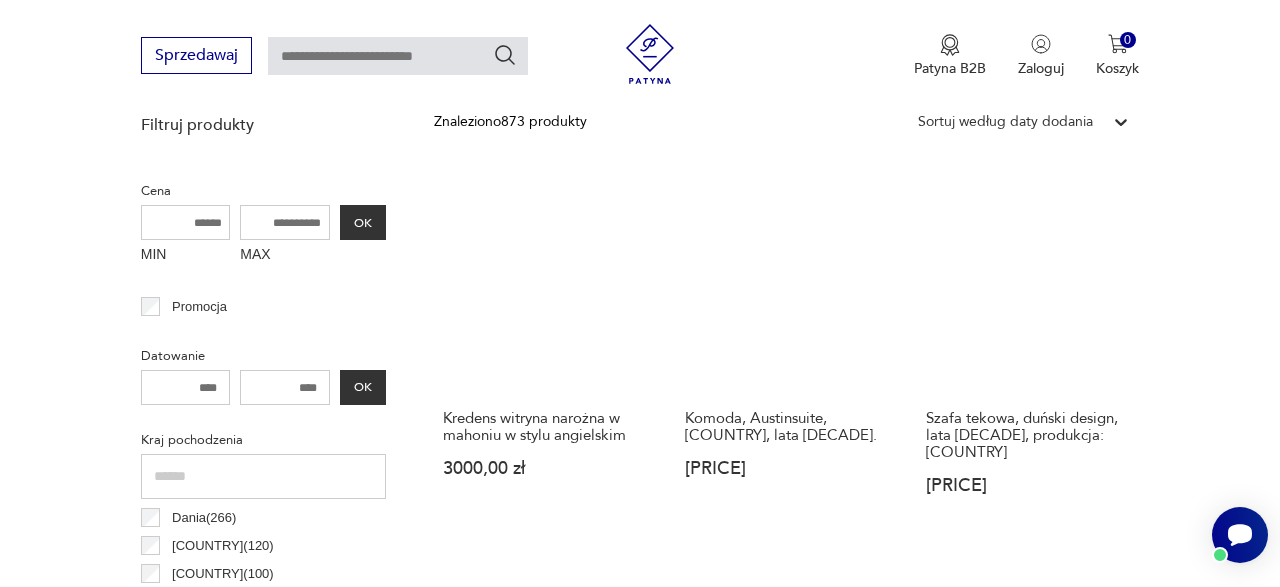 scroll, scrollTop: 416, scrollLeft: 0, axis: vertical 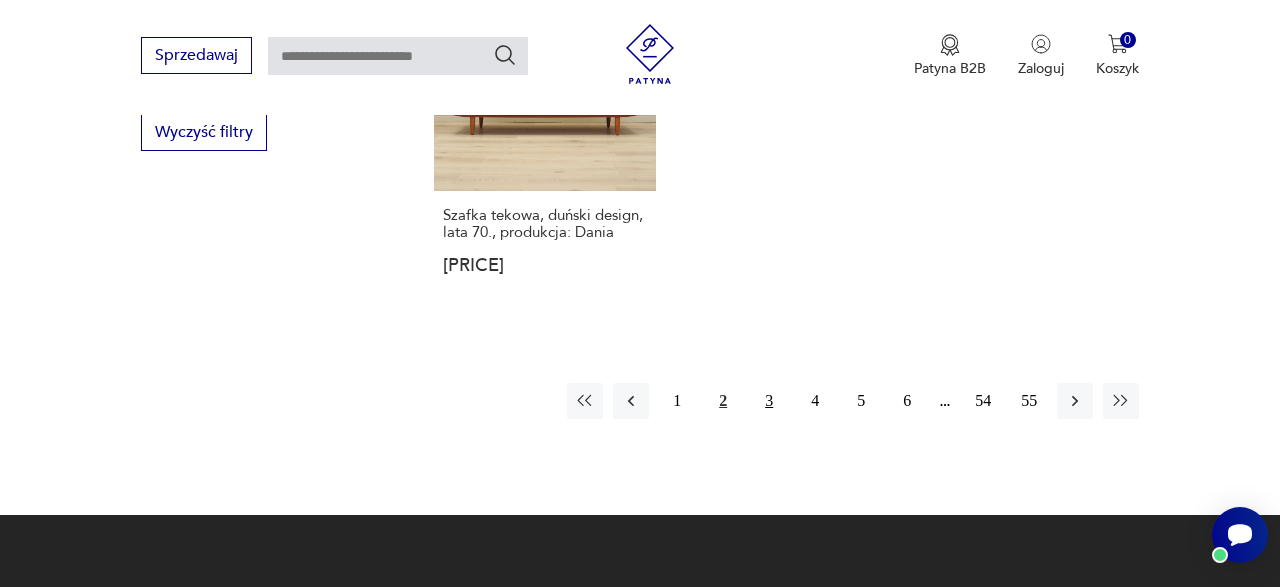 click on "3" at bounding box center [769, 401] 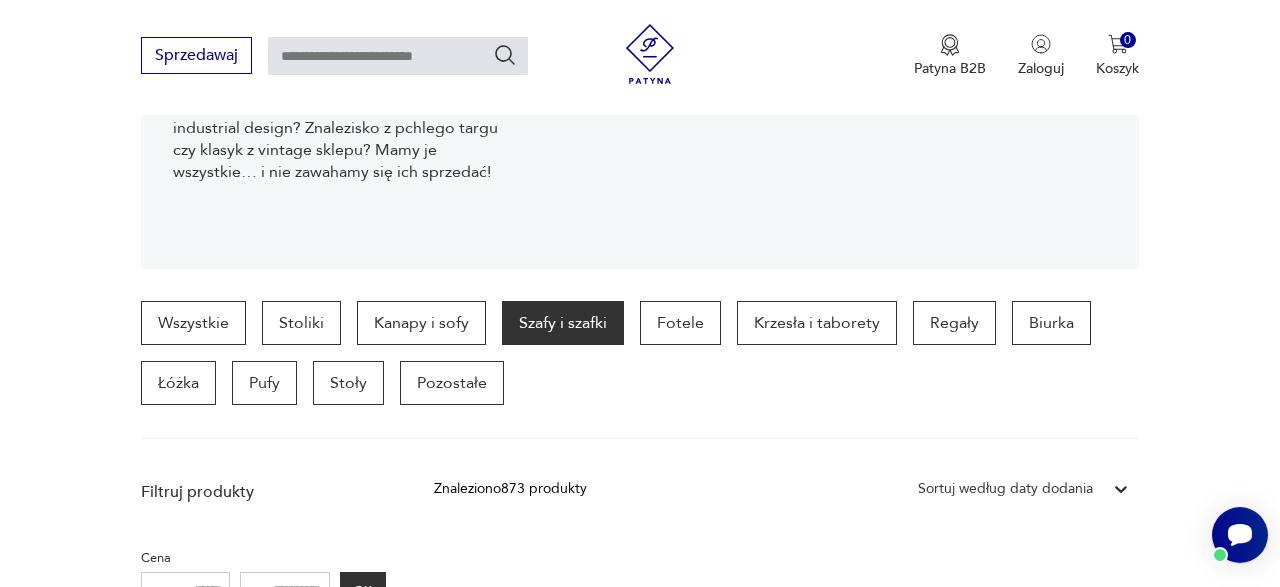 scroll, scrollTop: 312, scrollLeft: 0, axis: vertical 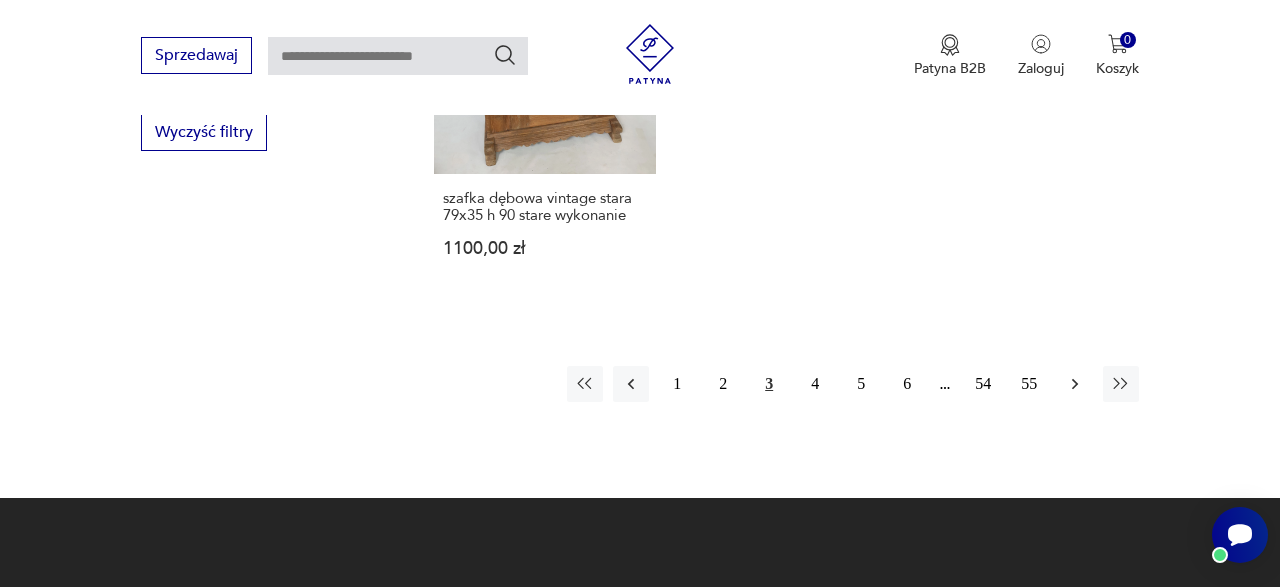 click 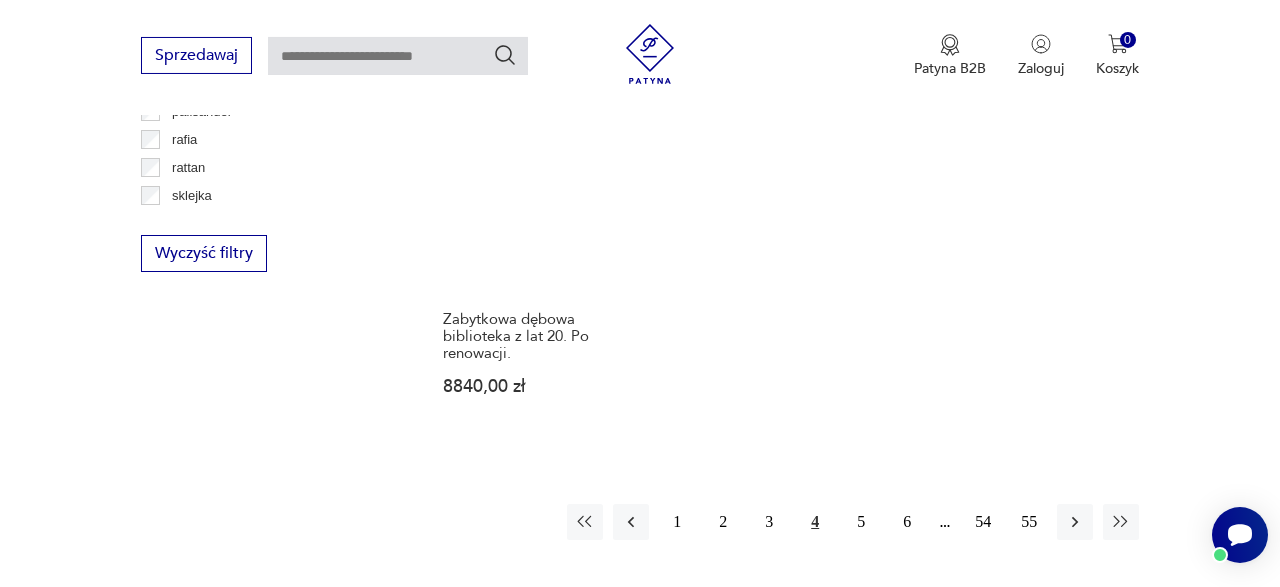 scroll, scrollTop: 3026, scrollLeft: 0, axis: vertical 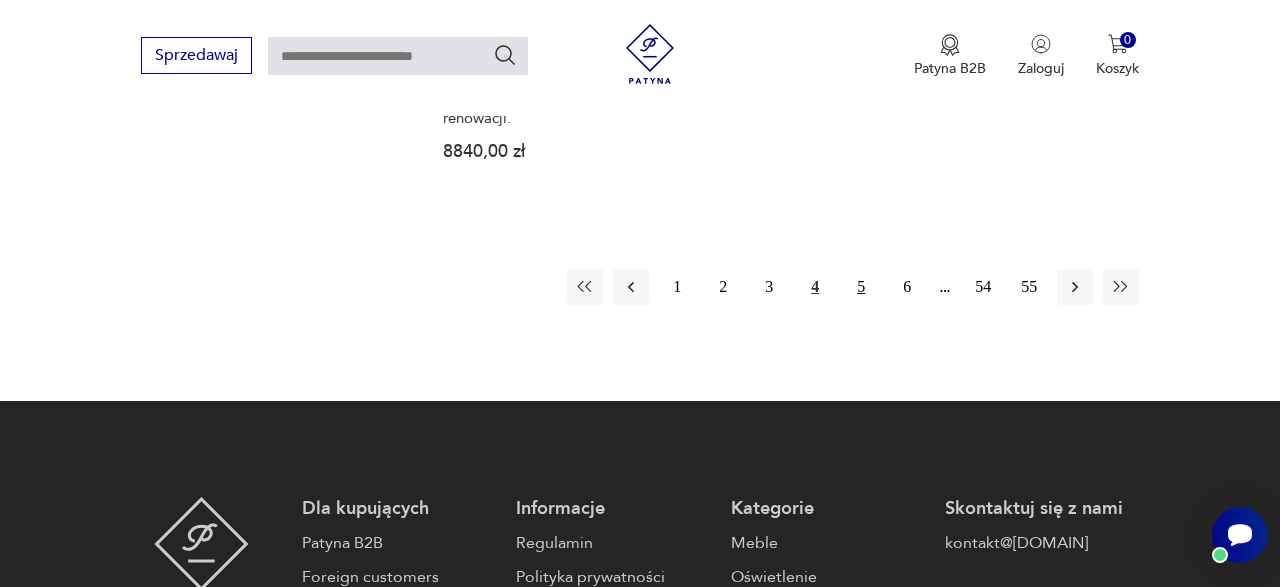 click on "5" at bounding box center (861, 287) 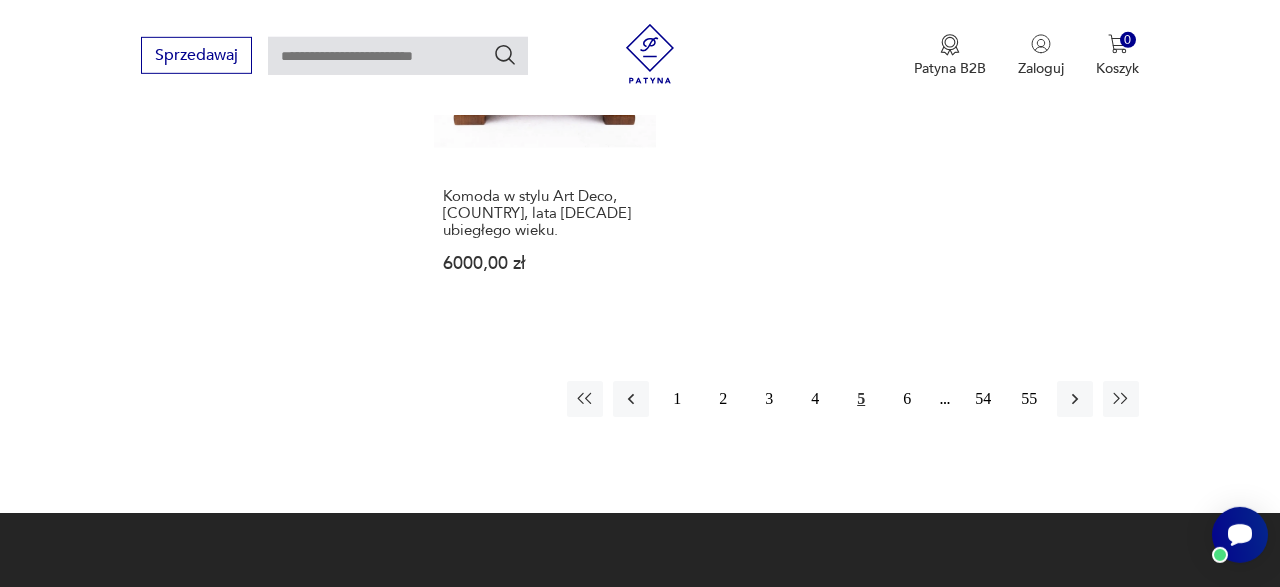 scroll, scrollTop: 3026, scrollLeft: 0, axis: vertical 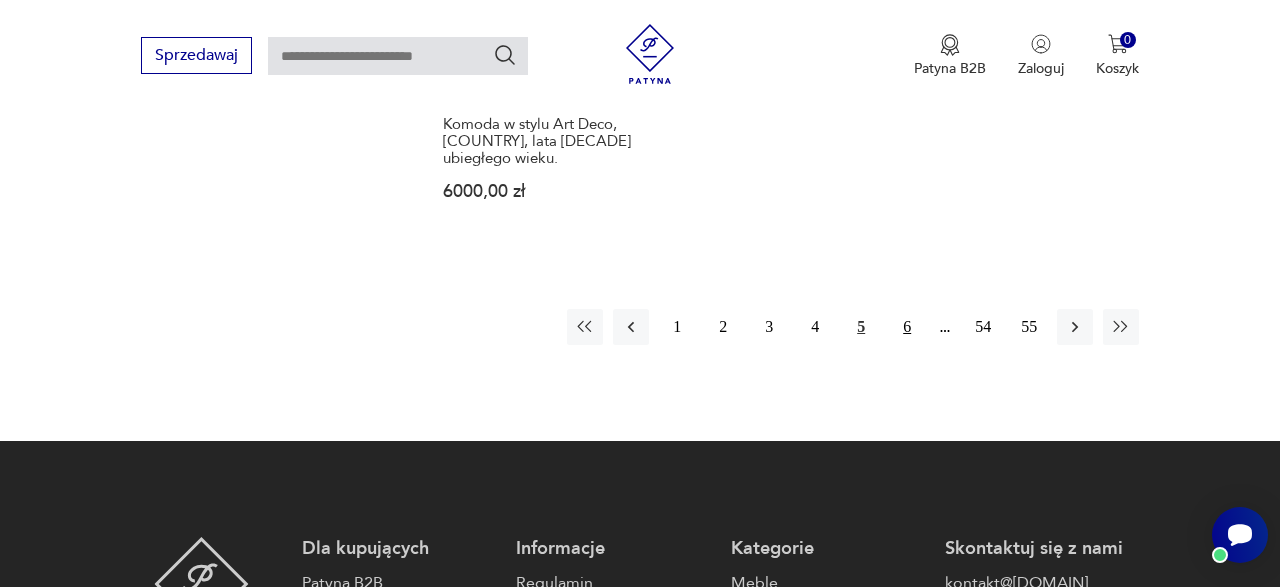 click on "6" at bounding box center (907, 327) 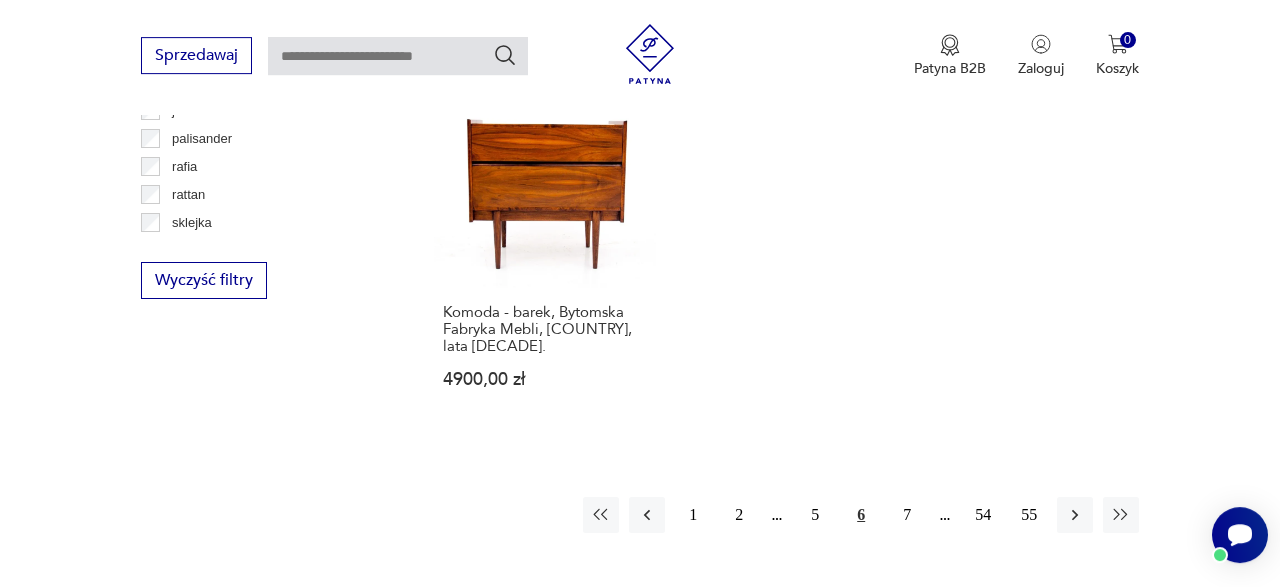 scroll, scrollTop: 2922, scrollLeft: 0, axis: vertical 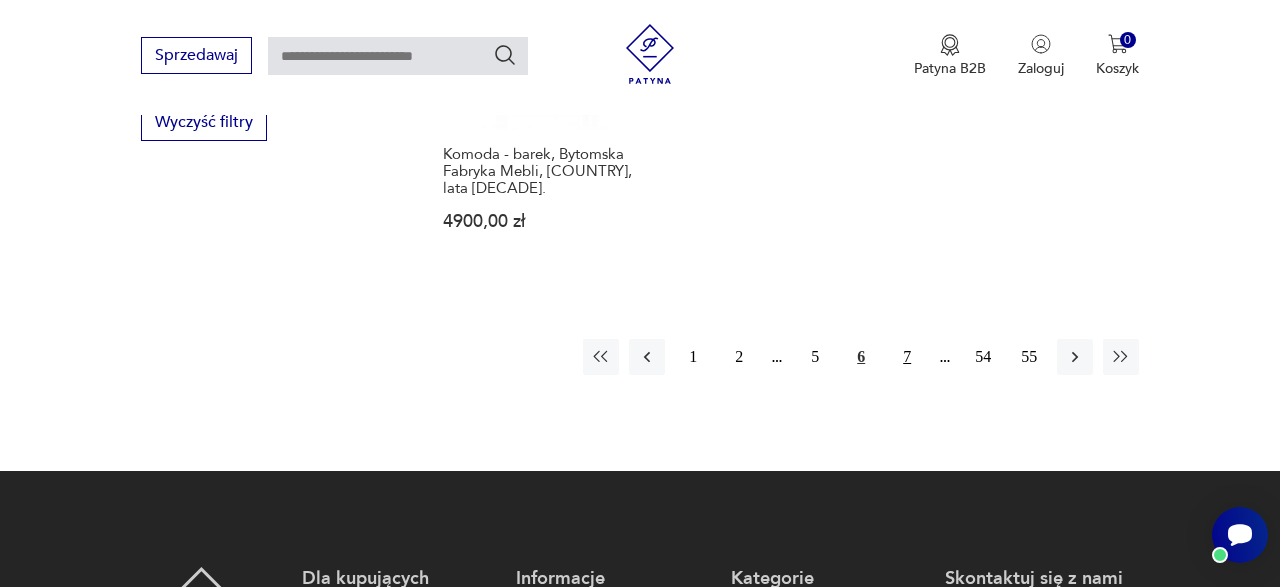 click on "7" at bounding box center (907, 357) 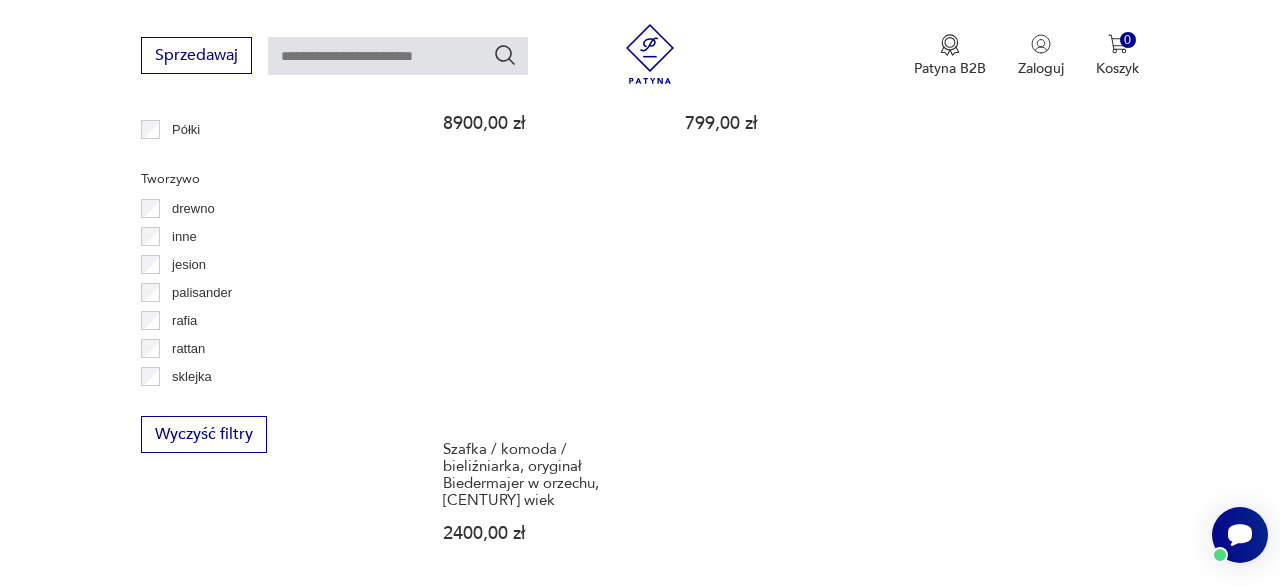 scroll, scrollTop: 2922, scrollLeft: 0, axis: vertical 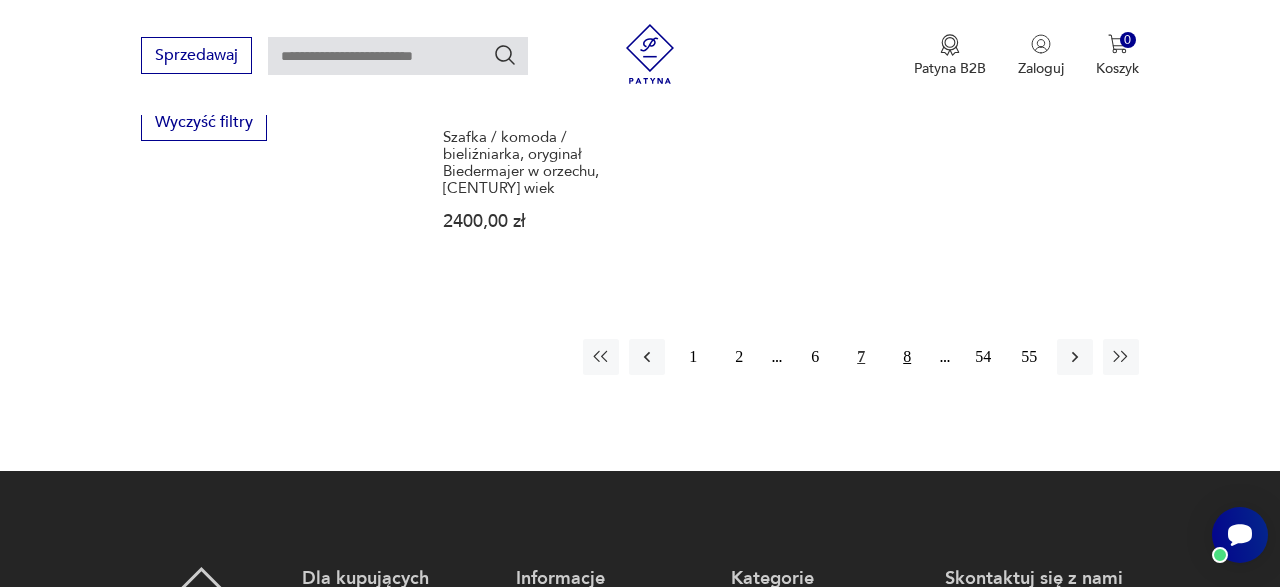 click on "8" at bounding box center (907, 357) 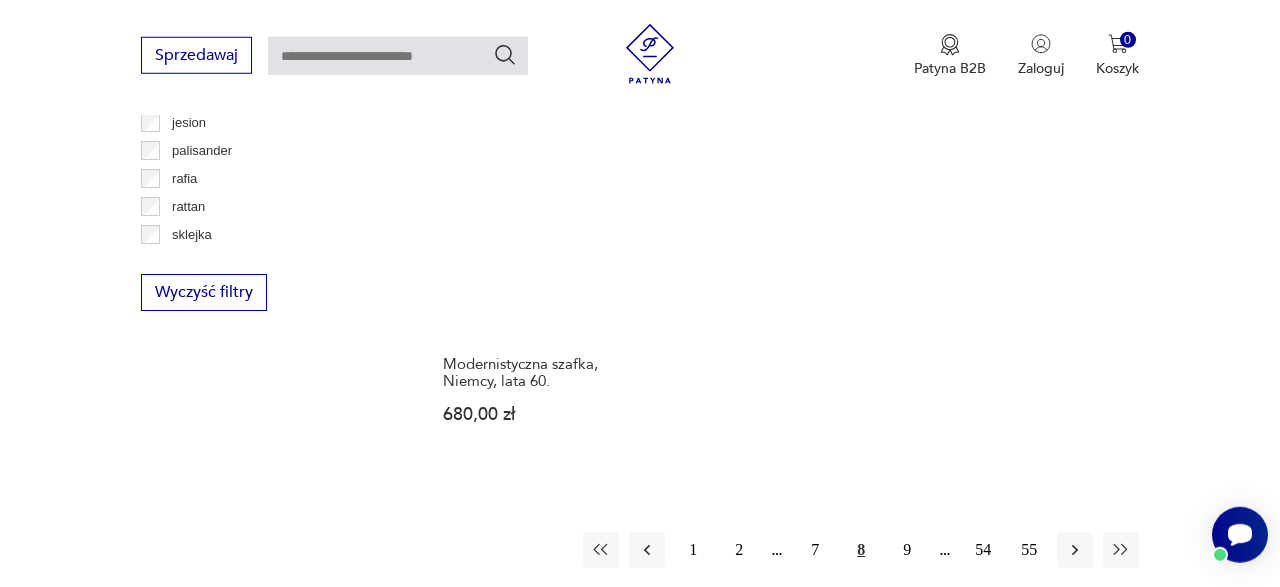 scroll, scrollTop: 2818, scrollLeft: 0, axis: vertical 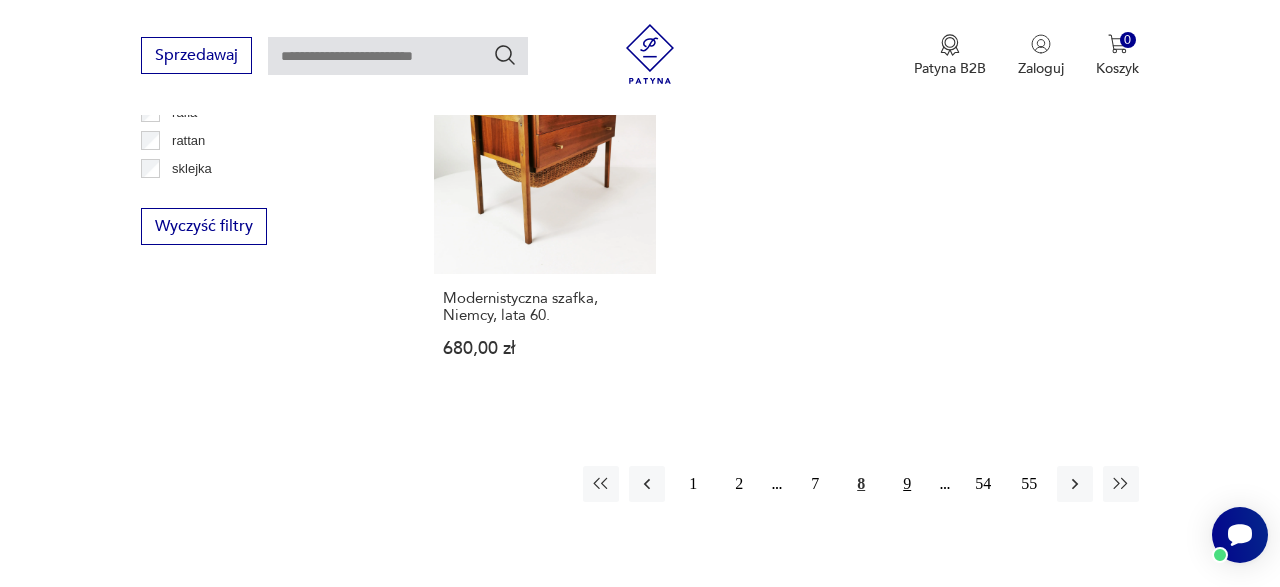 click on "9" at bounding box center [907, 484] 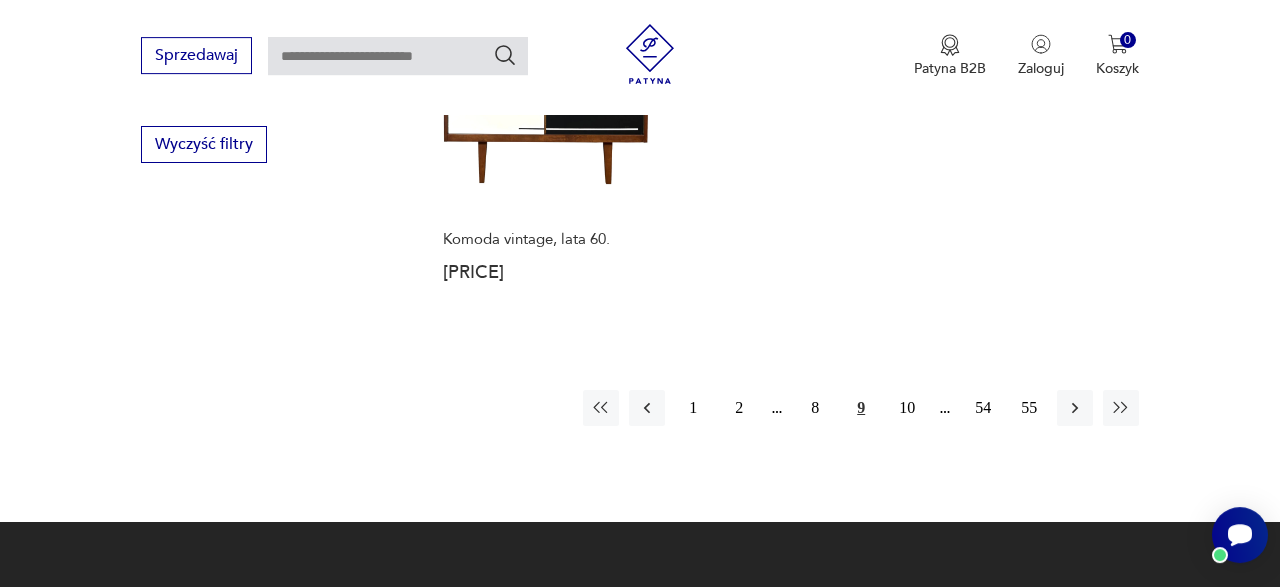 scroll, scrollTop: 2922, scrollLeft: 0, axis: vertical 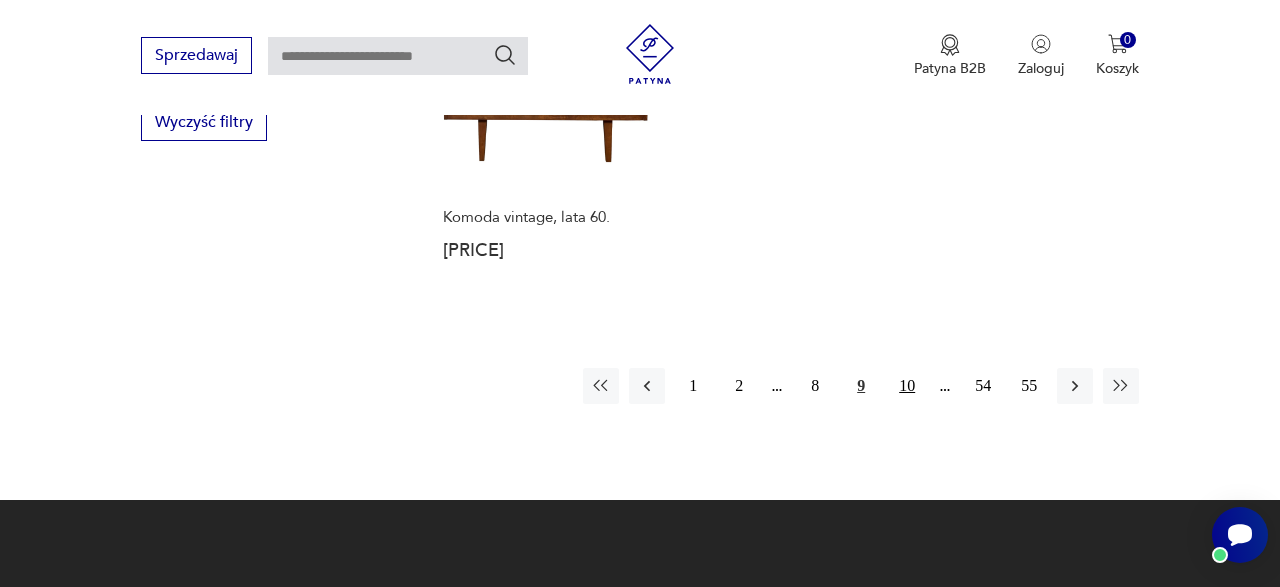 click on "10" at bounding box center (907, 386) 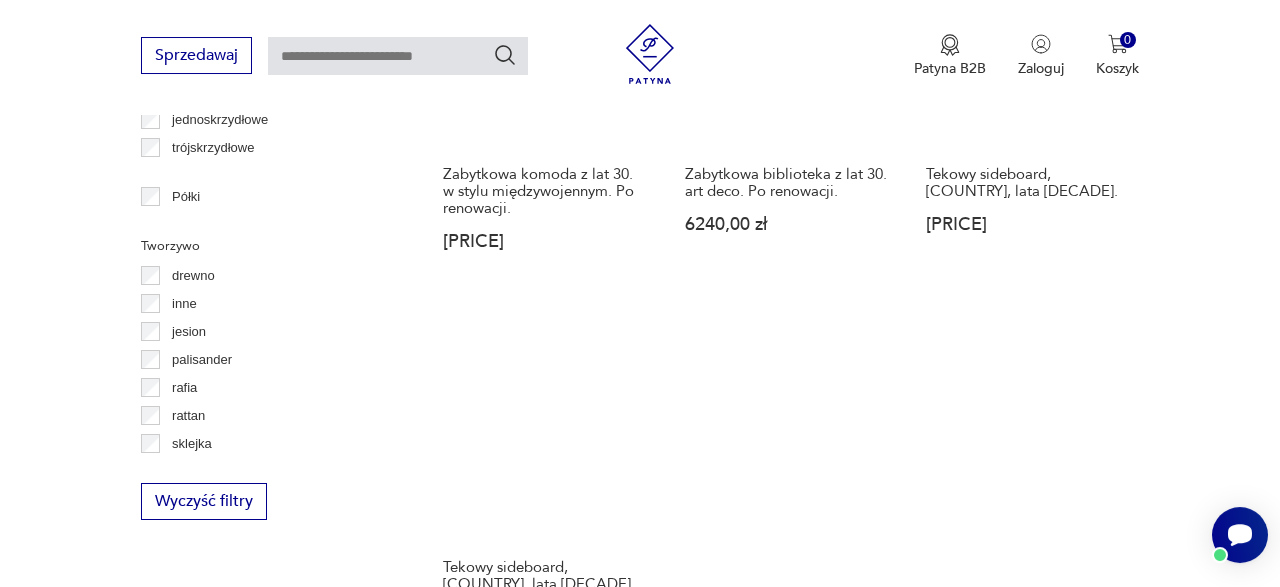 scroll, scrollTop: 2714, scrollLeft: 0, axis: vertical 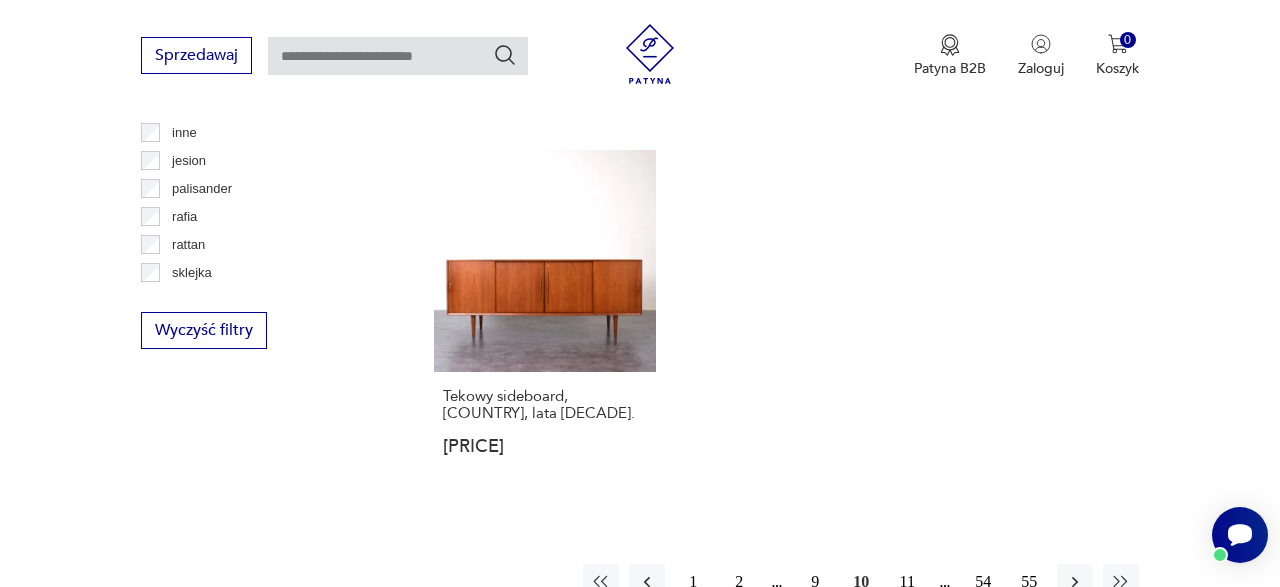click on "11" at bounding box center [907, 582] 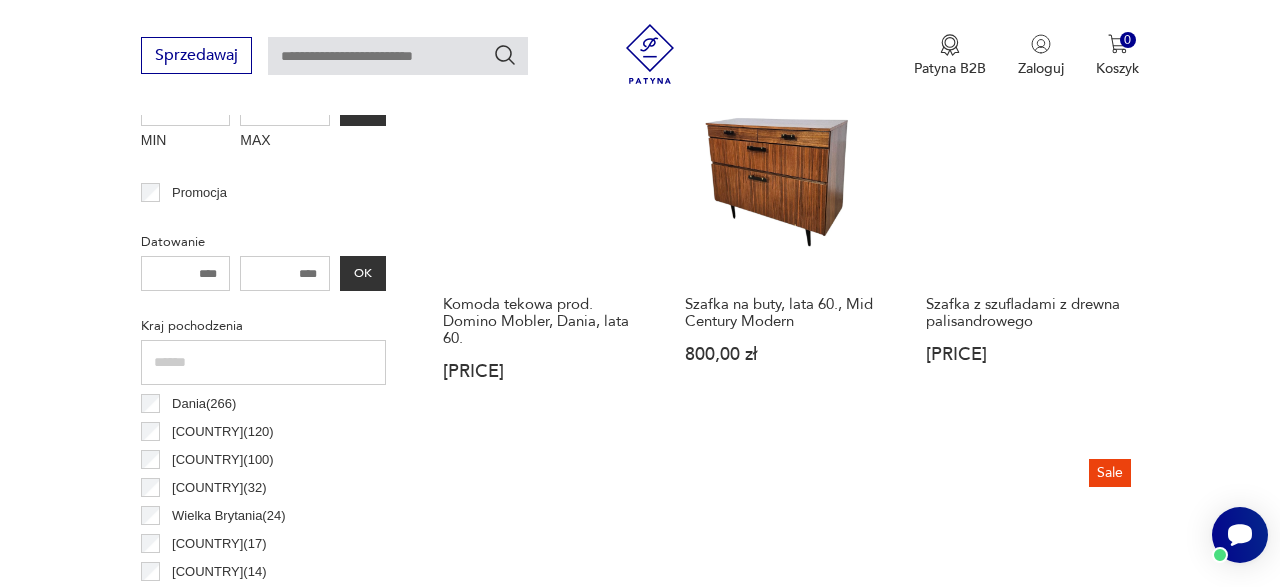 scroll, scrollTop: 1154, scrollLeft: 0, axis: vertical 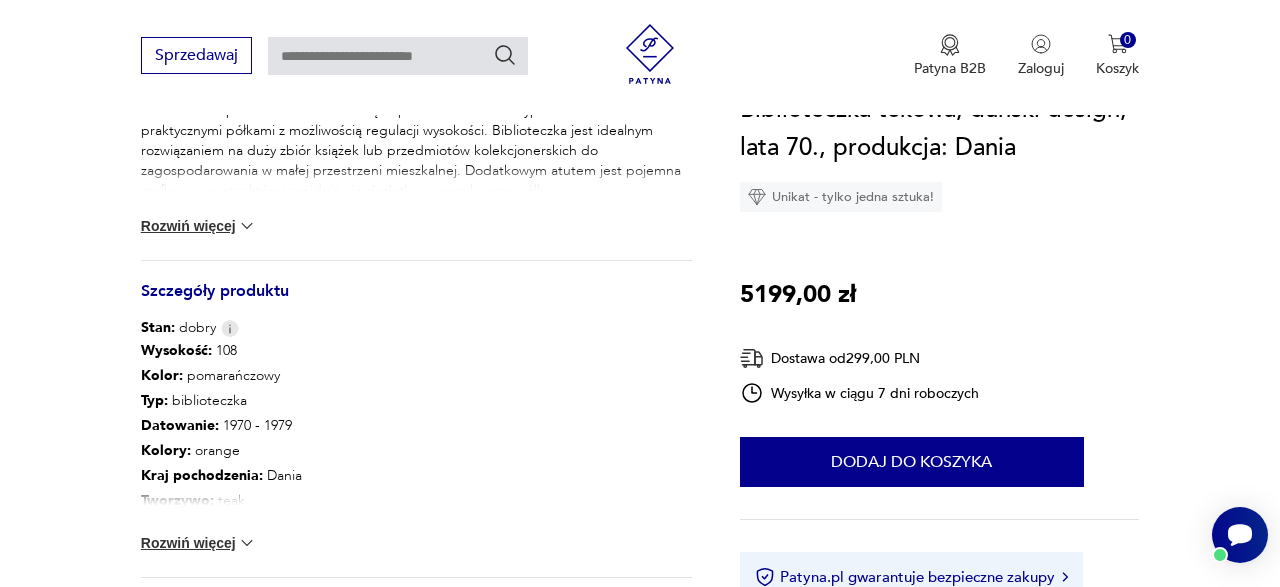 click on "Rozwiń więcej" at bounding box center [199, 543] 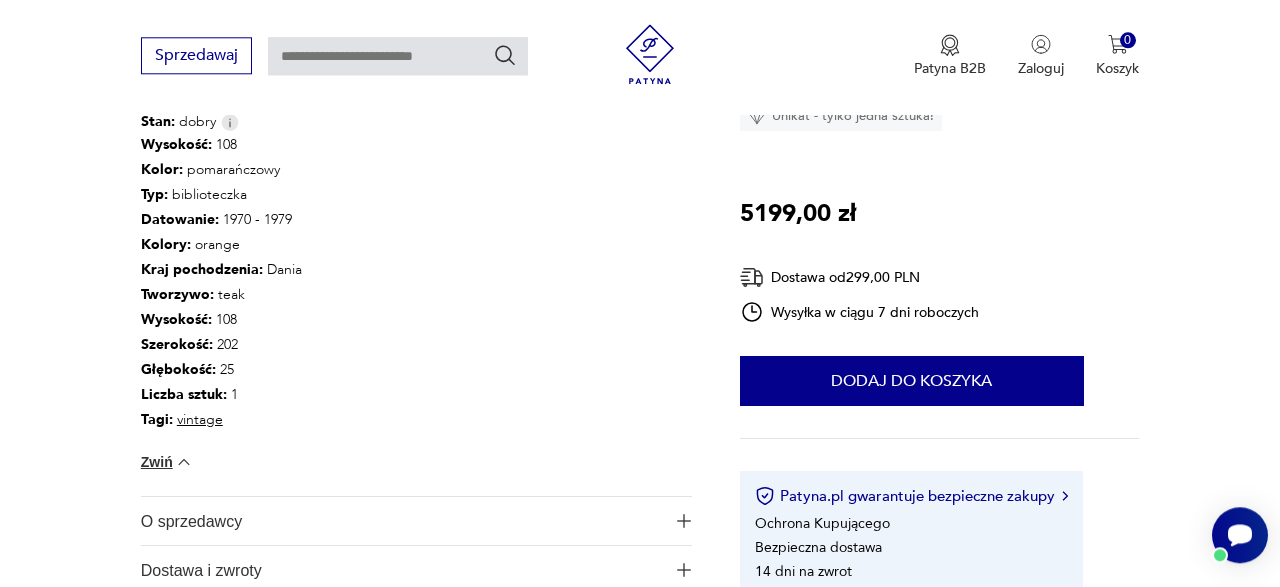 scroll, scrollTop: 1144, scrollLeft: 0, axis: vertical 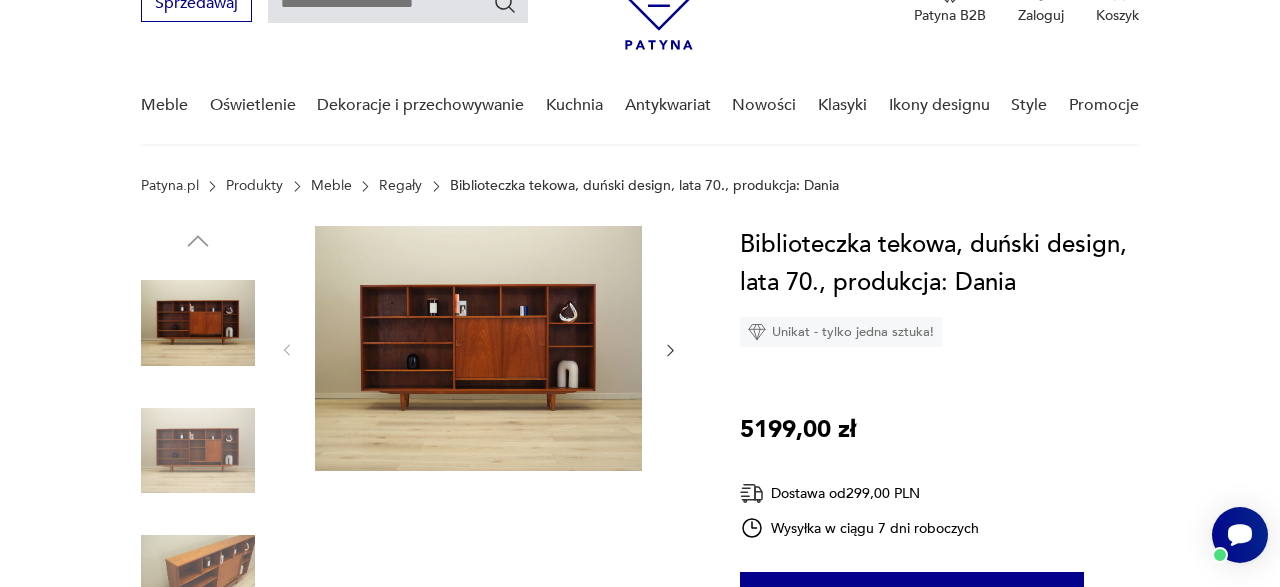 click at bounding box center [478, 348] 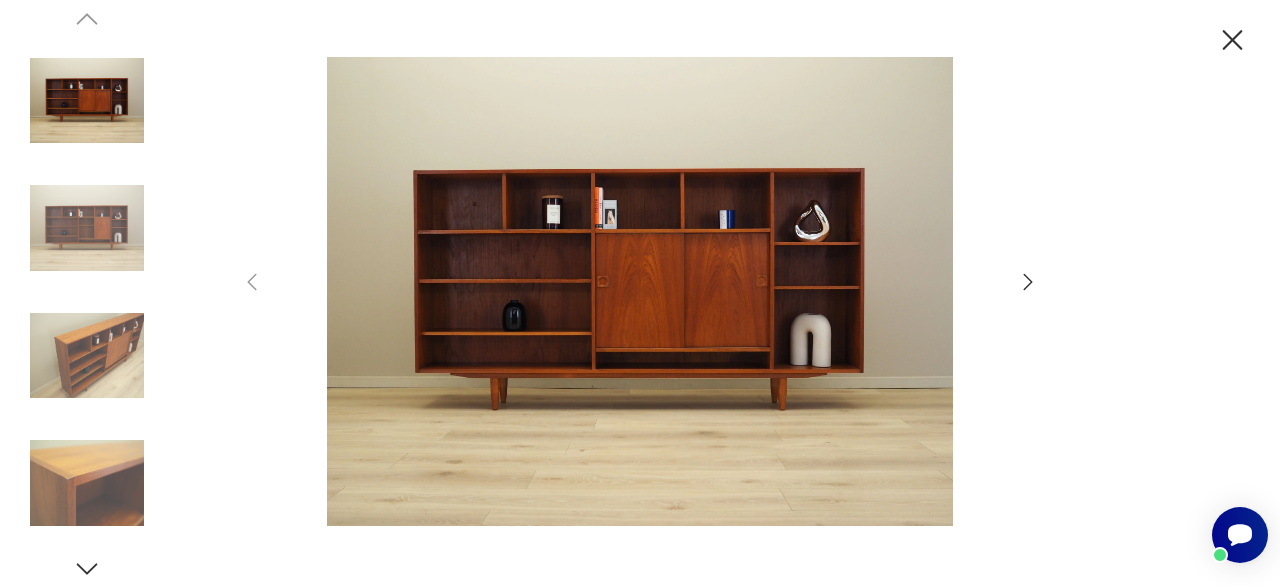 click 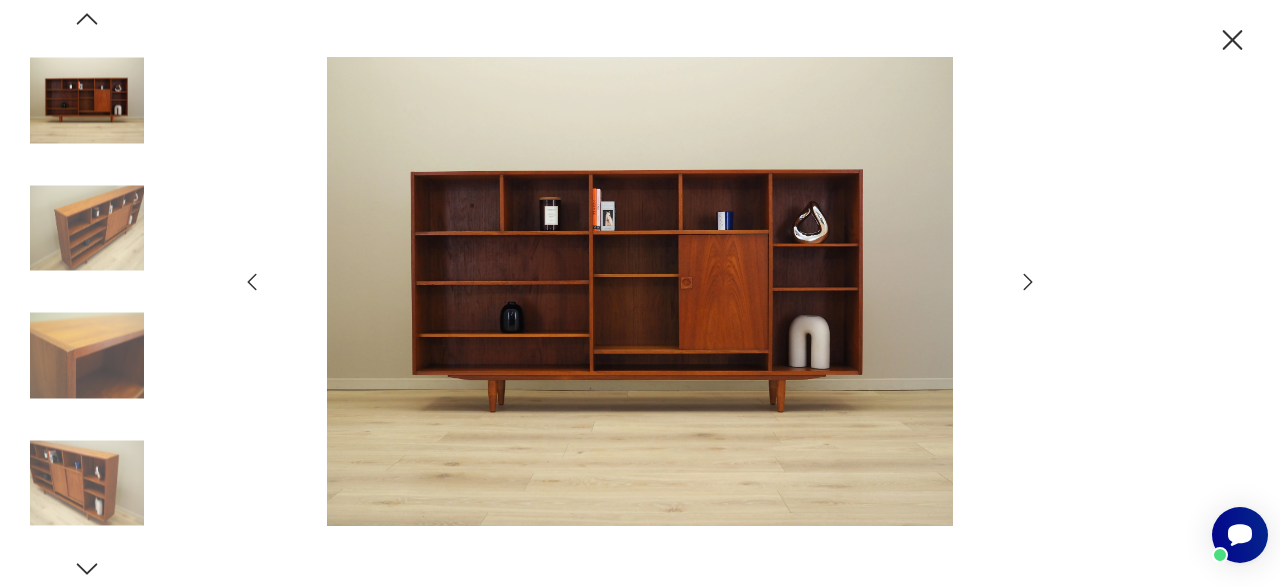 click 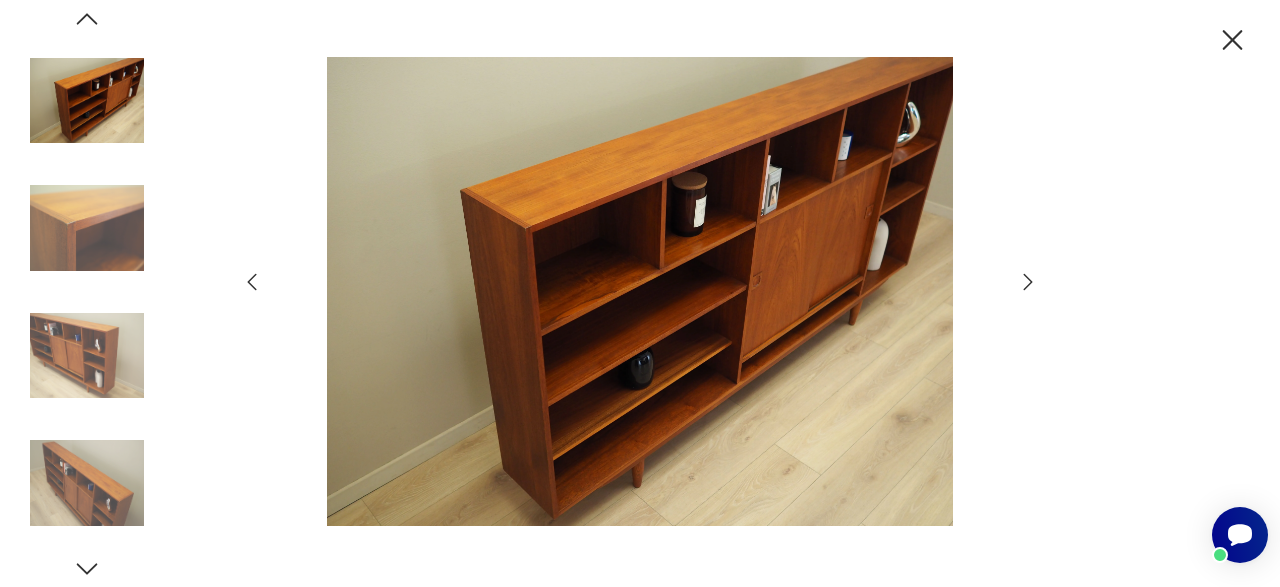 click 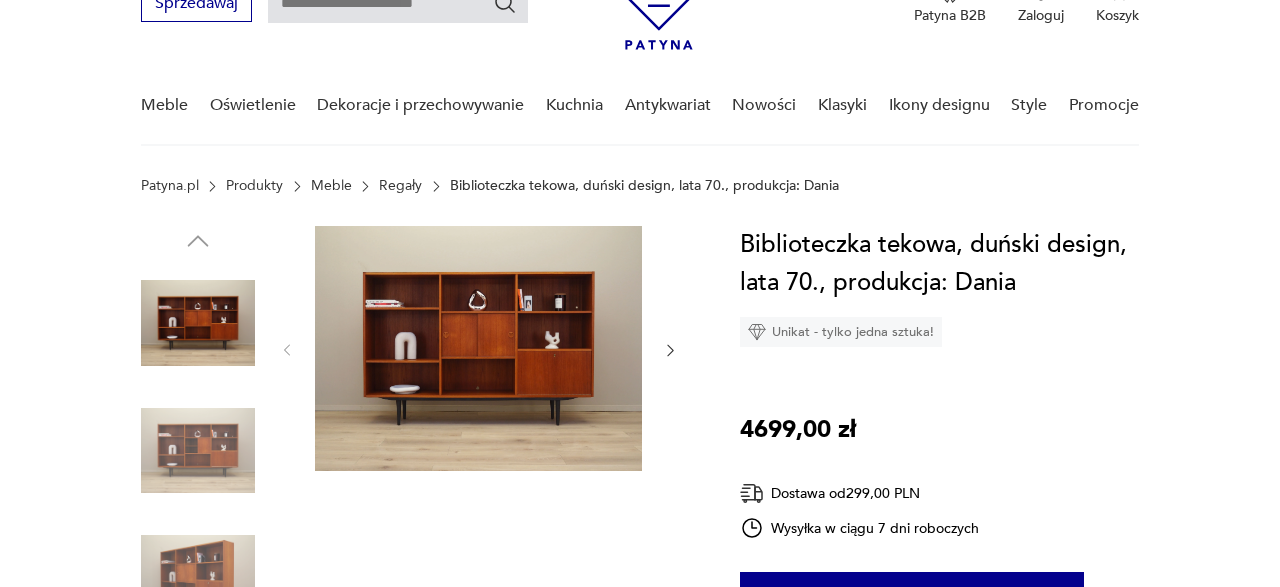 click at bounding box center [478, 348] 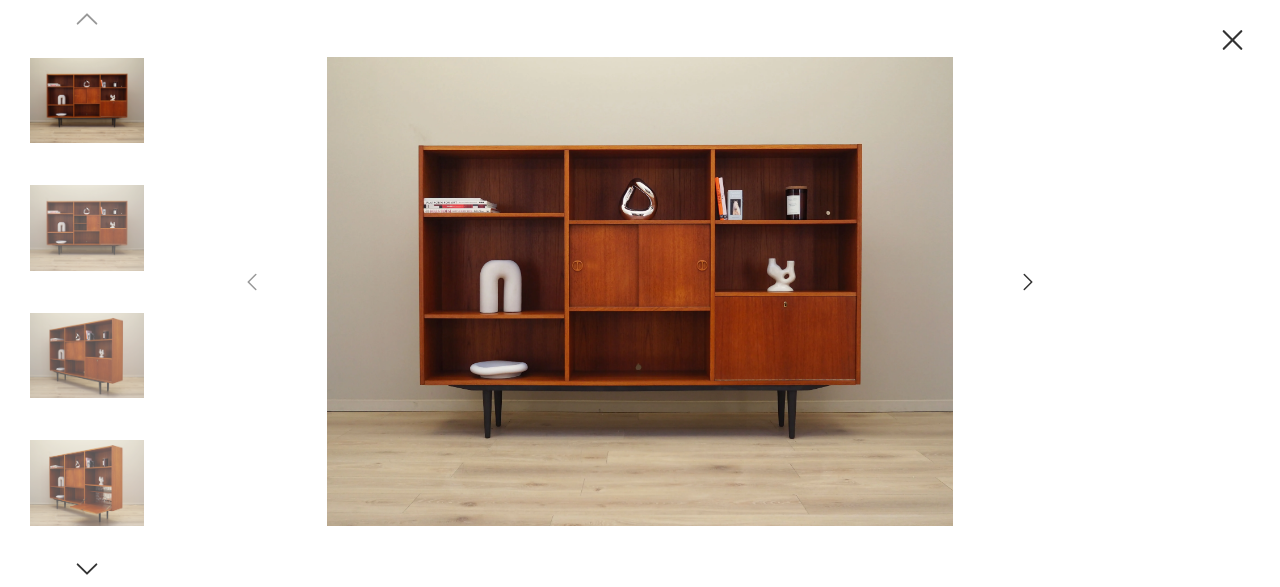 click 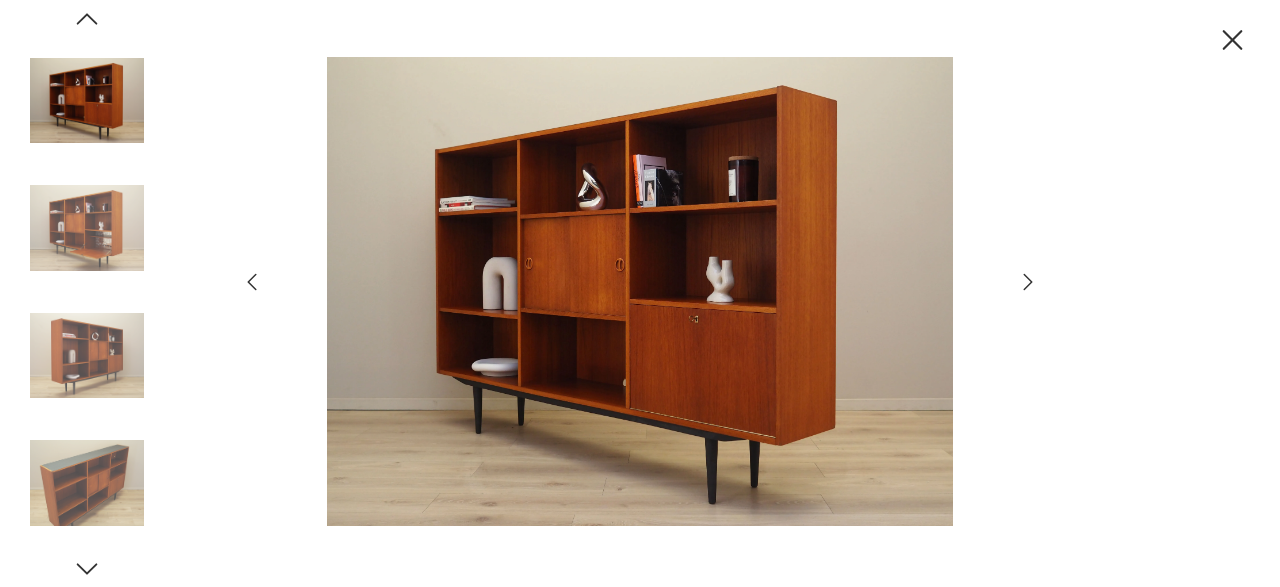 scroll, scrollTop: 0, scrollLeft: 0, axis: both 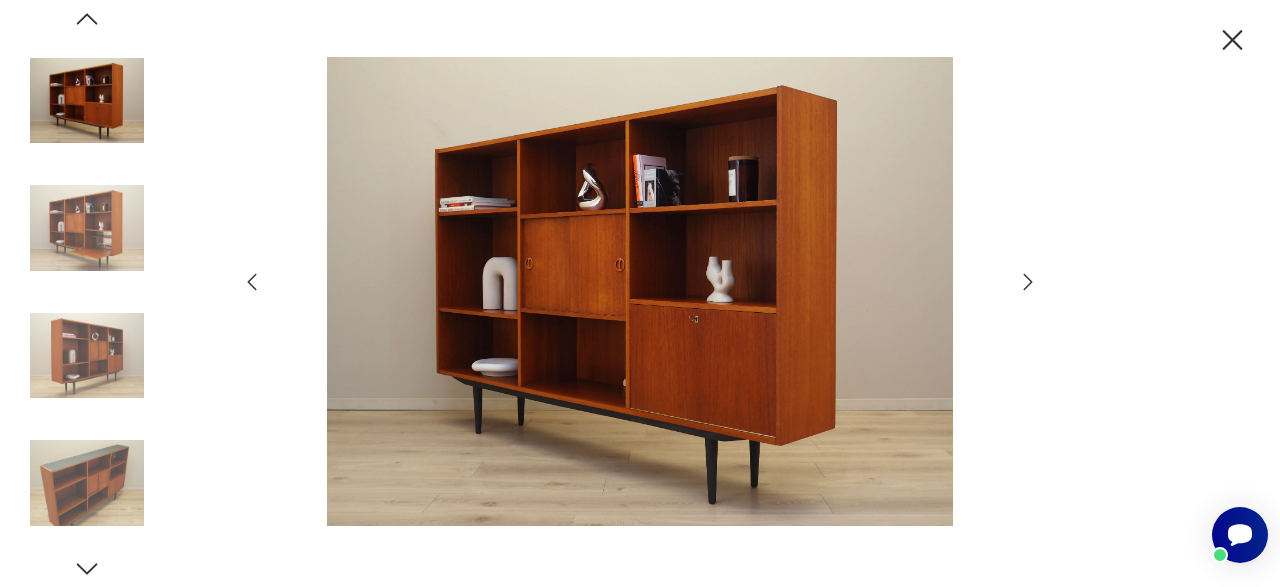 click 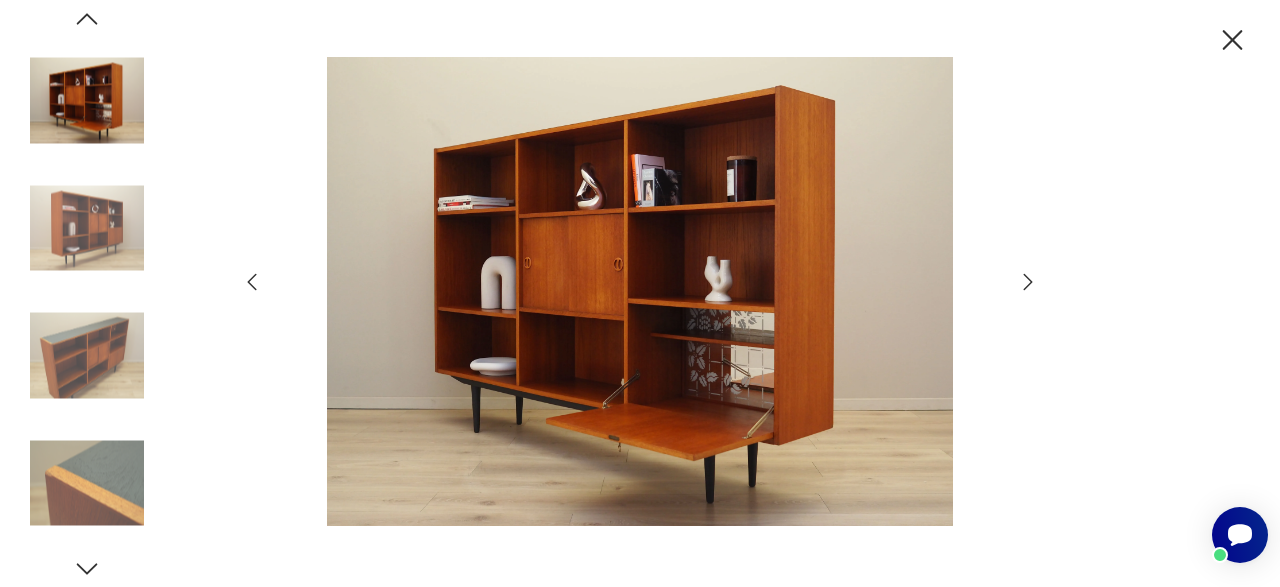 click 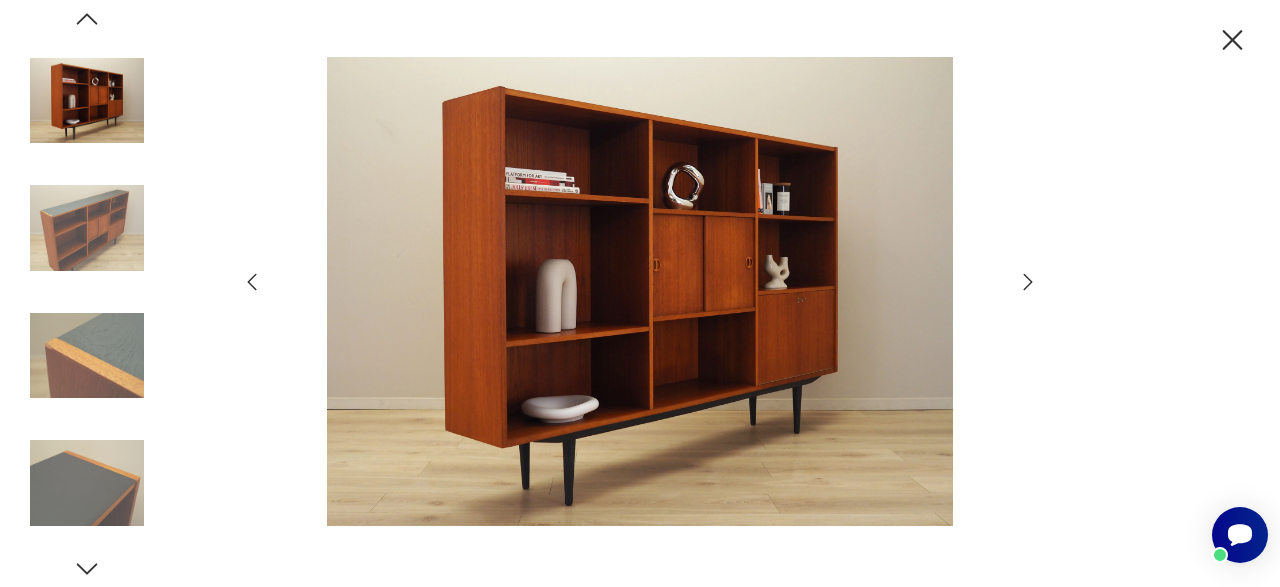 click 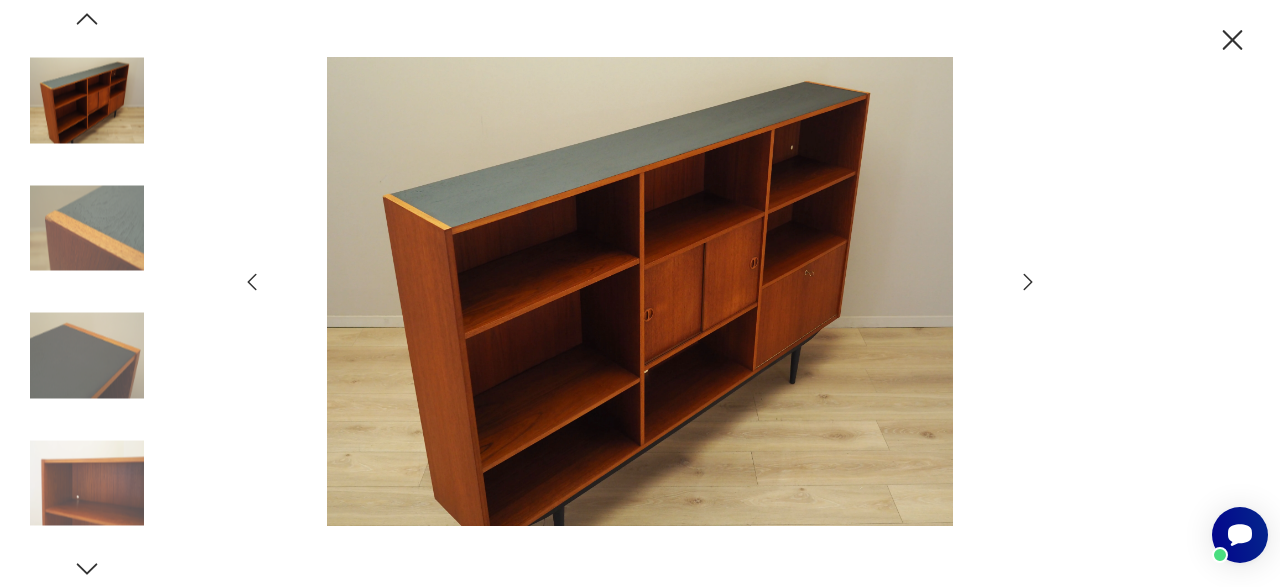 click 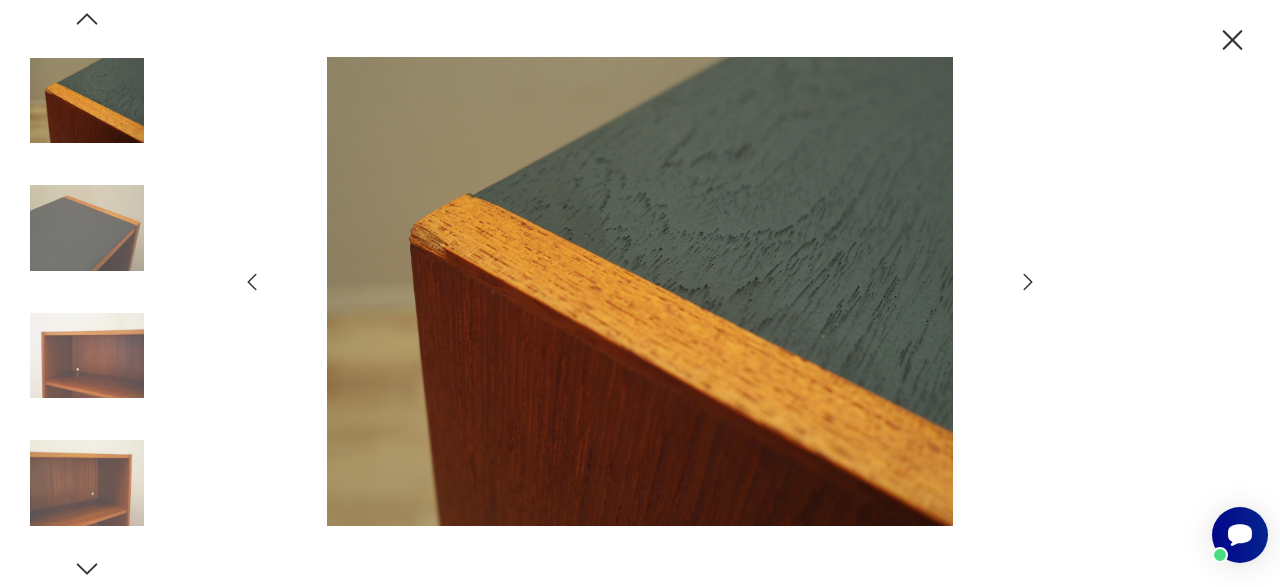 click 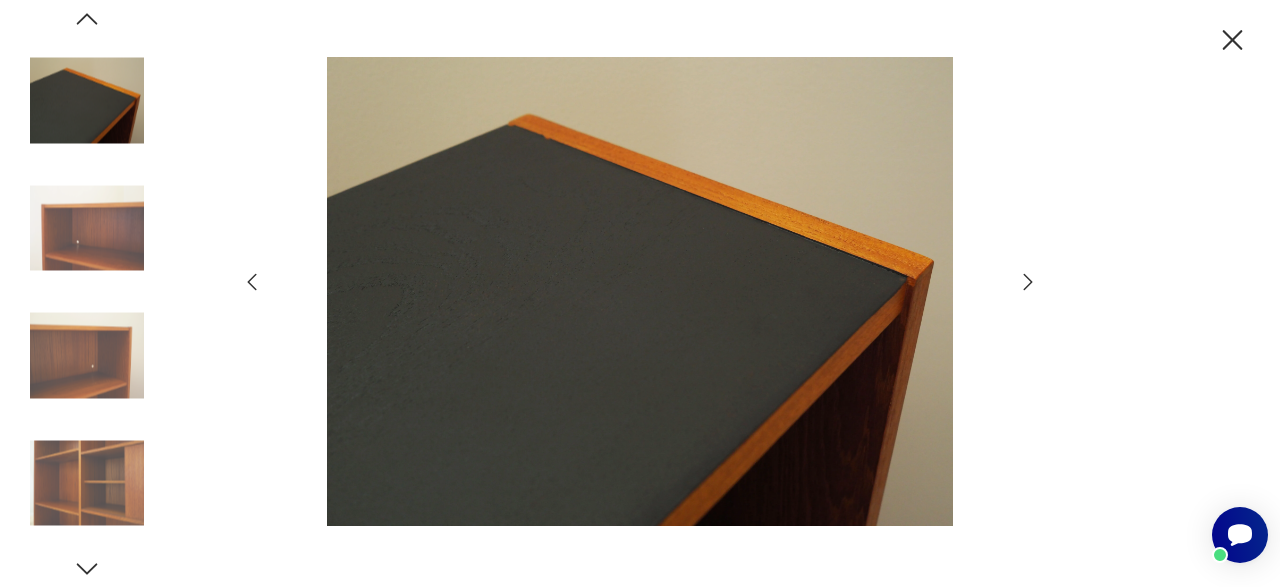 click 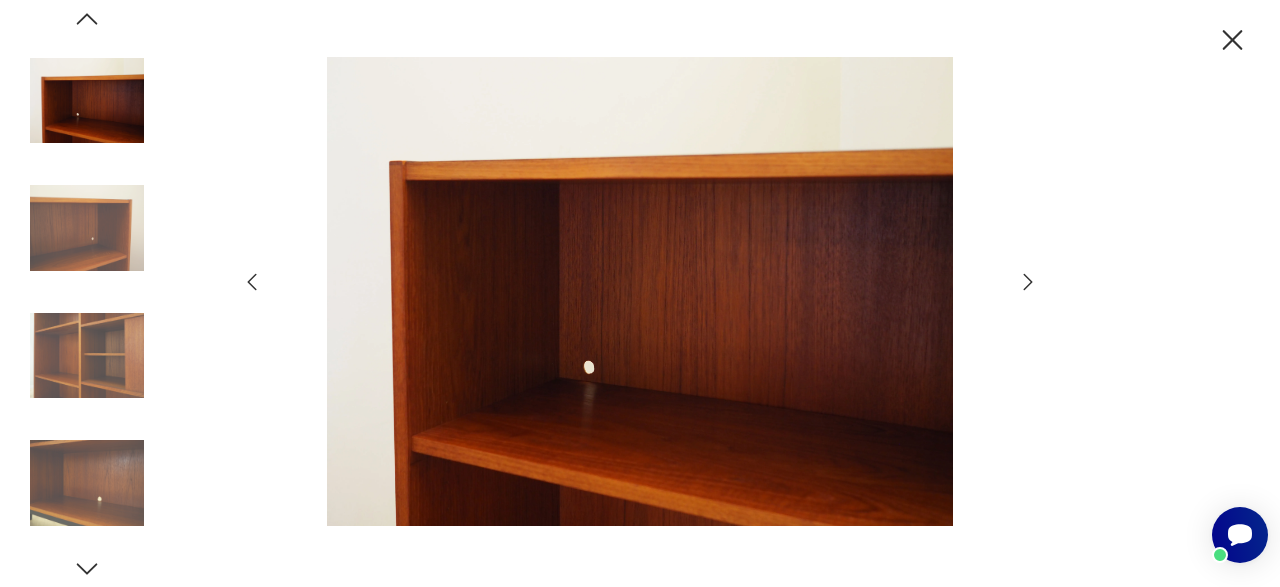 click 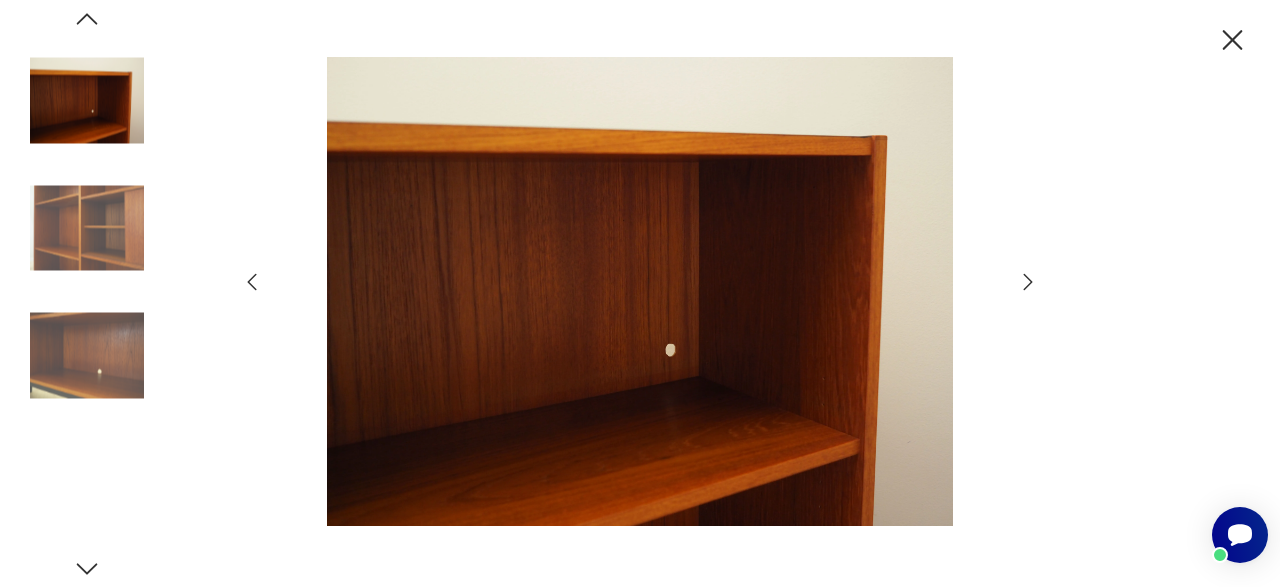 click 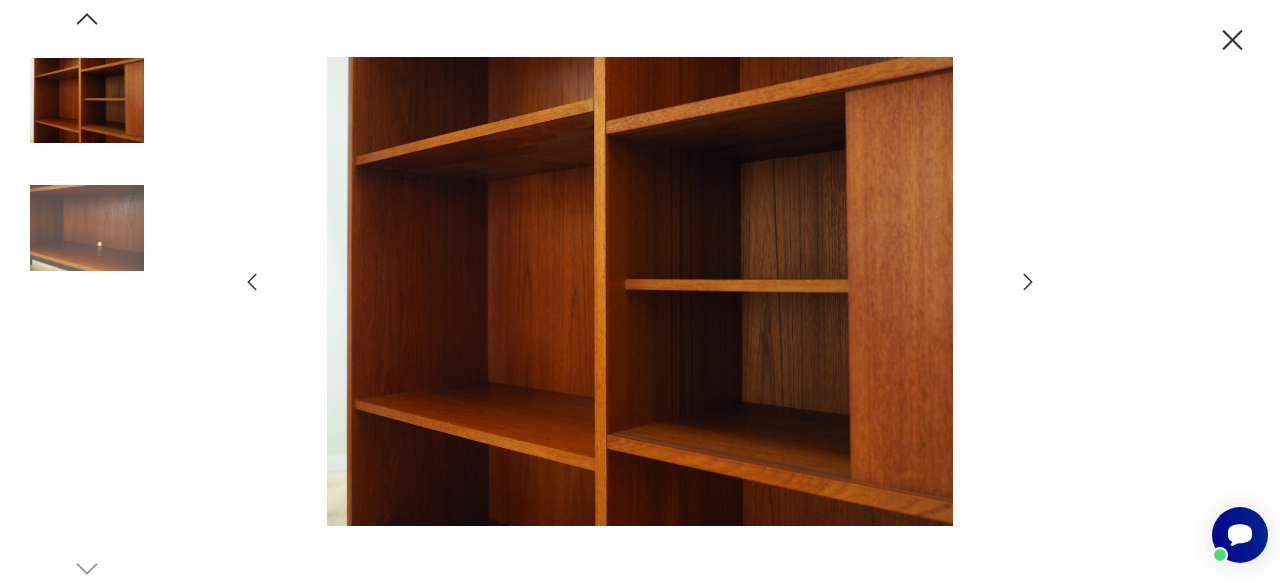 click 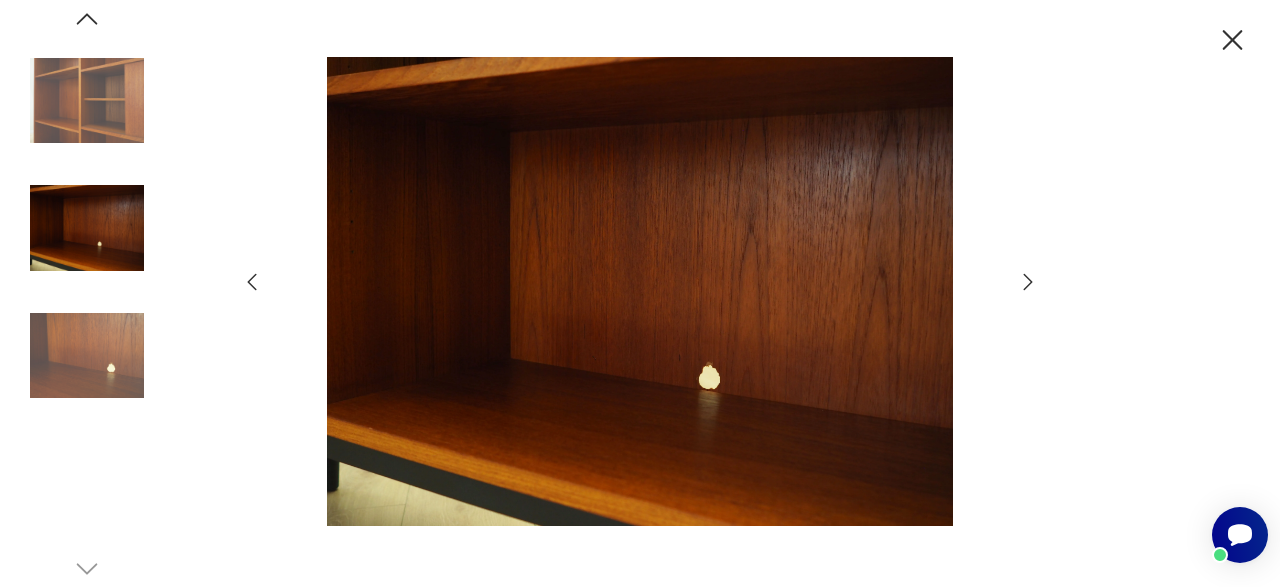 click 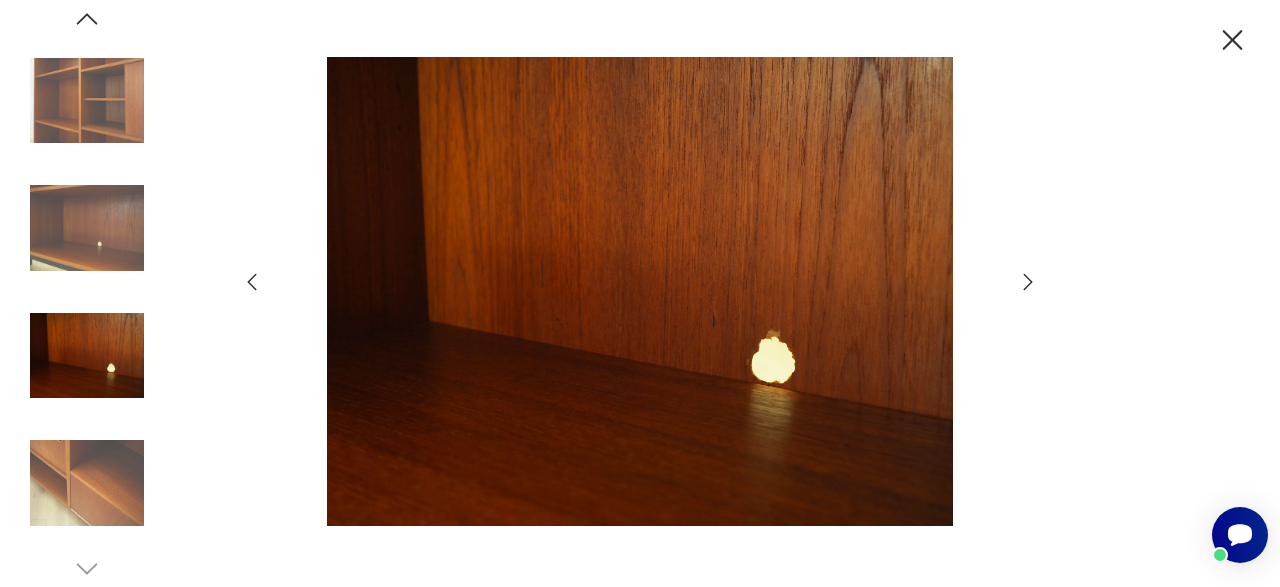 click 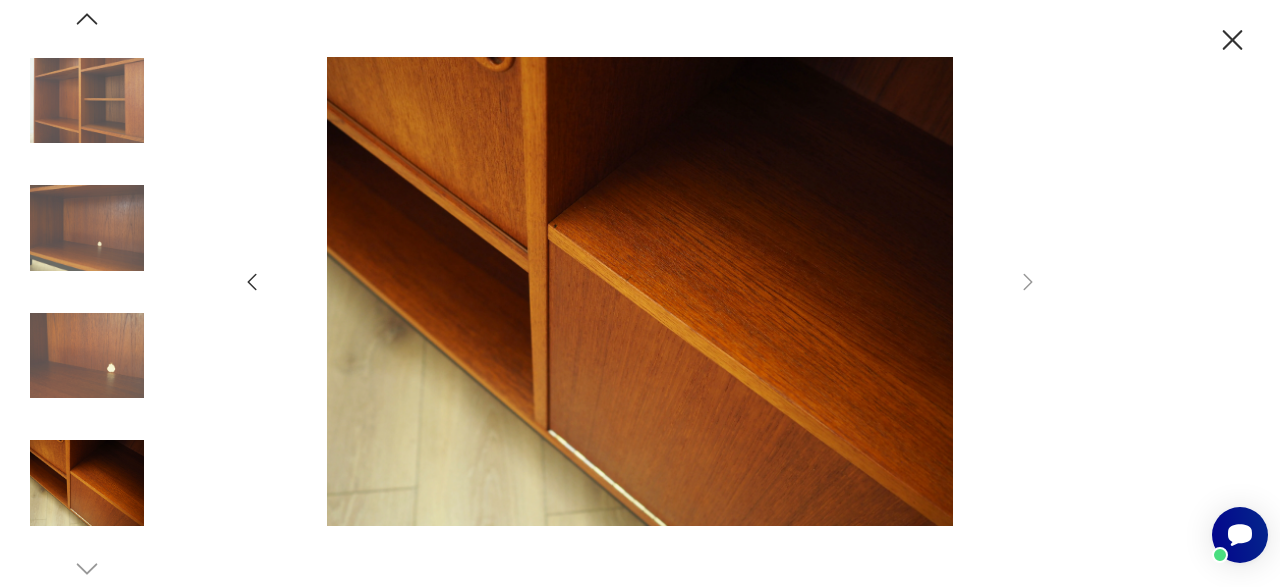 click 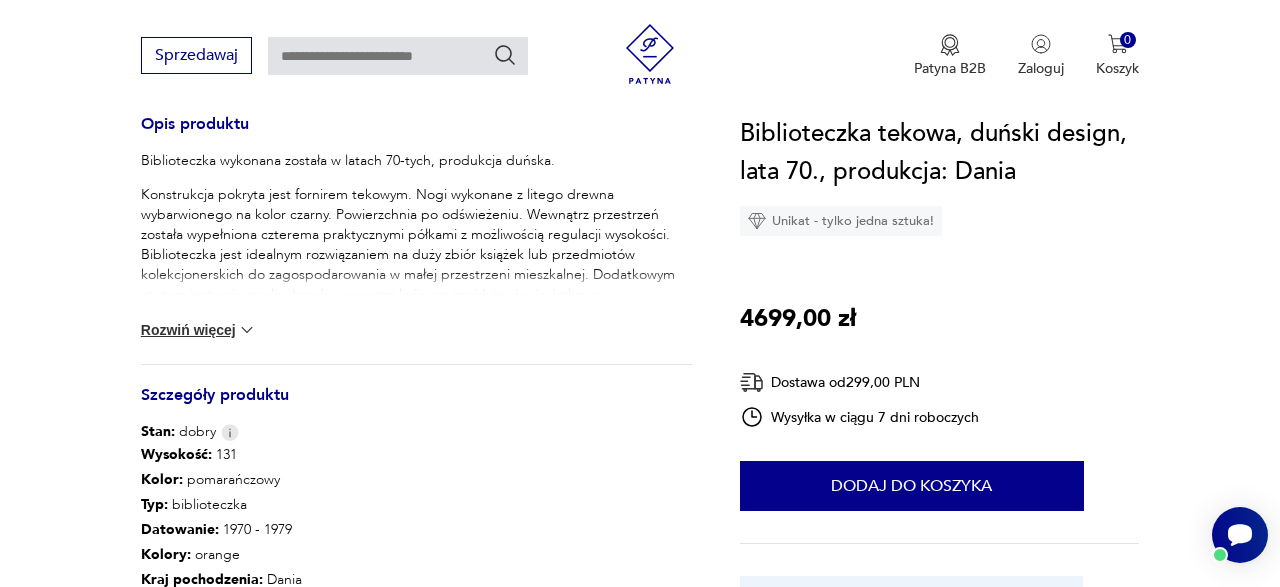 scroll, scrollTop: 936, scrollLeft: 0, axis: vertical 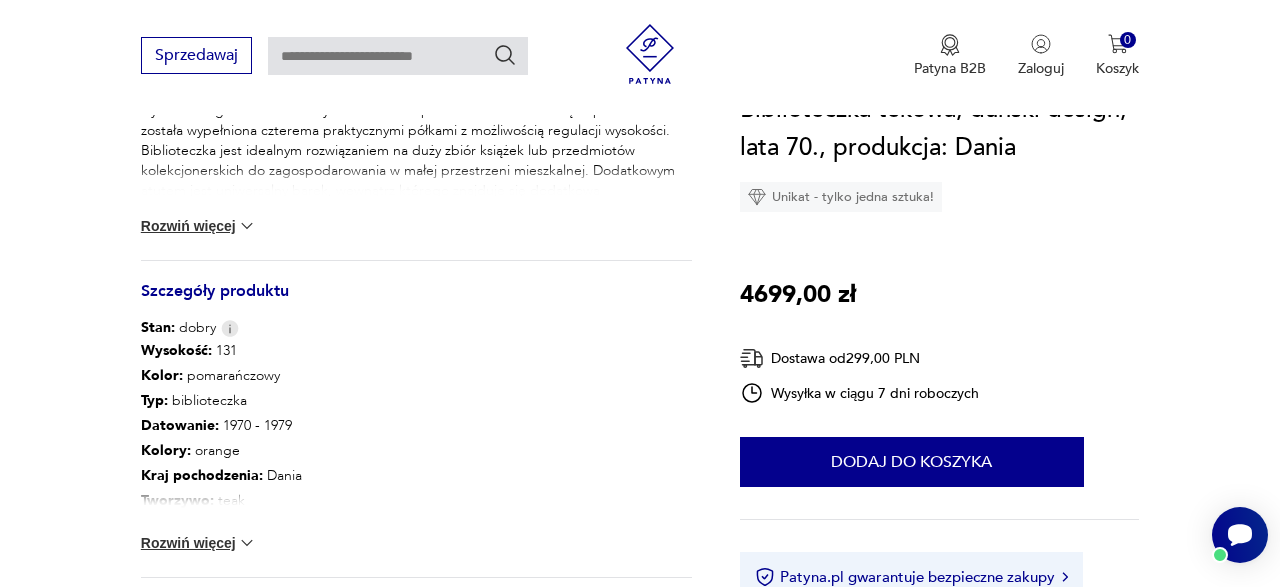 click on "Rozwiń więcej" at bounding box center [199, 543] 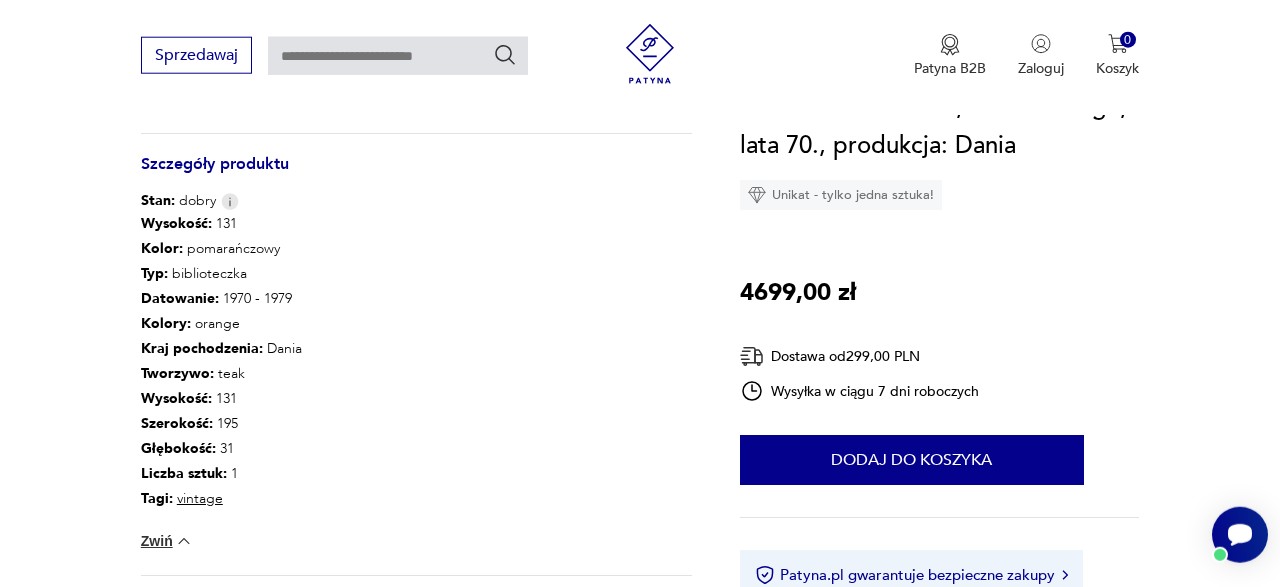 scroll, scrollTop: 1144, scrollLeft: 0, axis: vertical 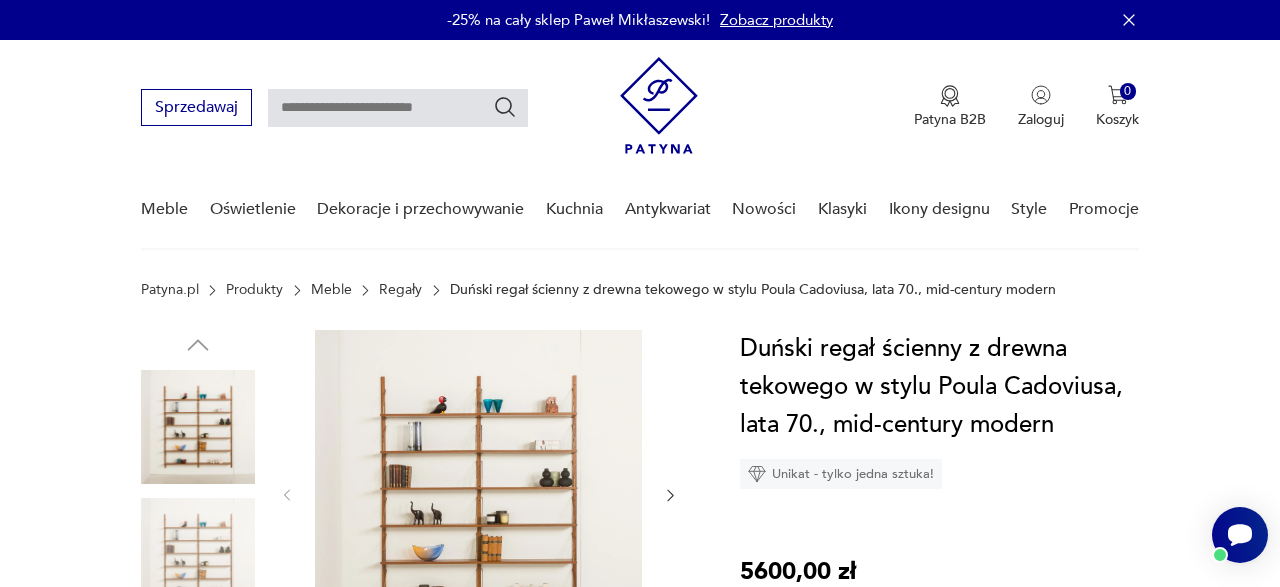 click at bounding box center [478, 493] 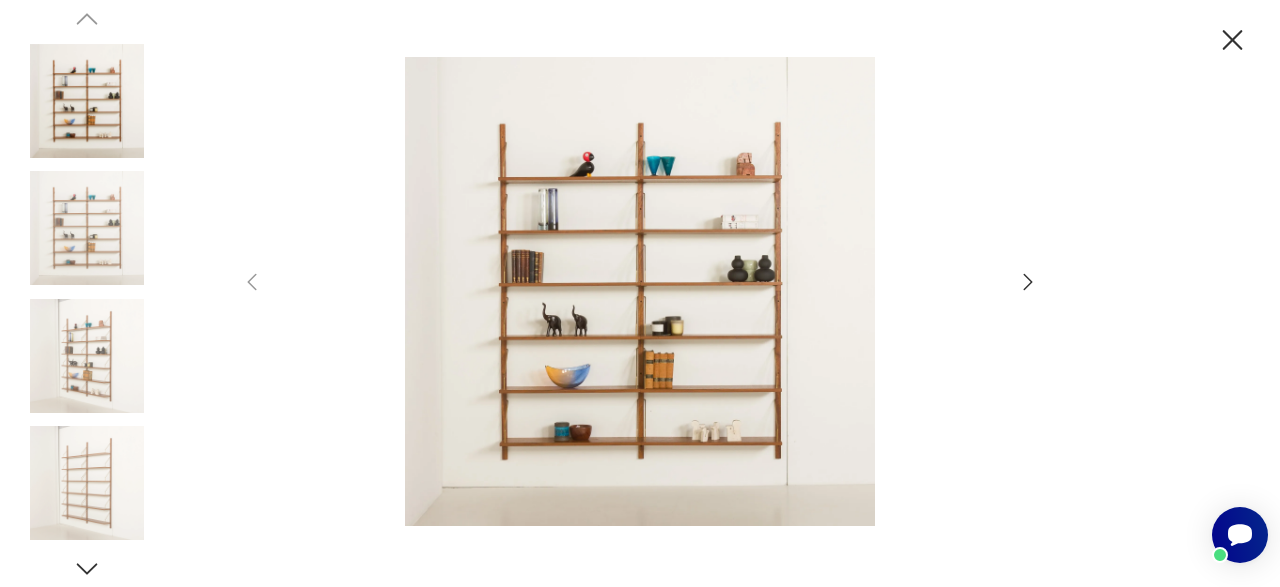 click 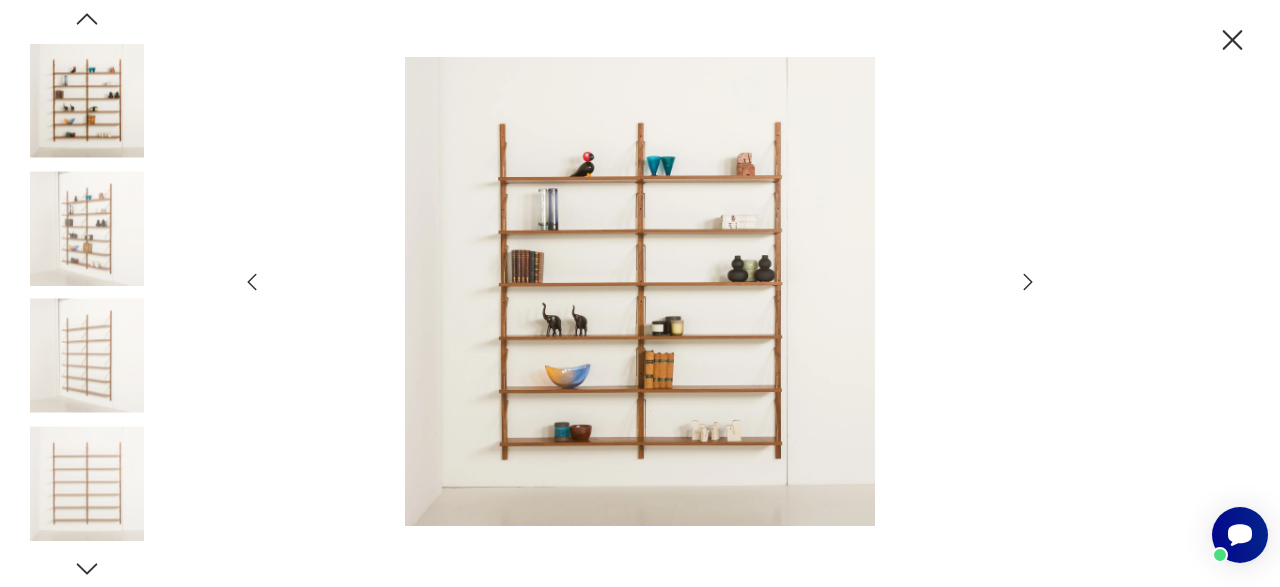click 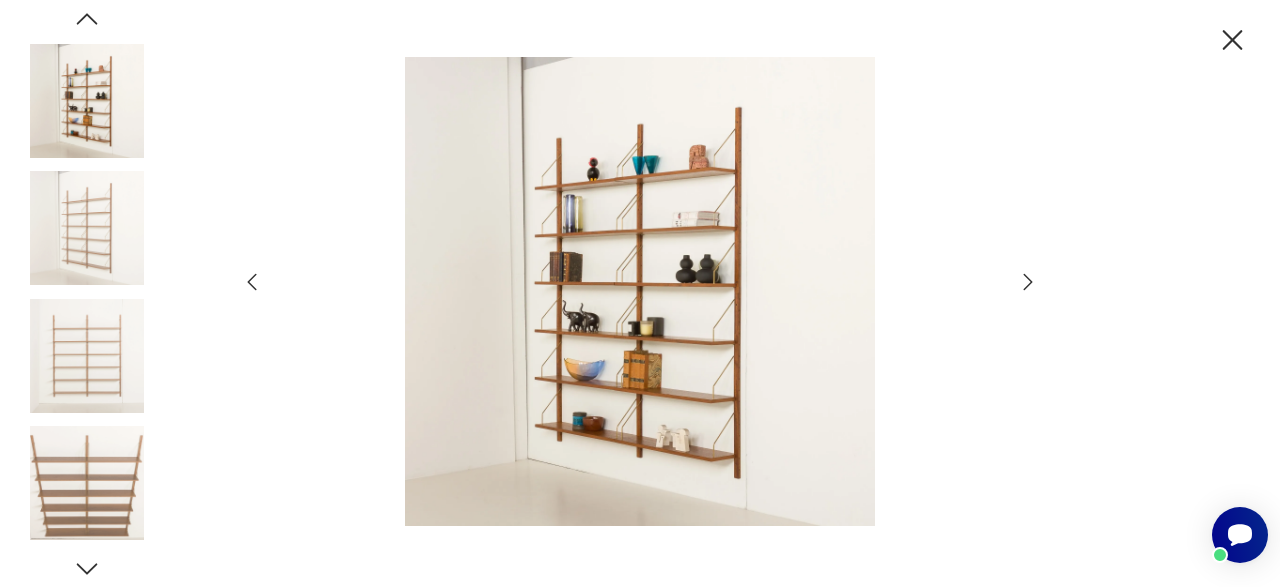 click 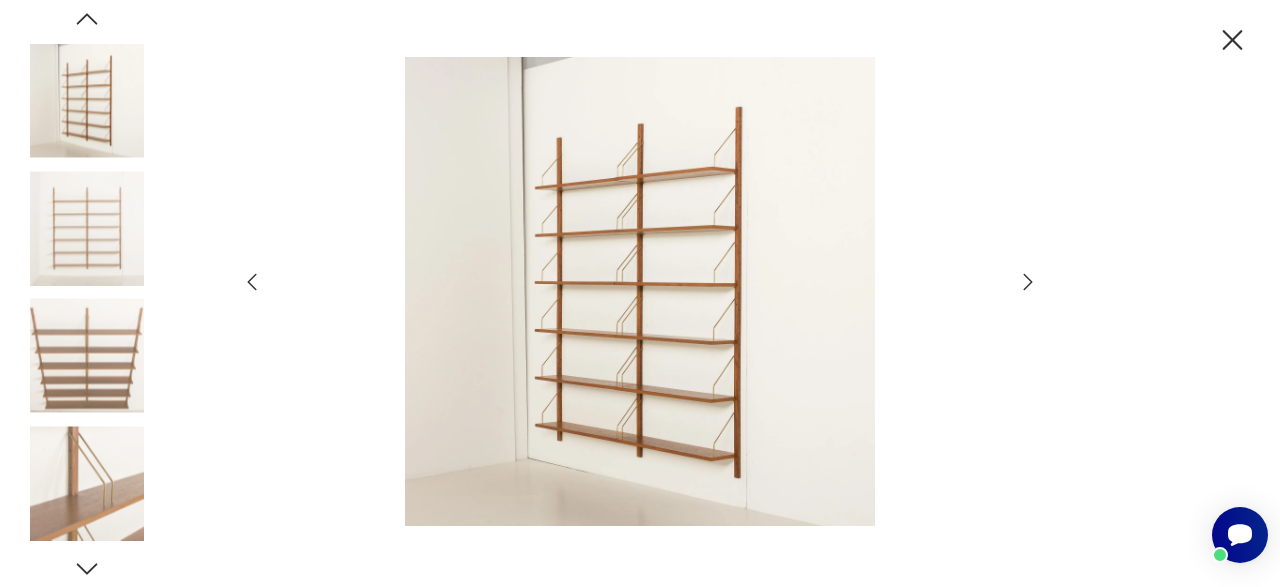 click 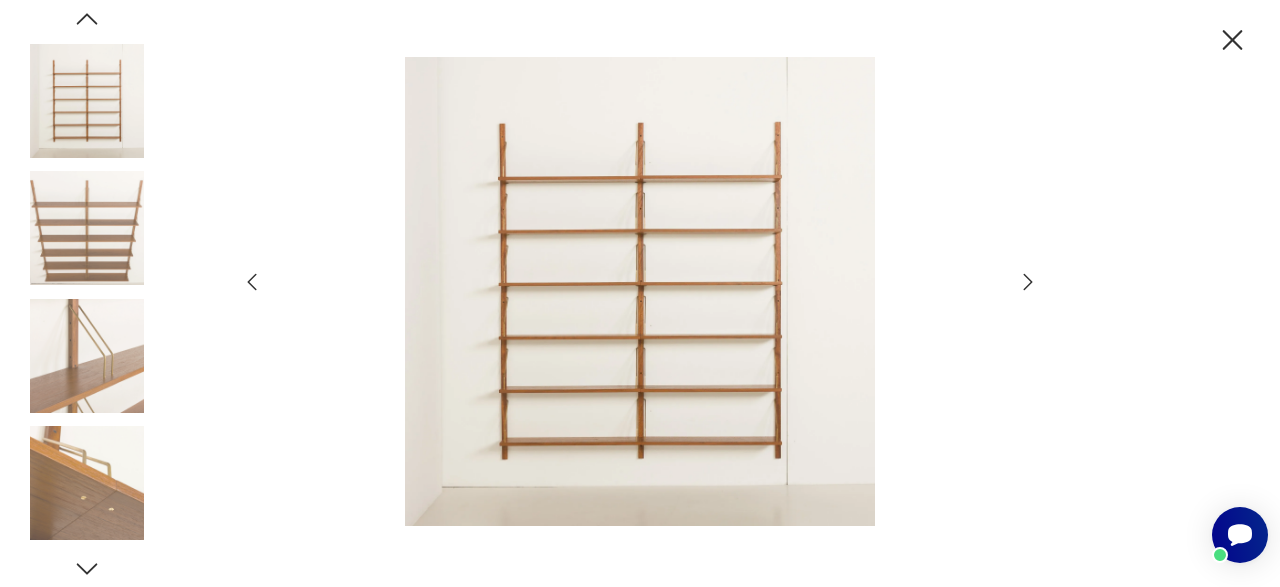 click 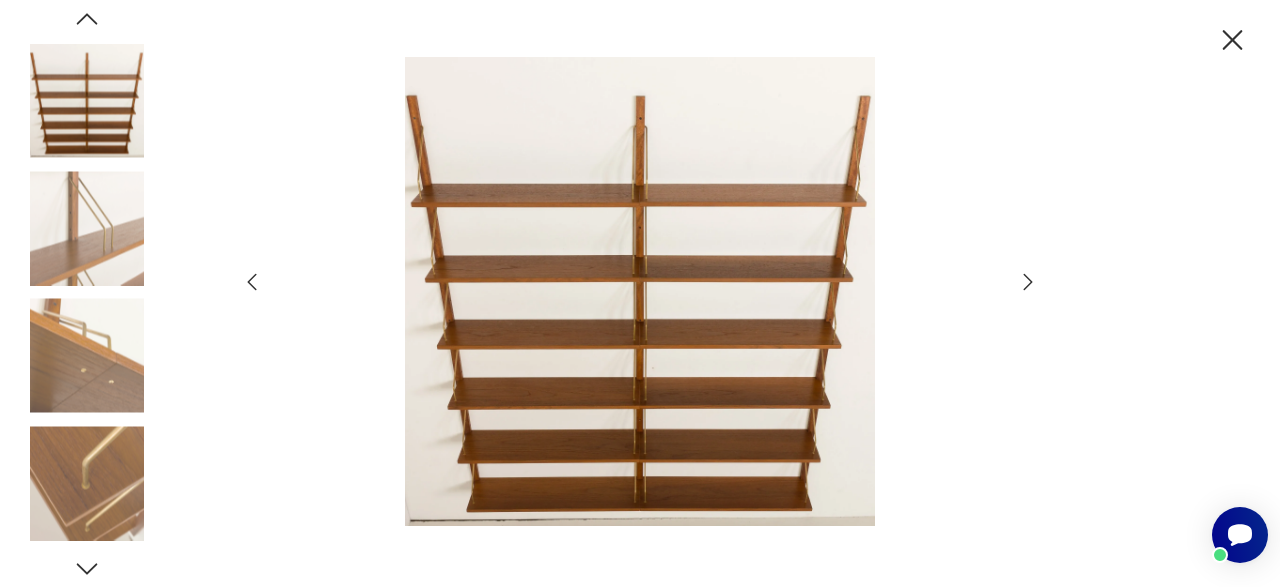 click 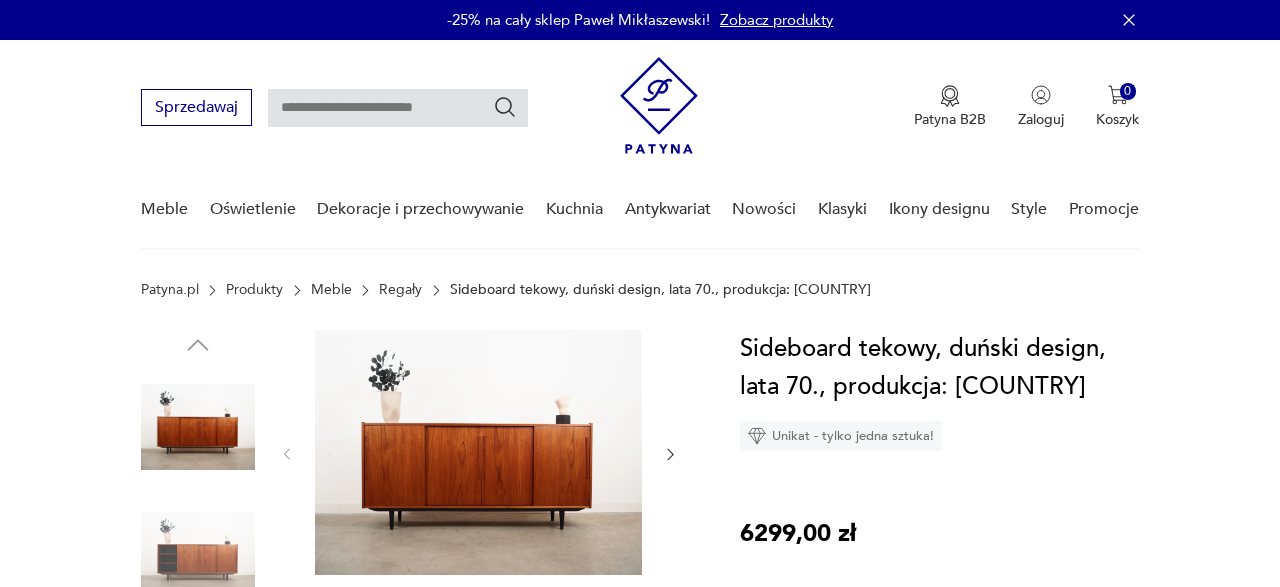 click at bounding box center (478, 452) 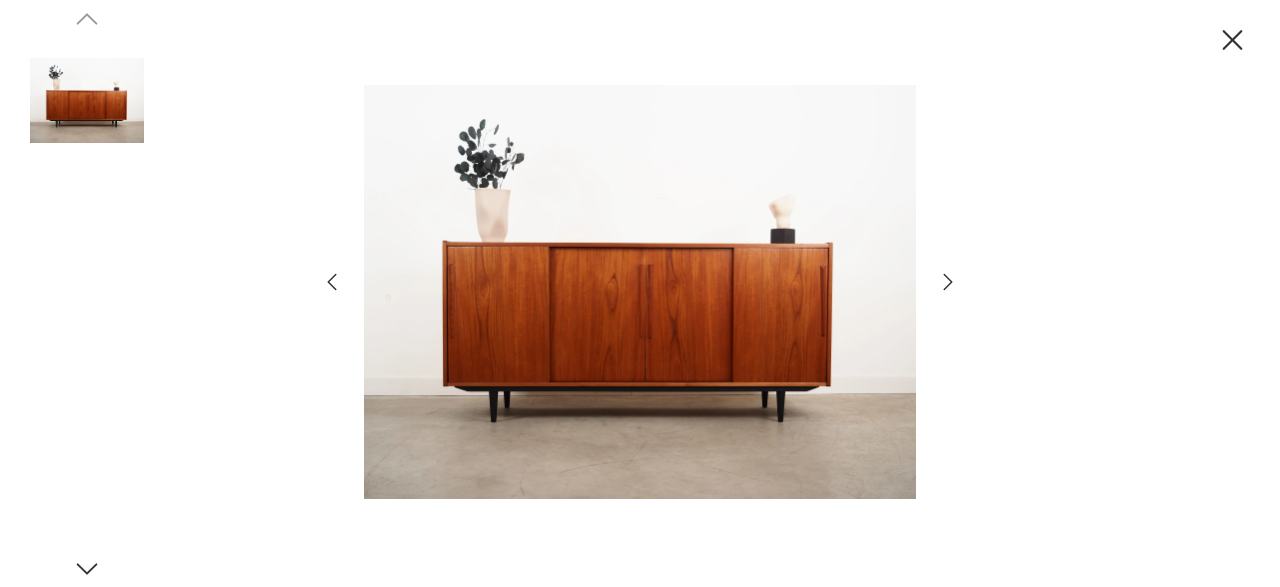 click at bounding box center [640, 292] 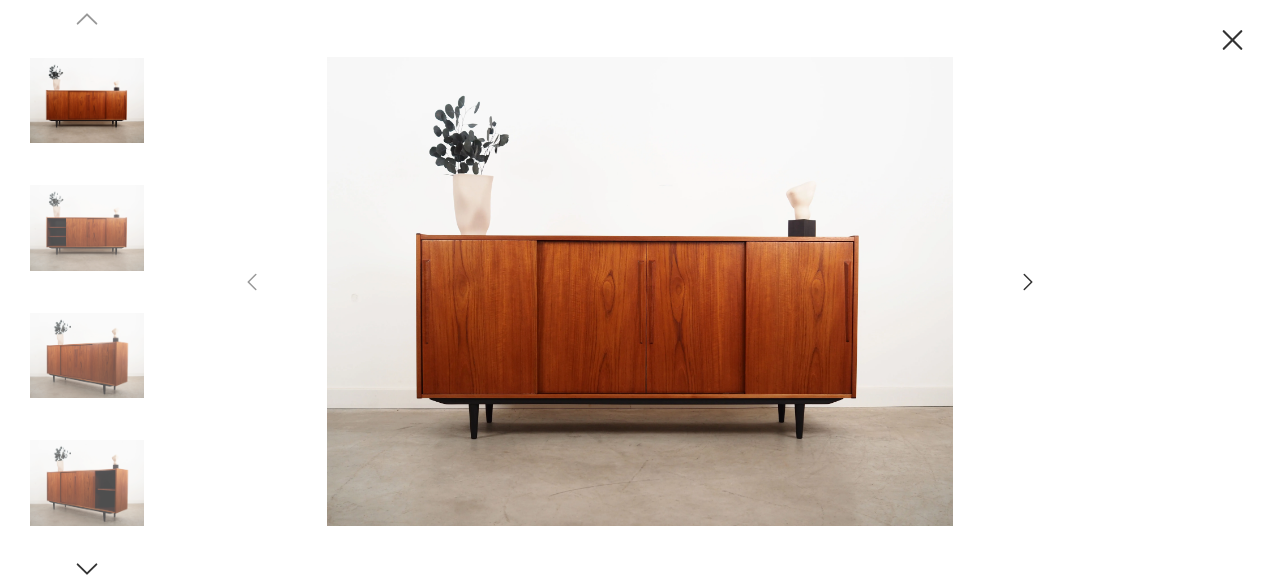 click 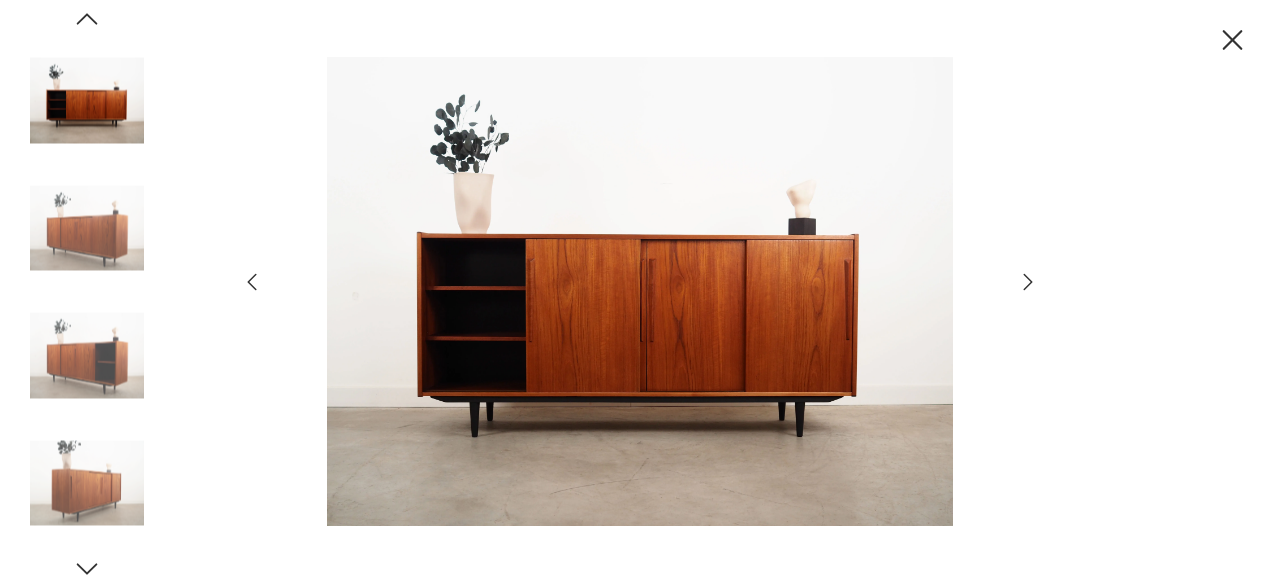 click 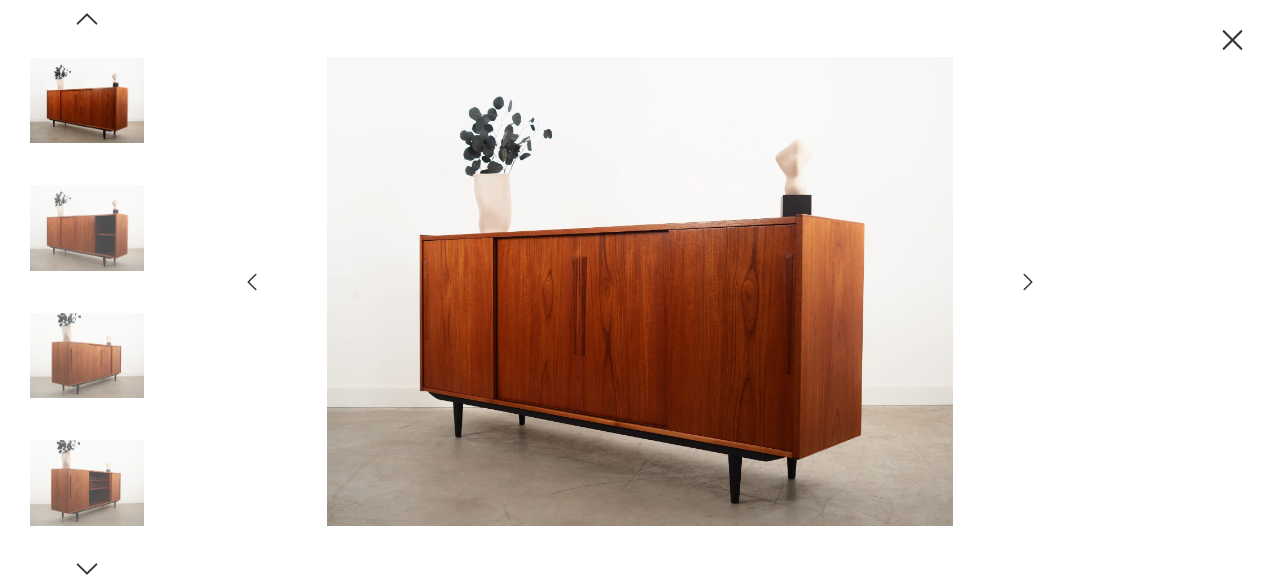 click 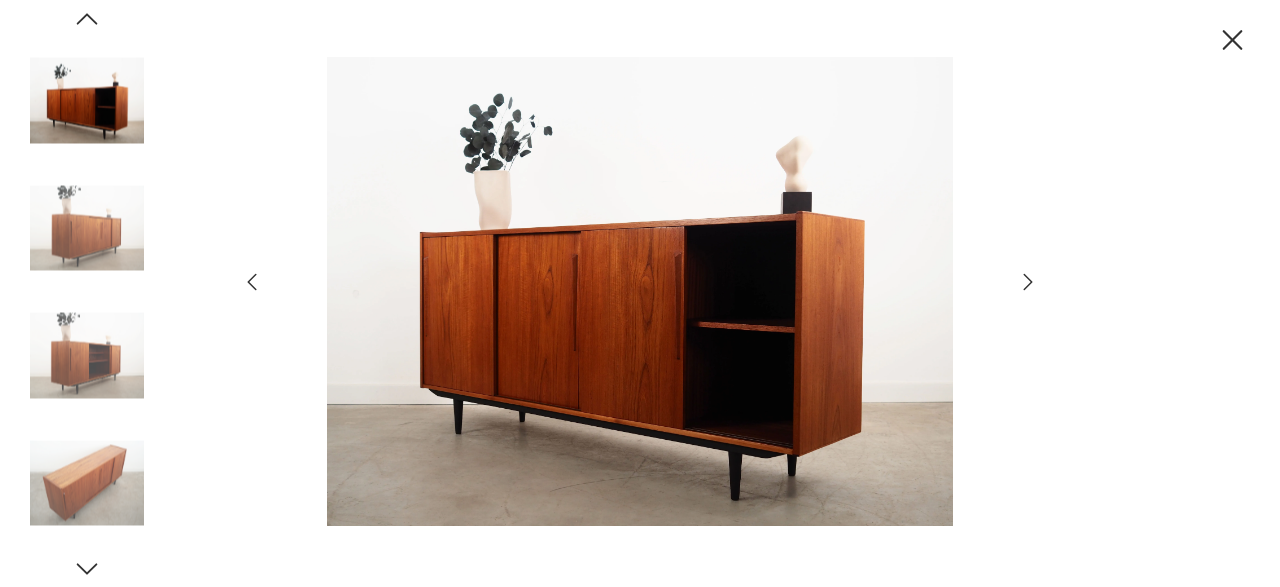 scroll, scrollTop: 0, scrollLeft: 0, axis: both 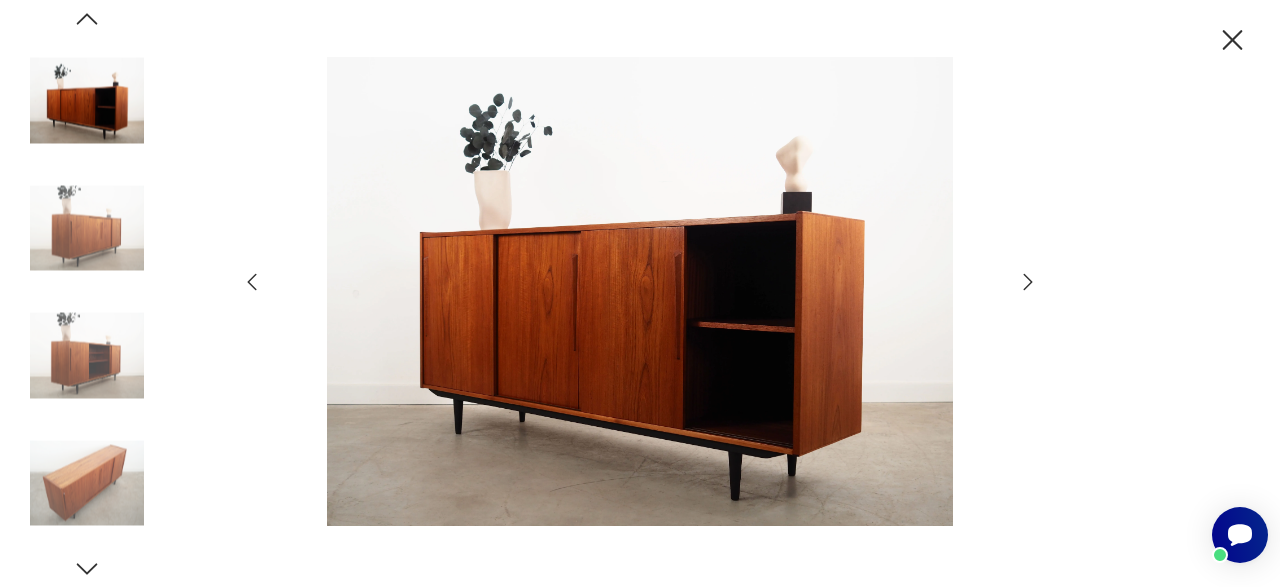 click 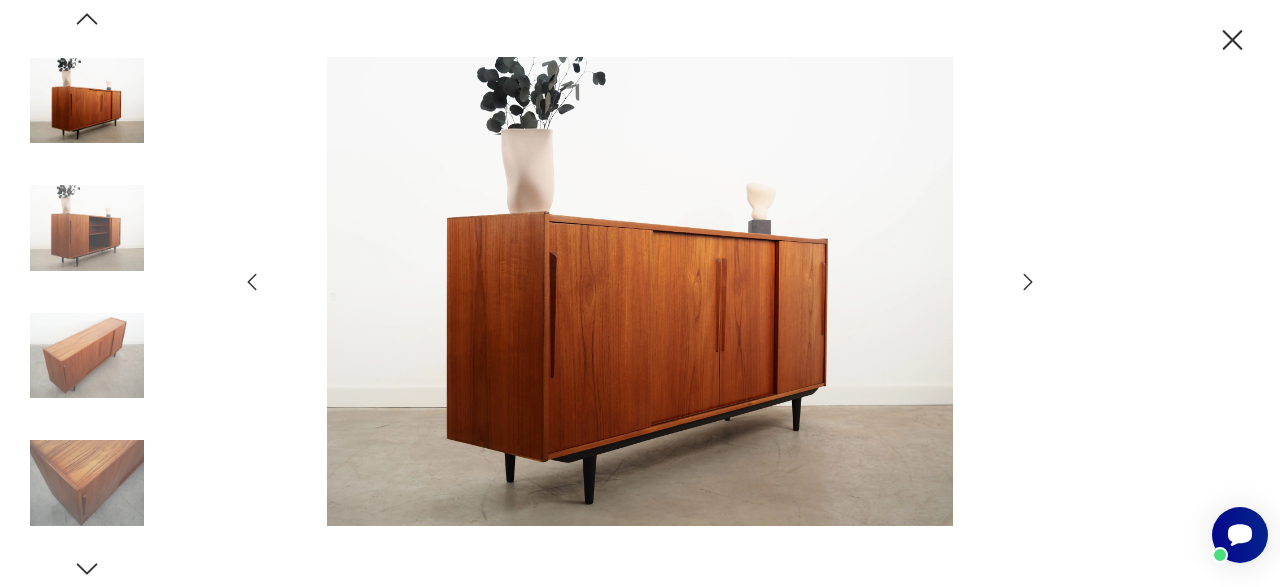 click 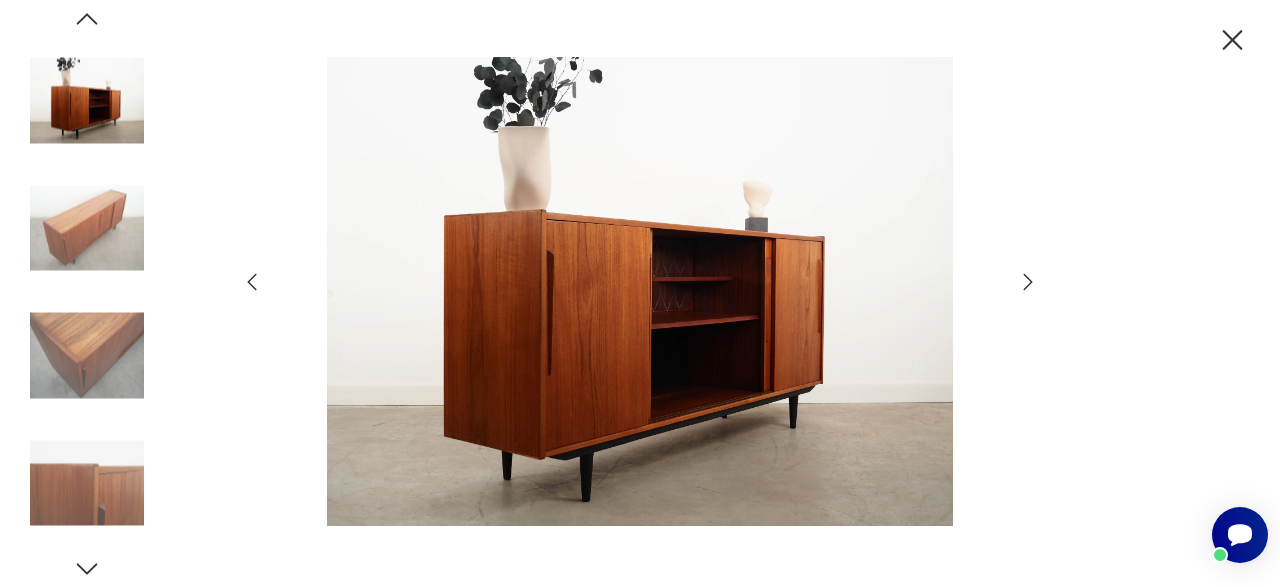click 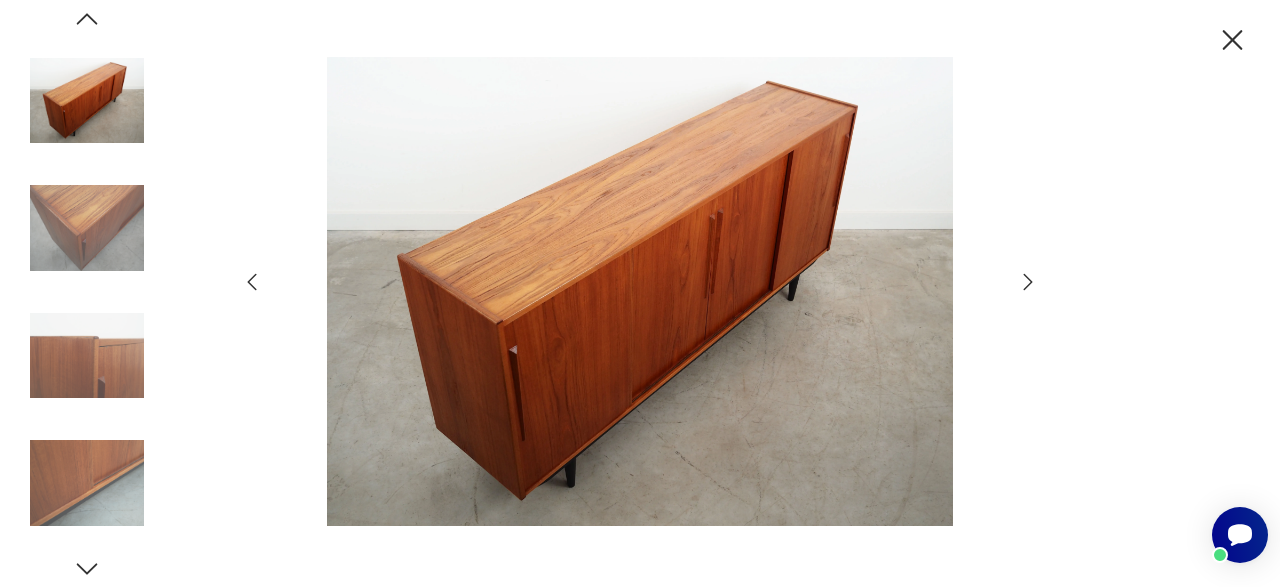 click 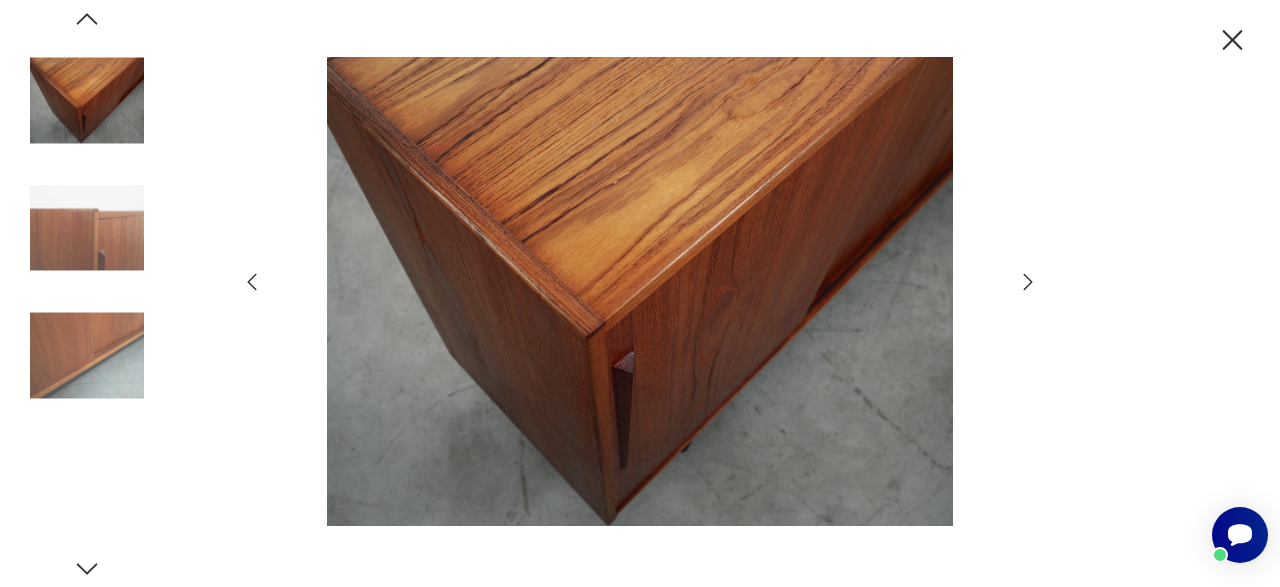 click 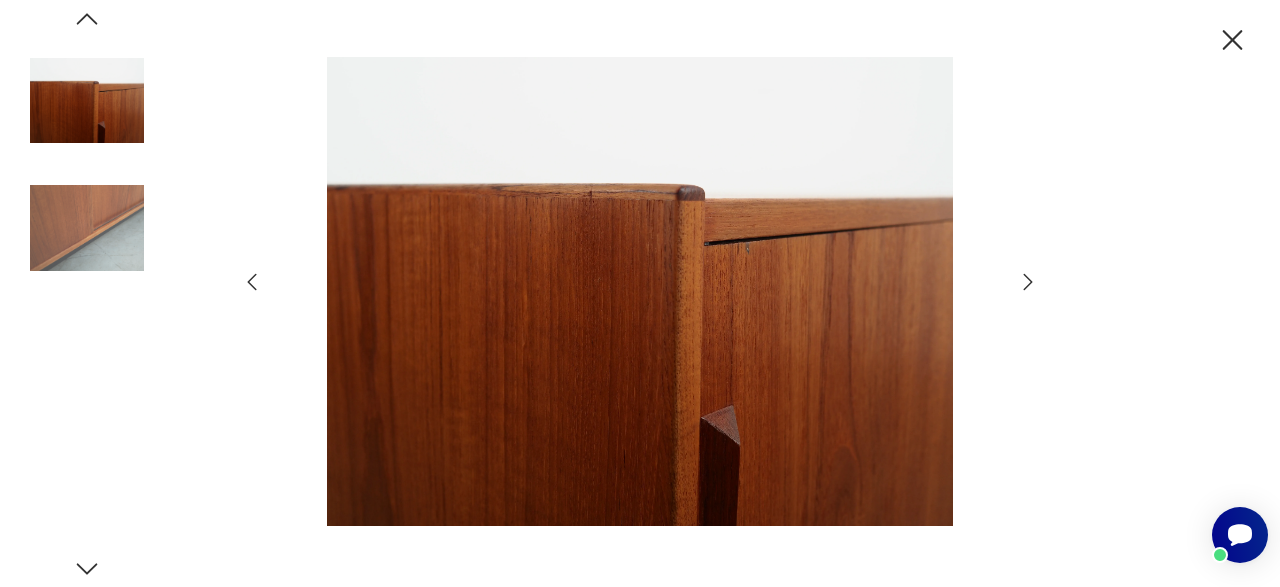 click 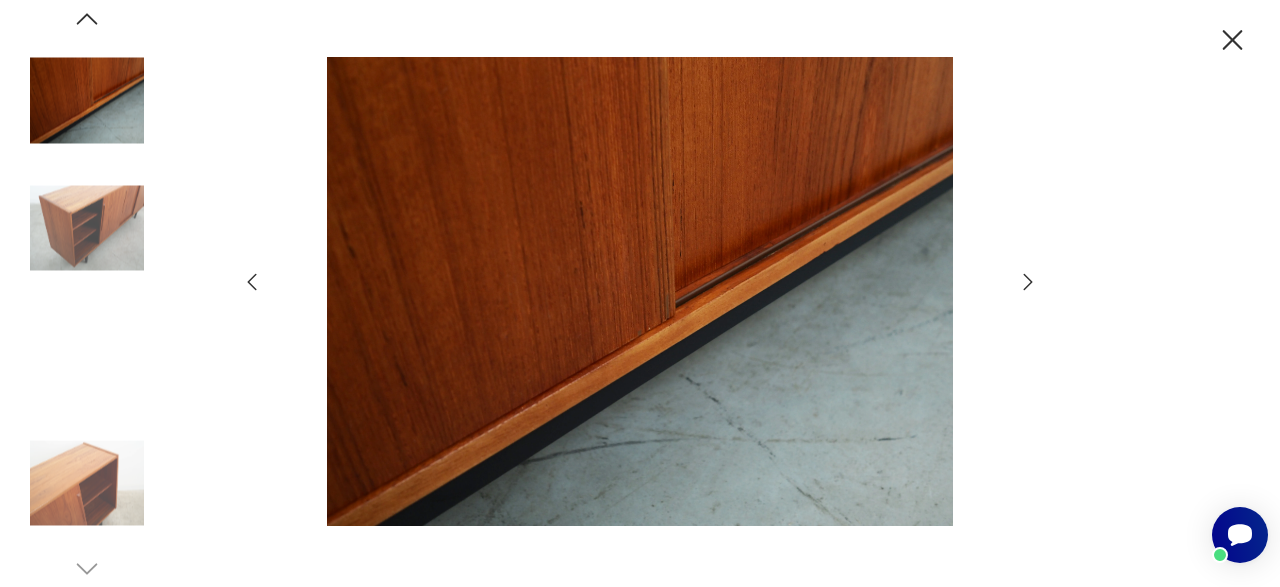 click 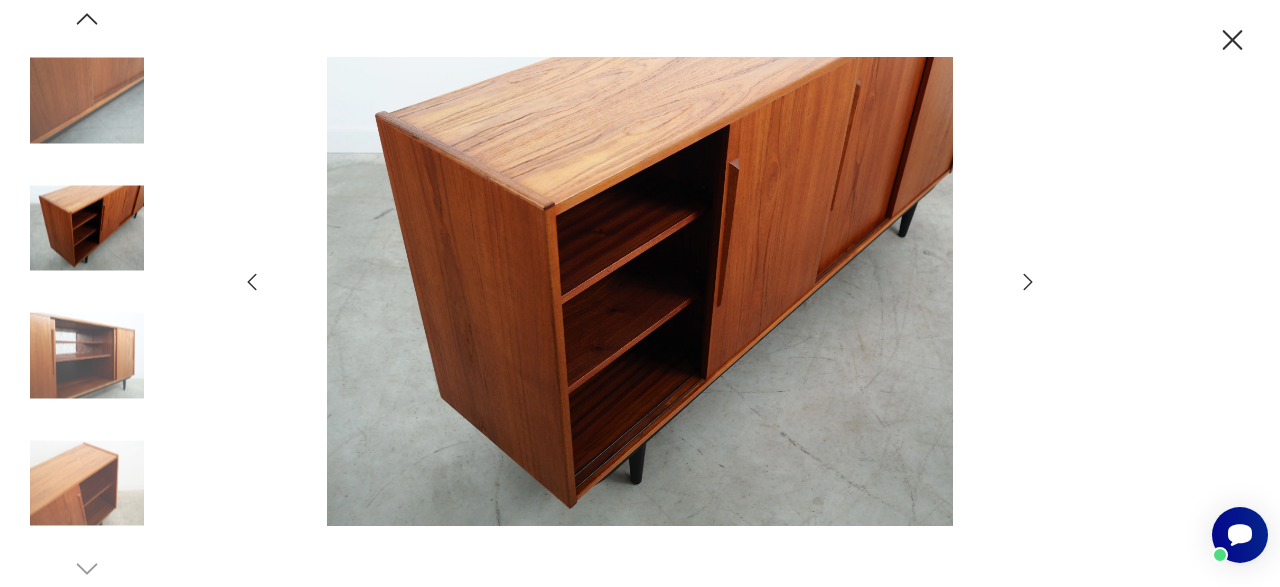 click 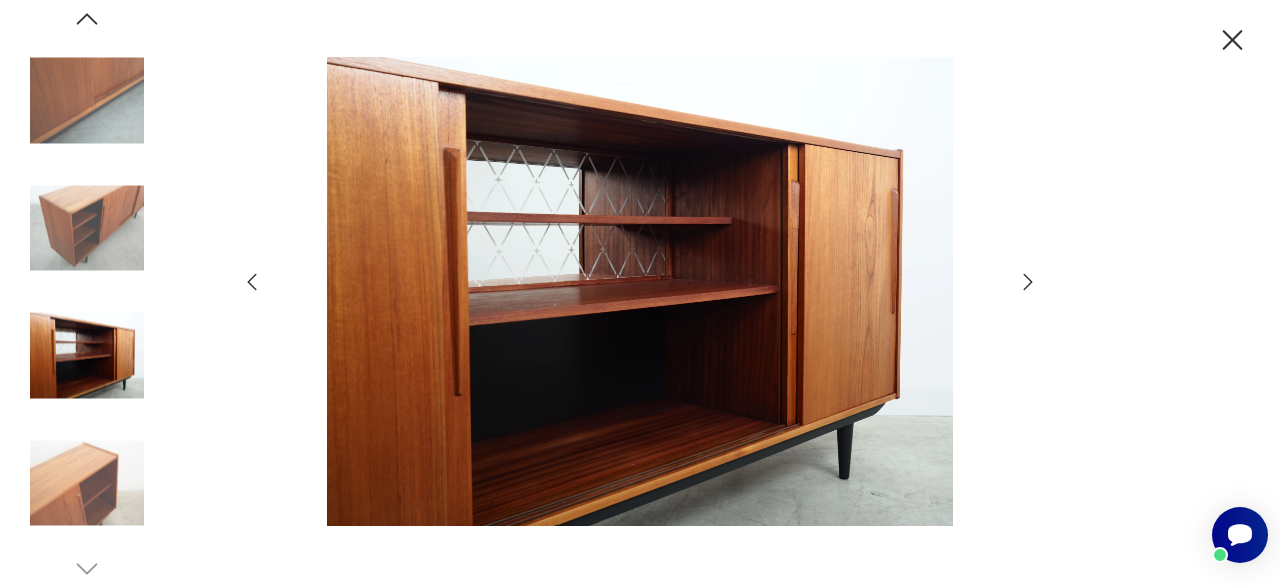 click 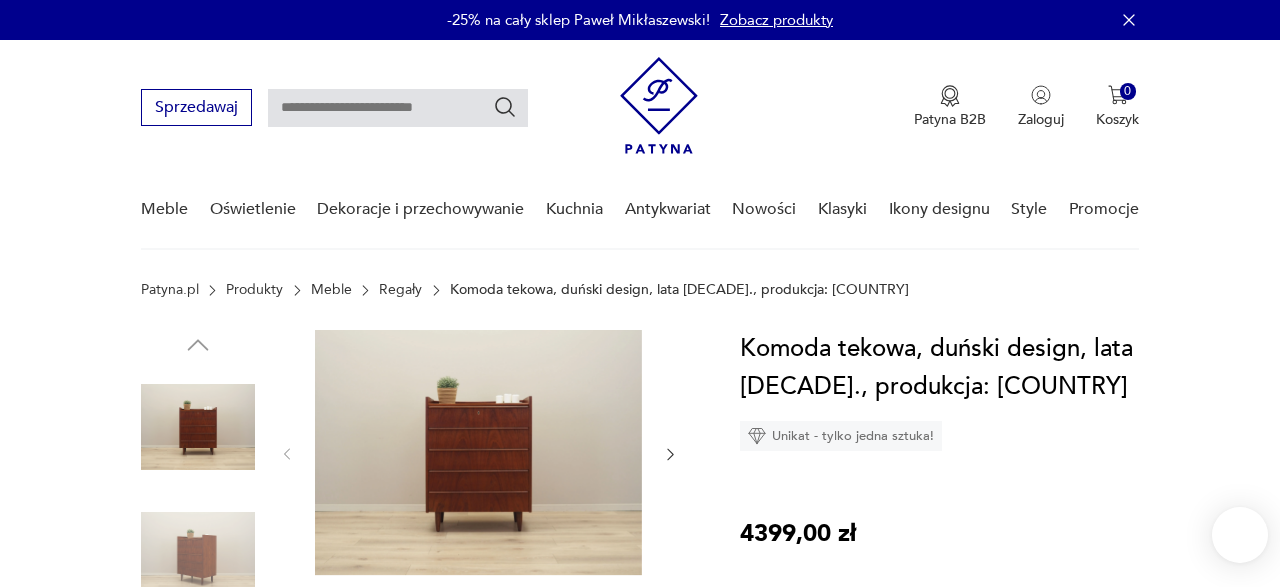 scroll, scrollTop: 0, scrollLeft: 0, axis: both 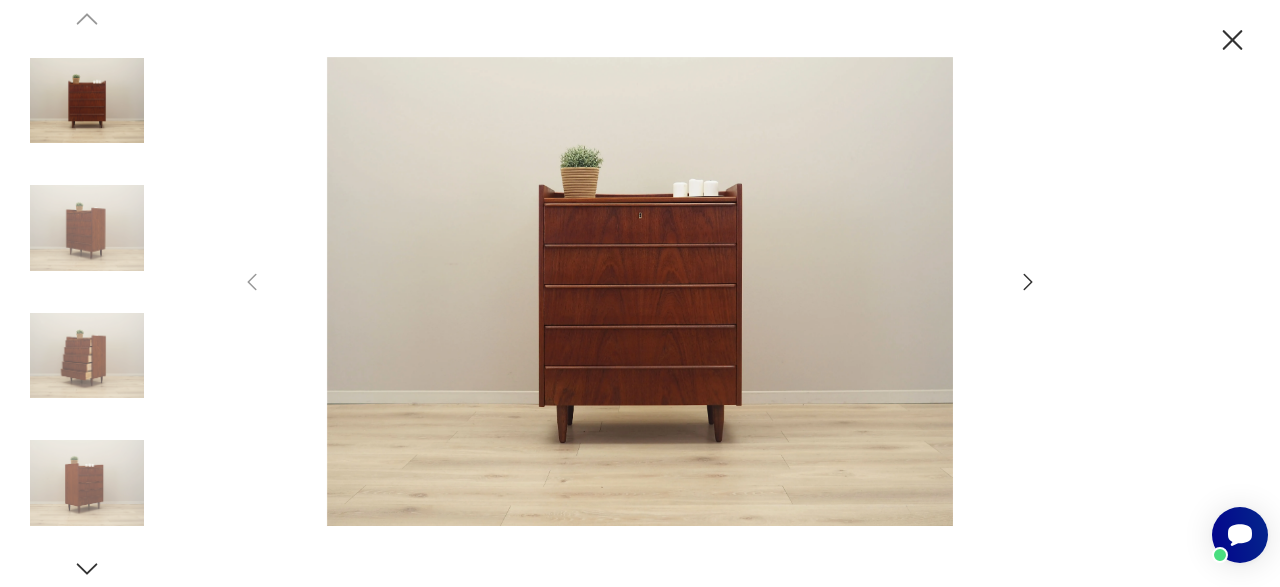 click 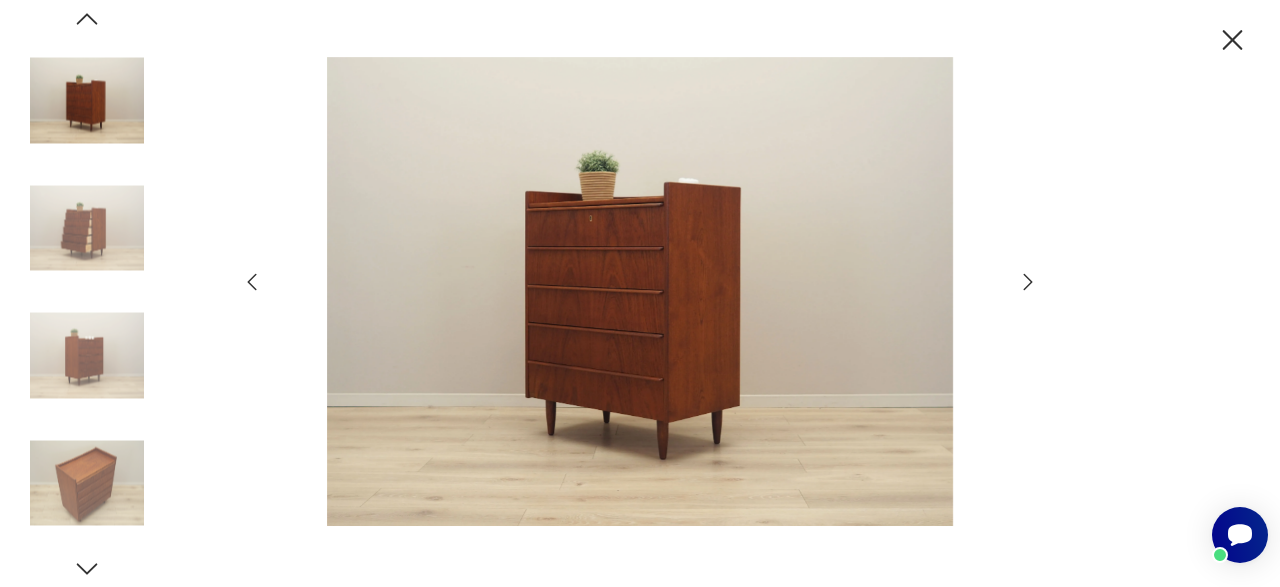 click 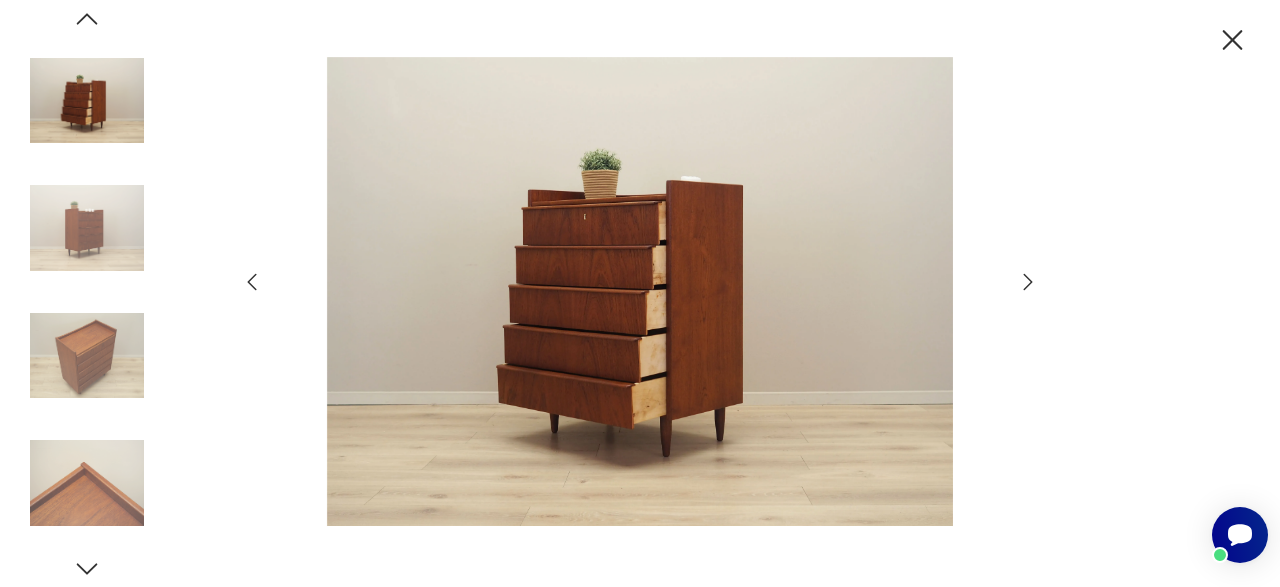 click 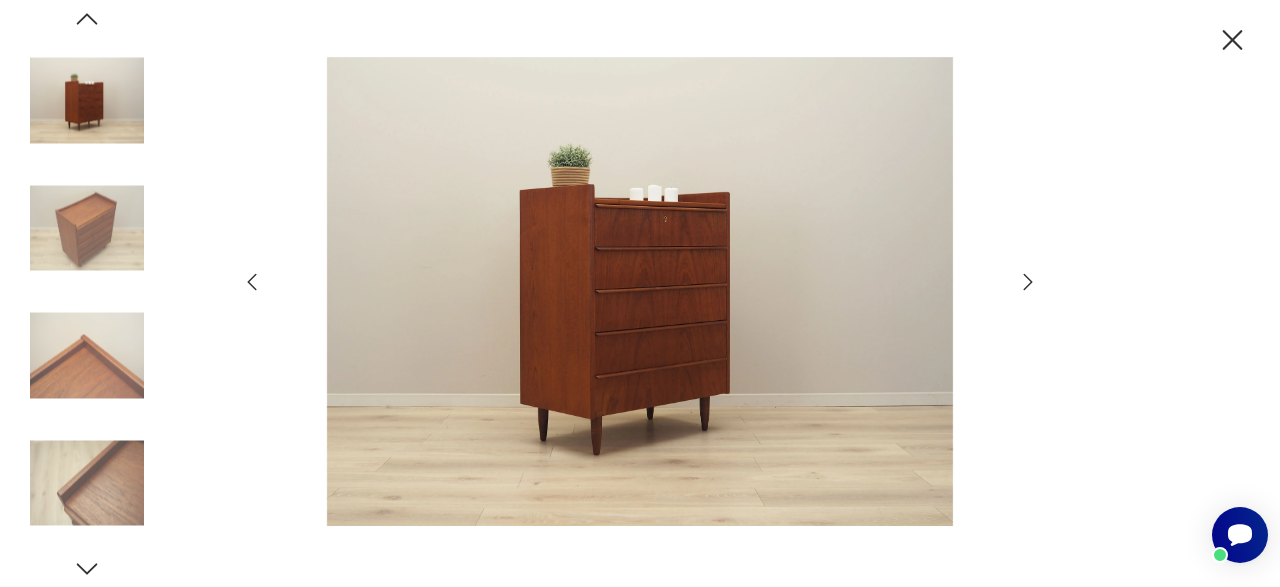 click 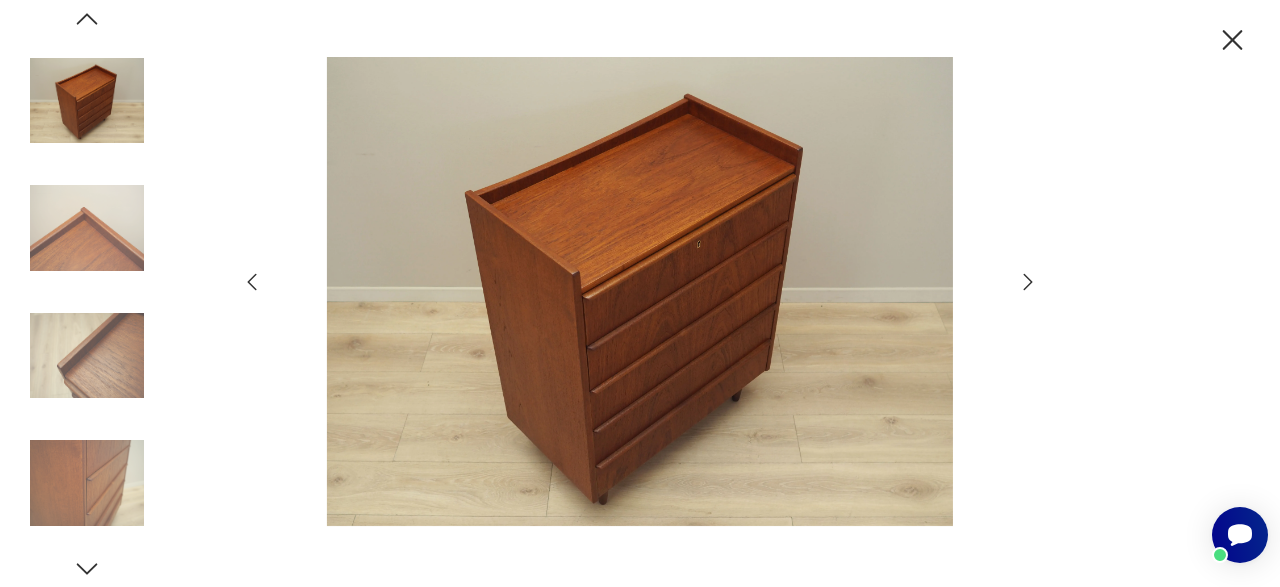 click 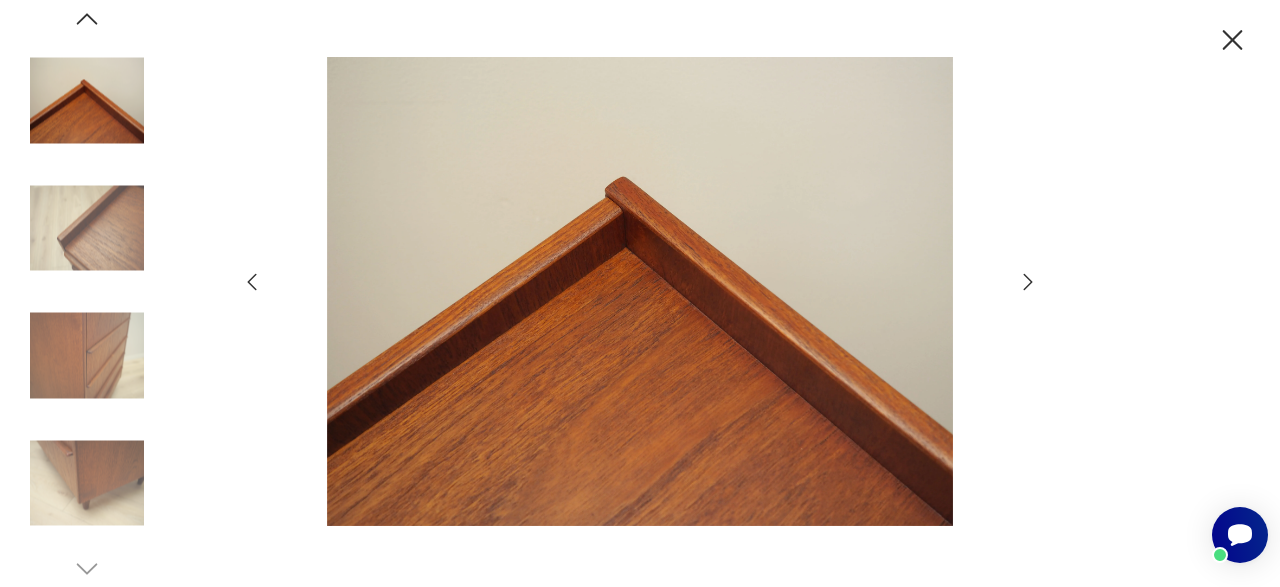 click 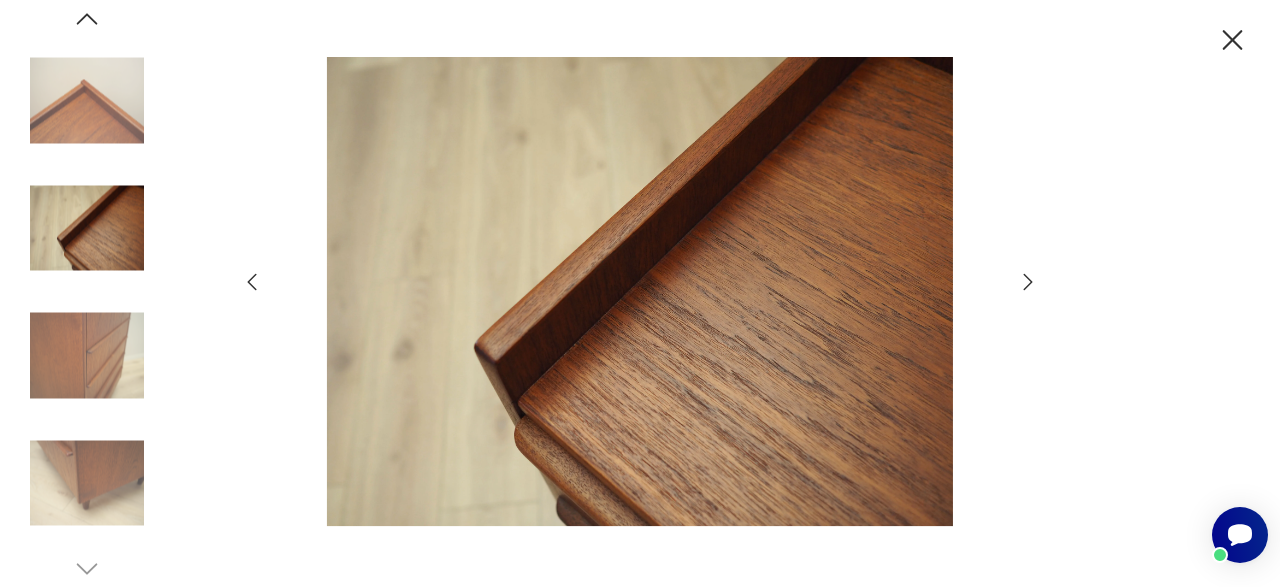click 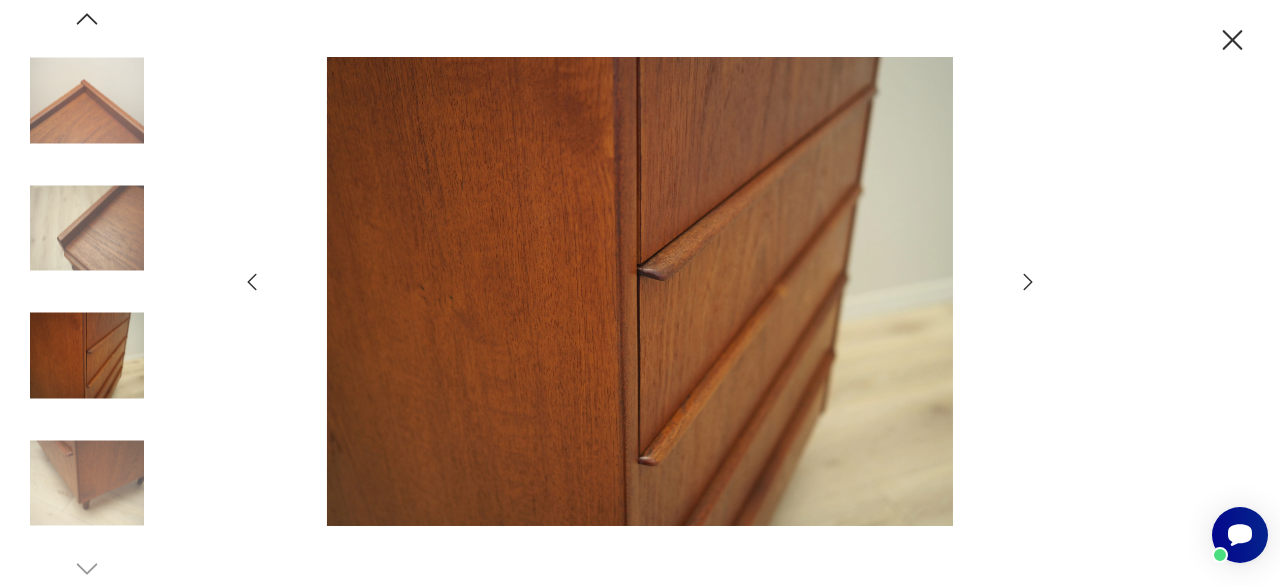 click 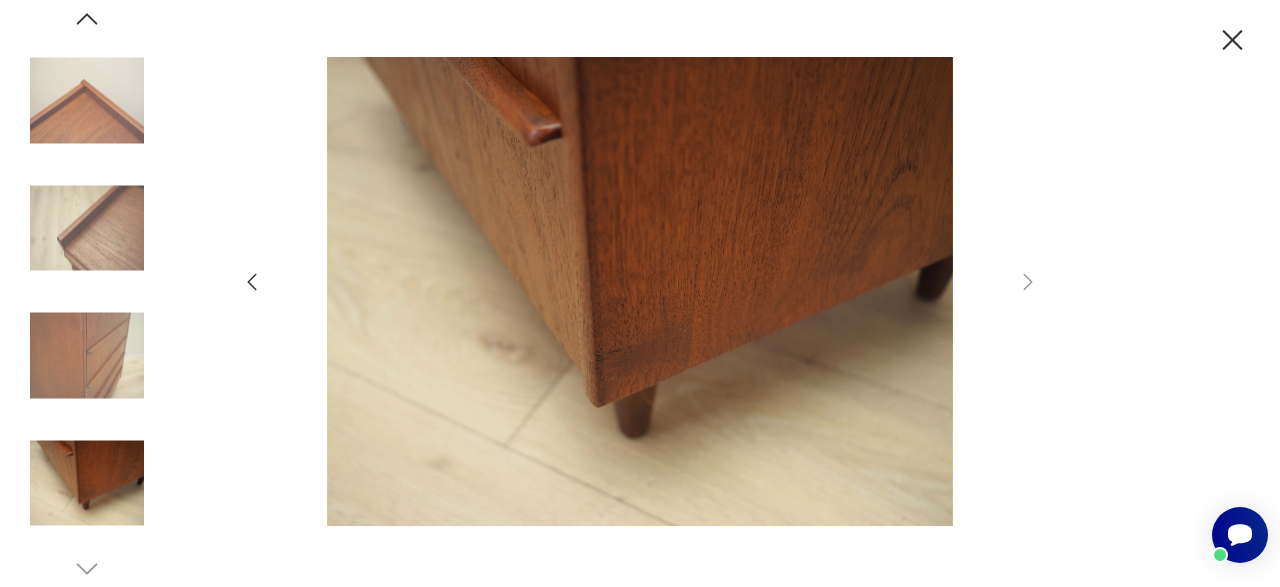 click 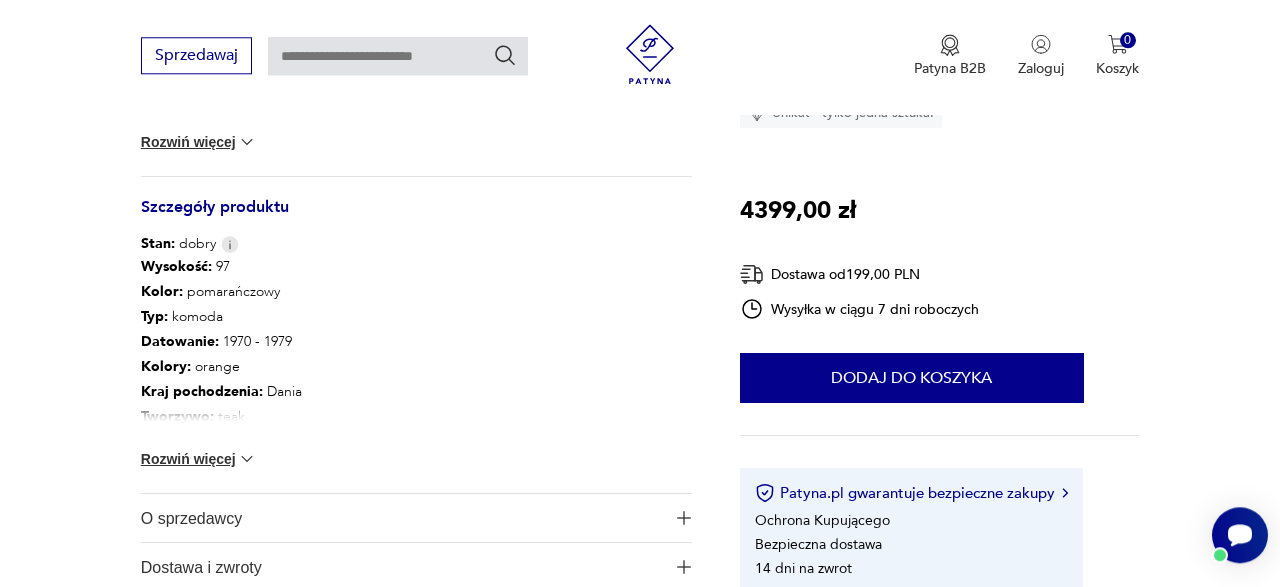 scroll, scrollTop: 1040, scrollLeft: 0, axis: vertical 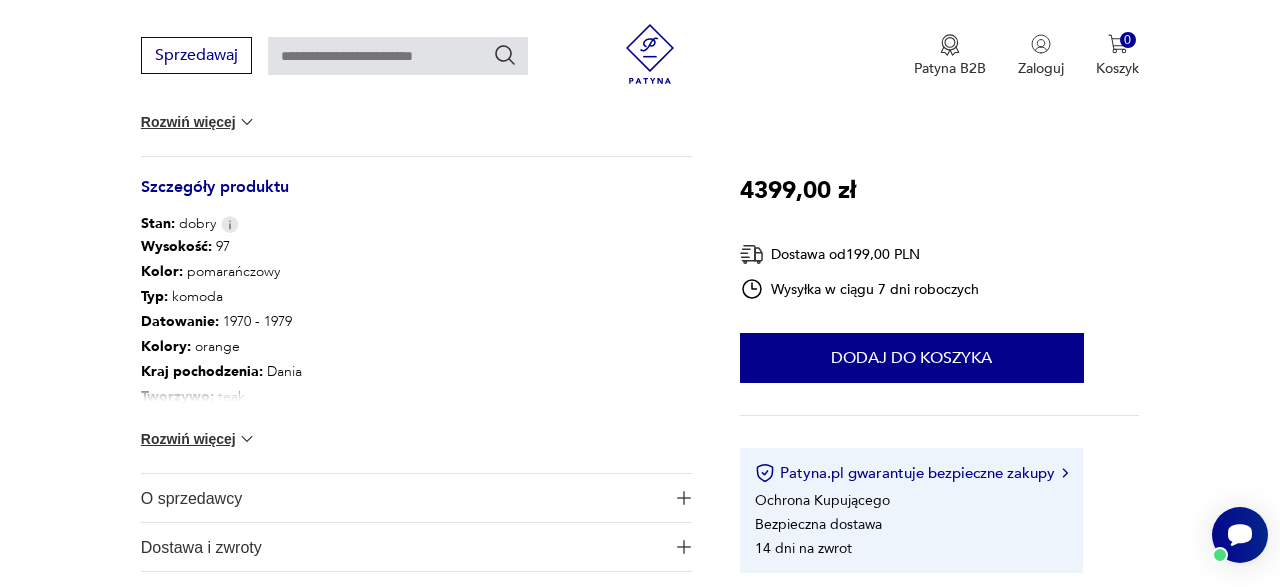 click on "Rozwiń więcej" at bounding box center [199, 439] 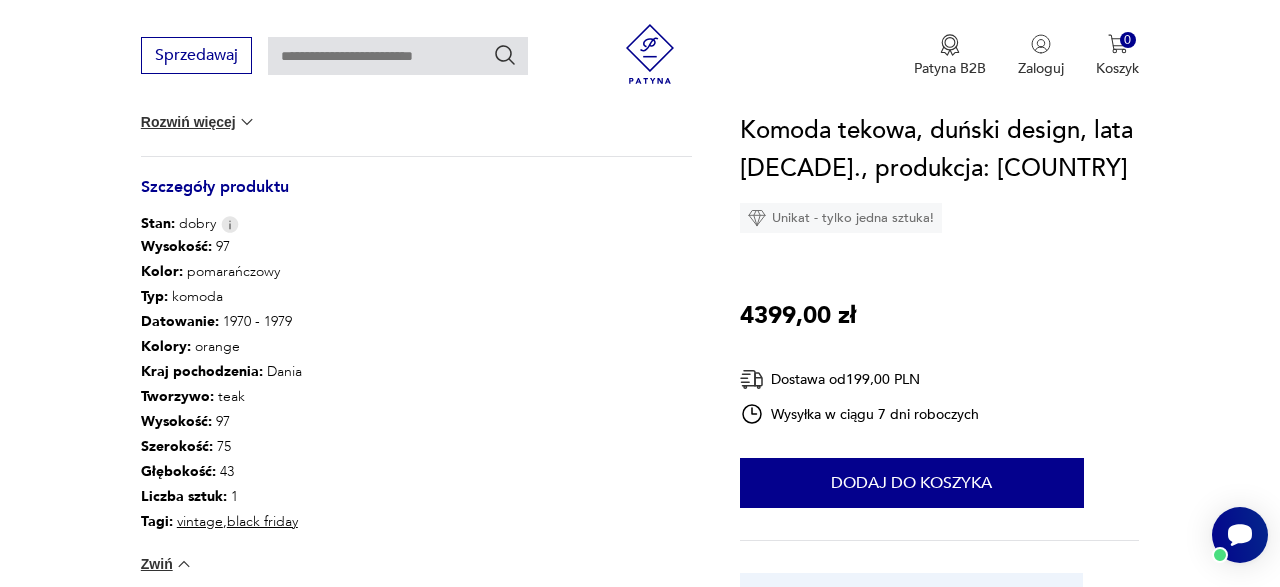 scroll, scrollTop: 832, scrollLeft: 0, axis: vertical 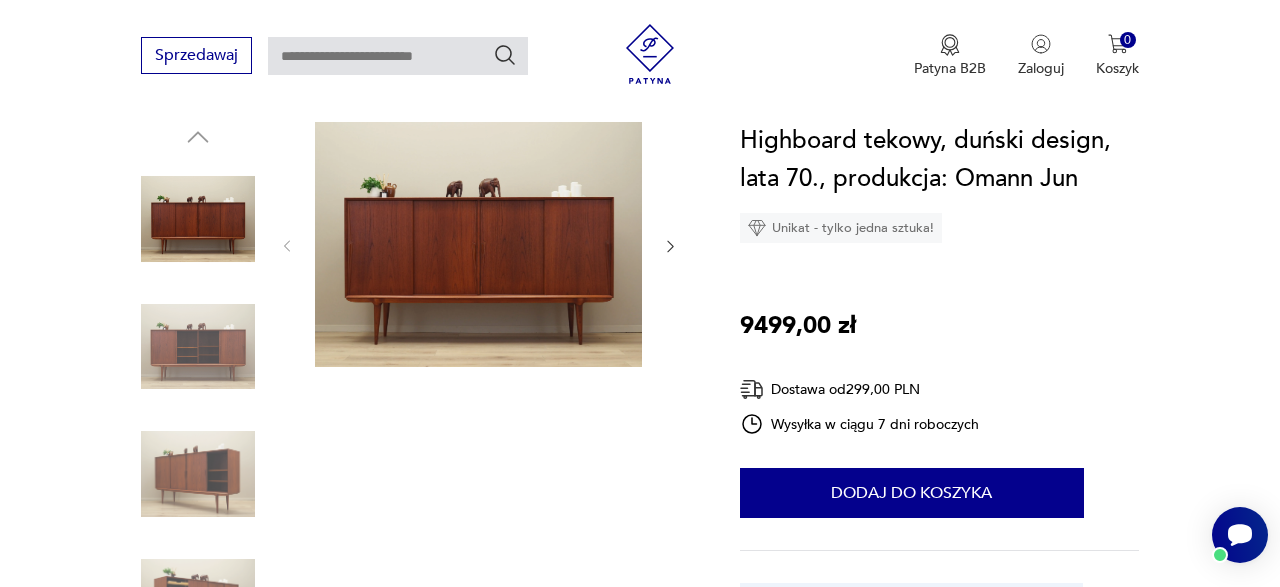 click 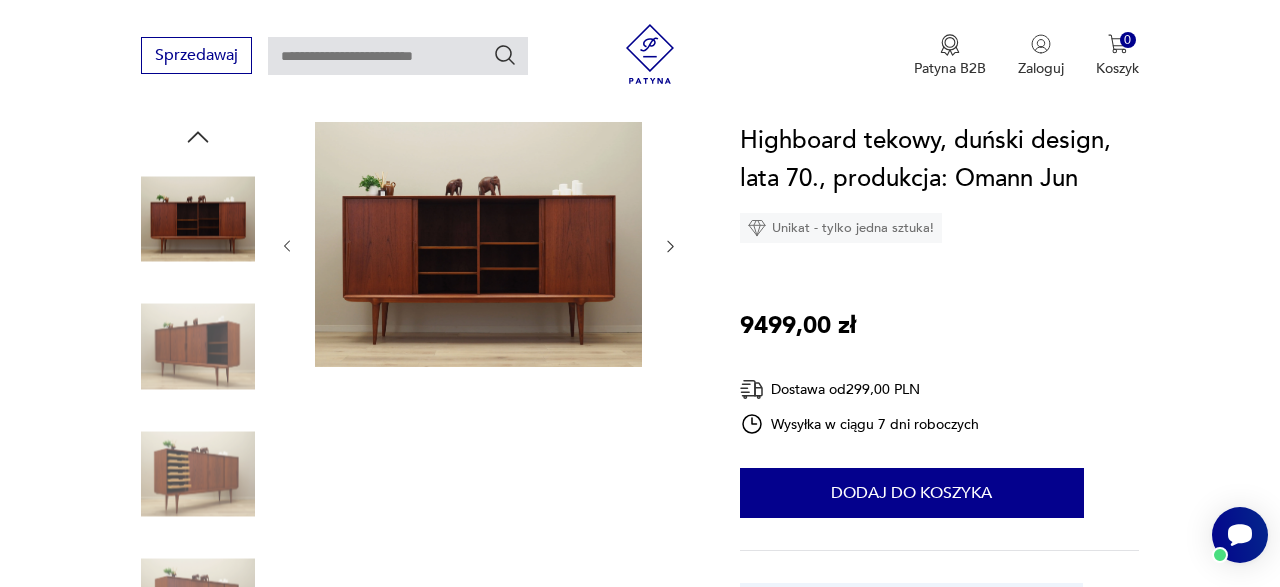 click 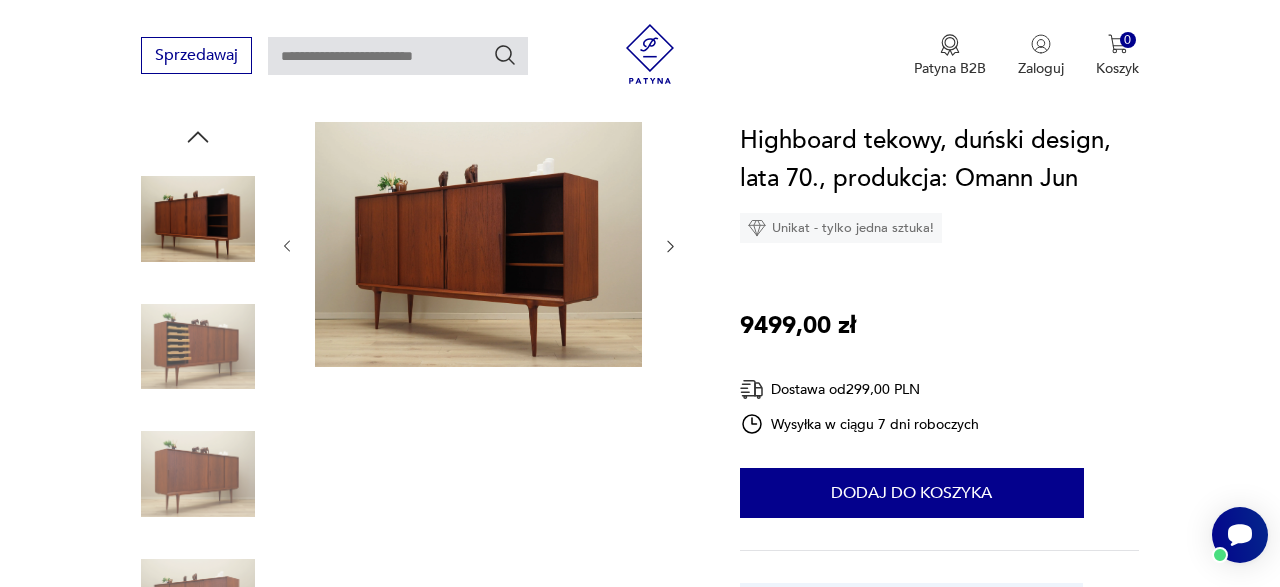 click 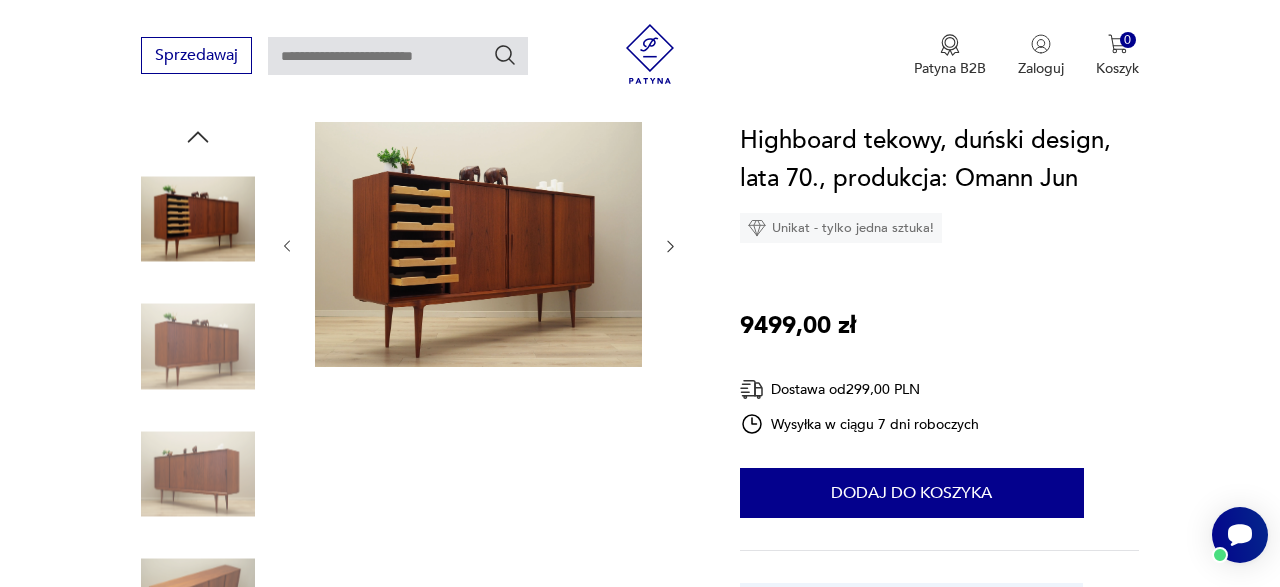 click 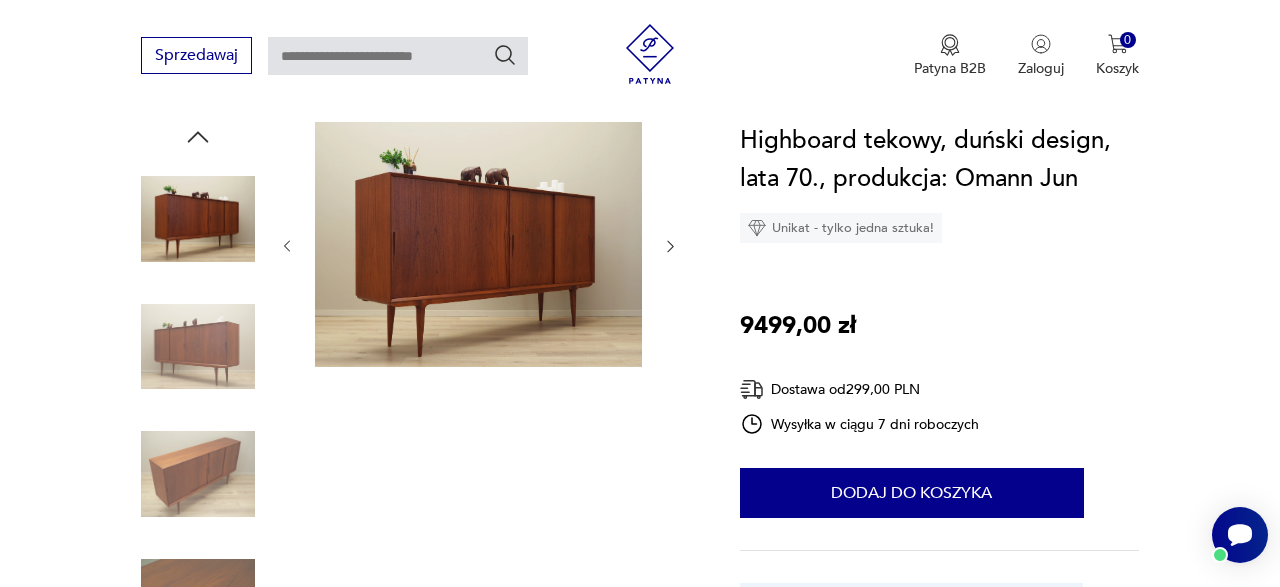 click 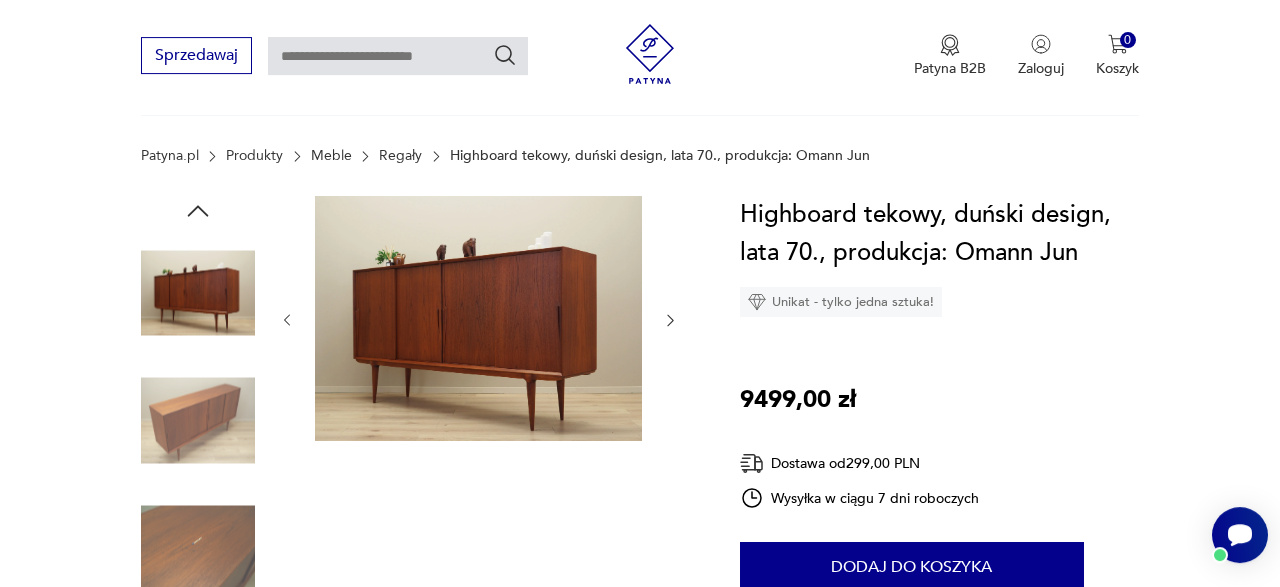 scroll, scrollTop: 208, scrollLeft: 0, axis: vertical 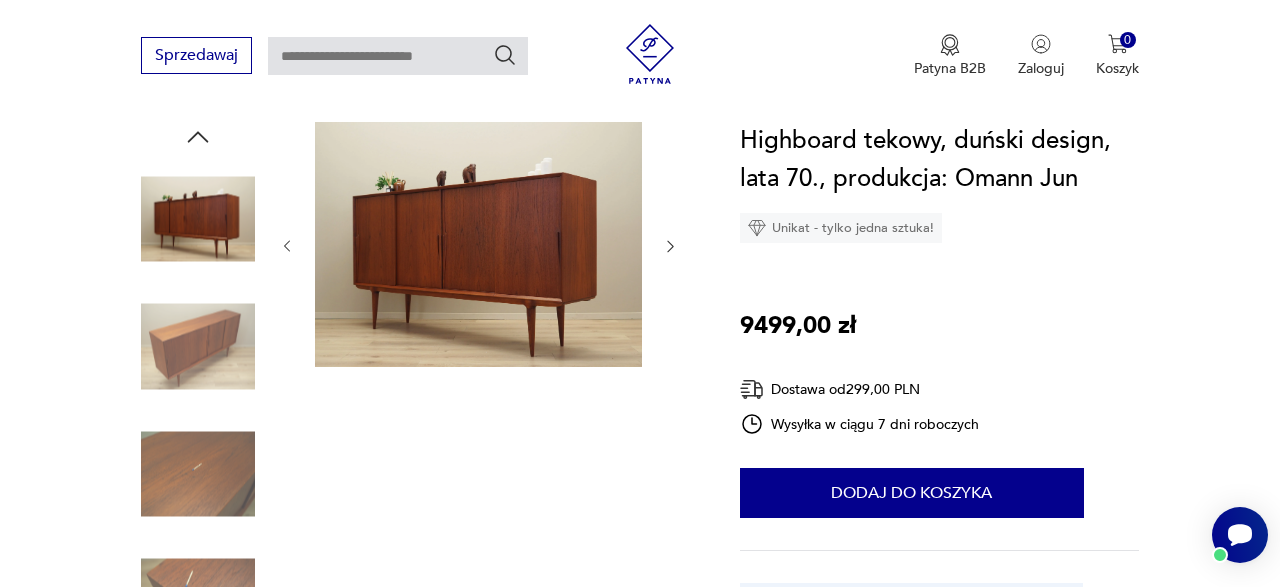 click 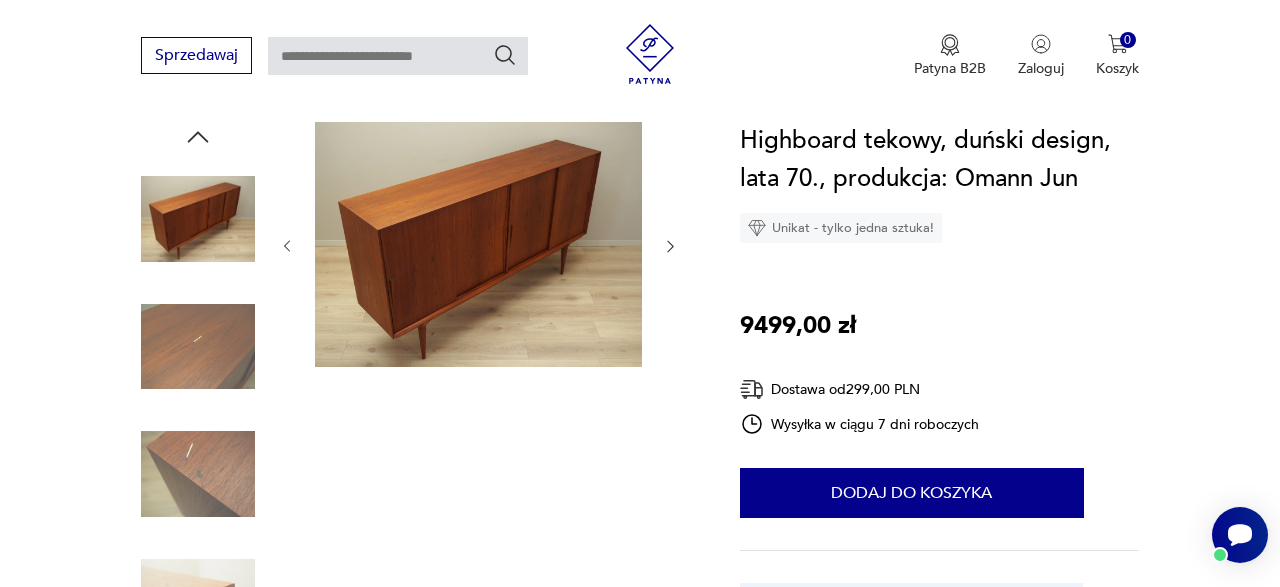 click 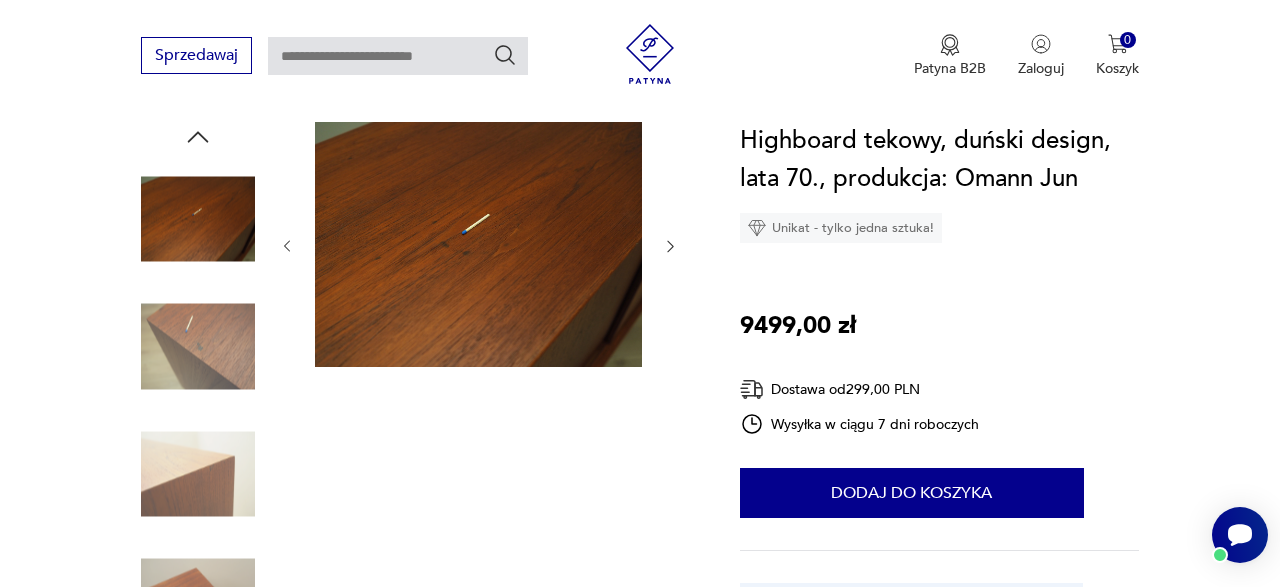 click 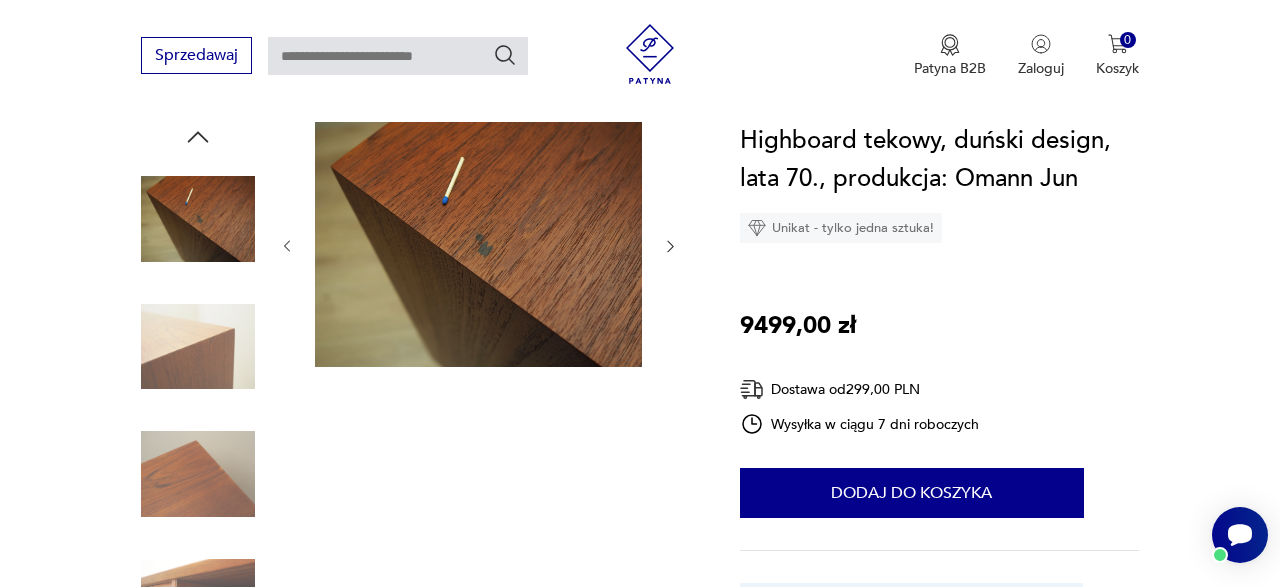 click 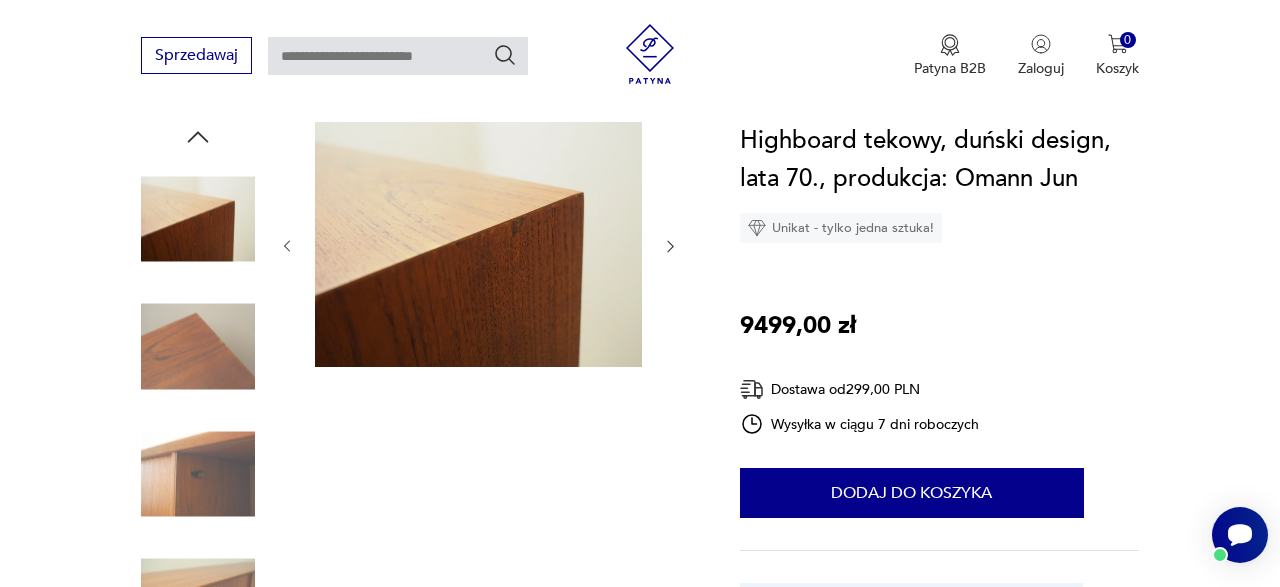 click 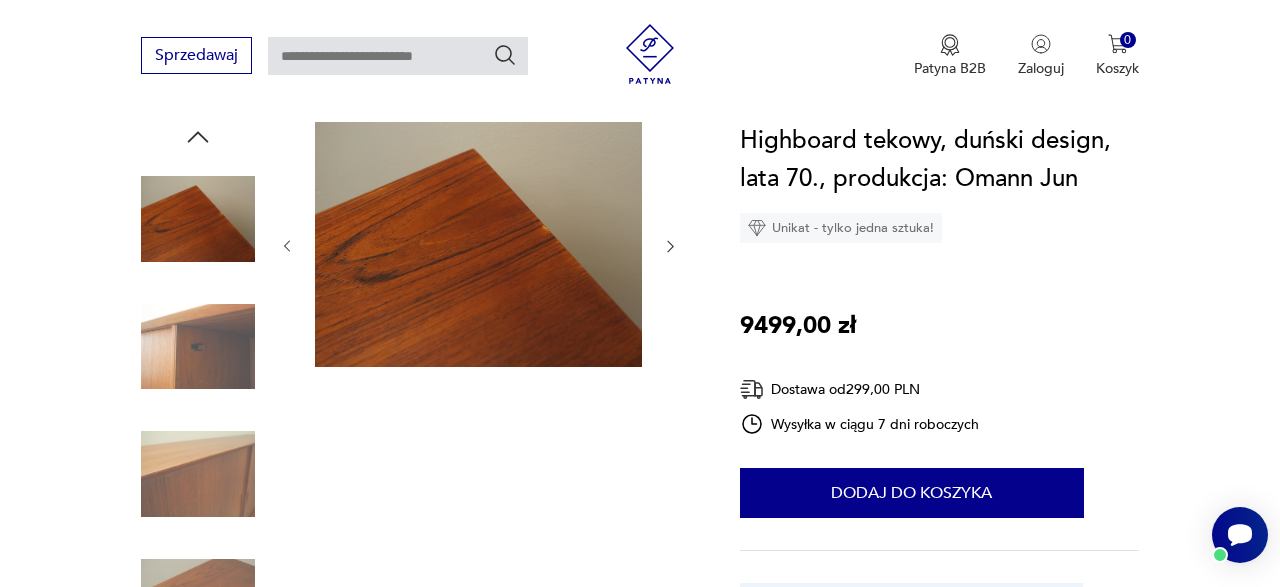 click 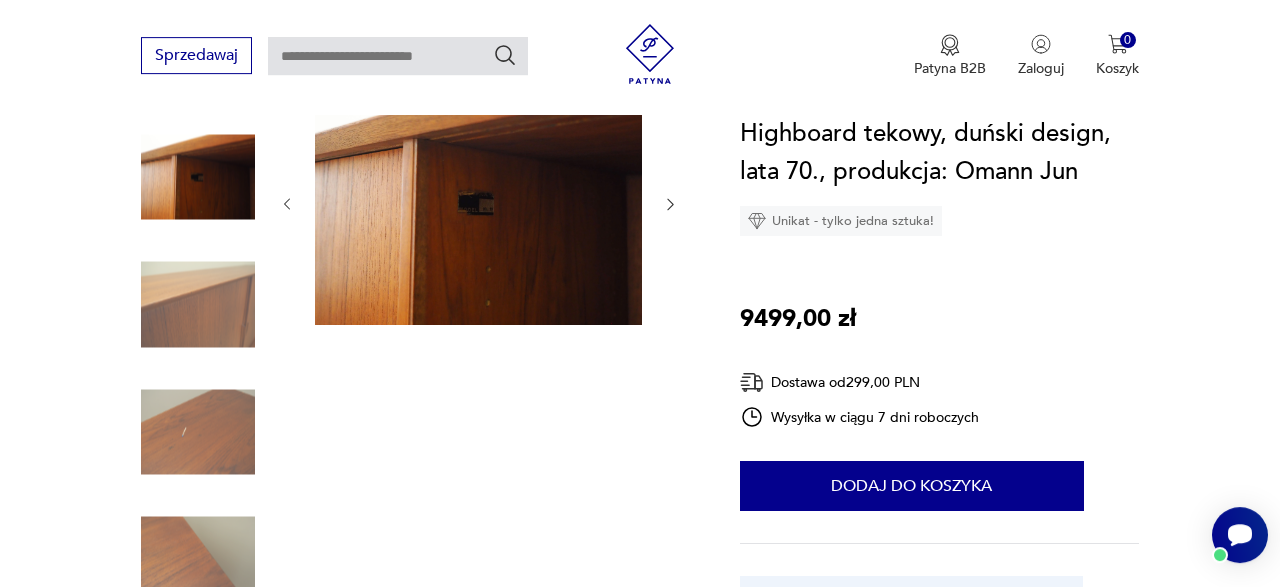 scroll, scrollTop: 208, scrollLeft: 0, axis: vertical 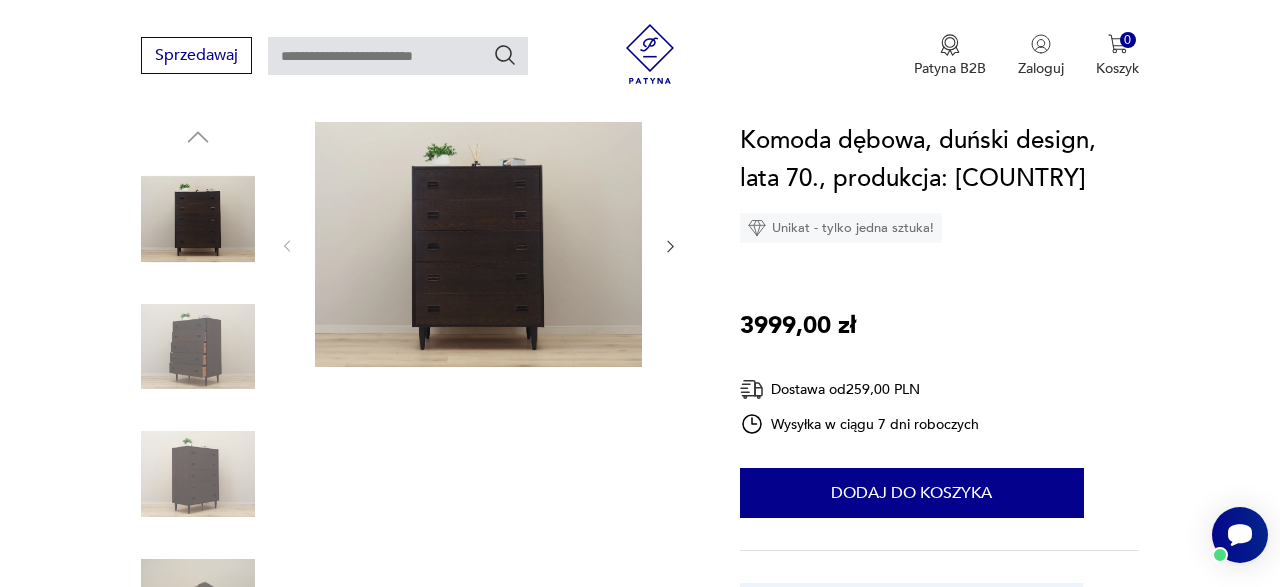 click at bounding box center [478, 244] 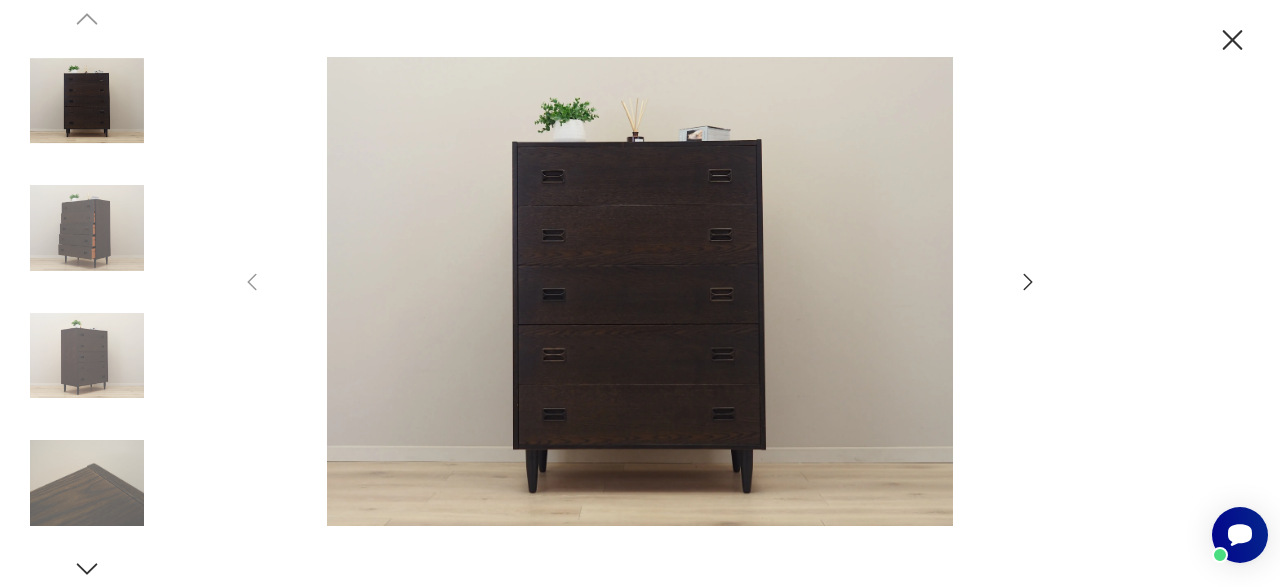 click 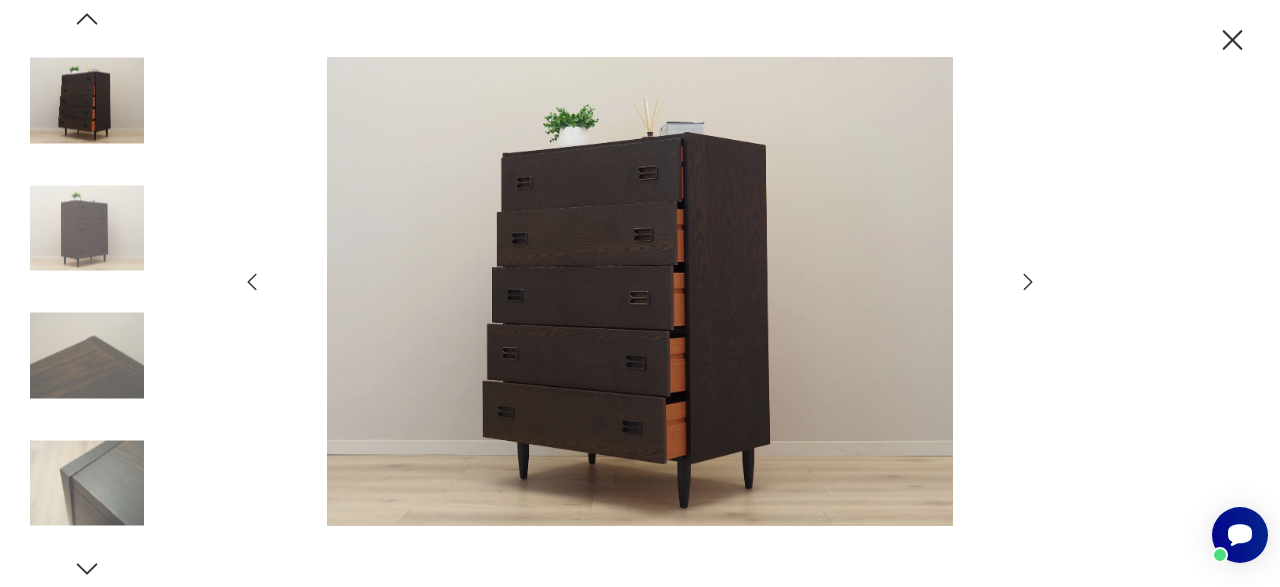 click 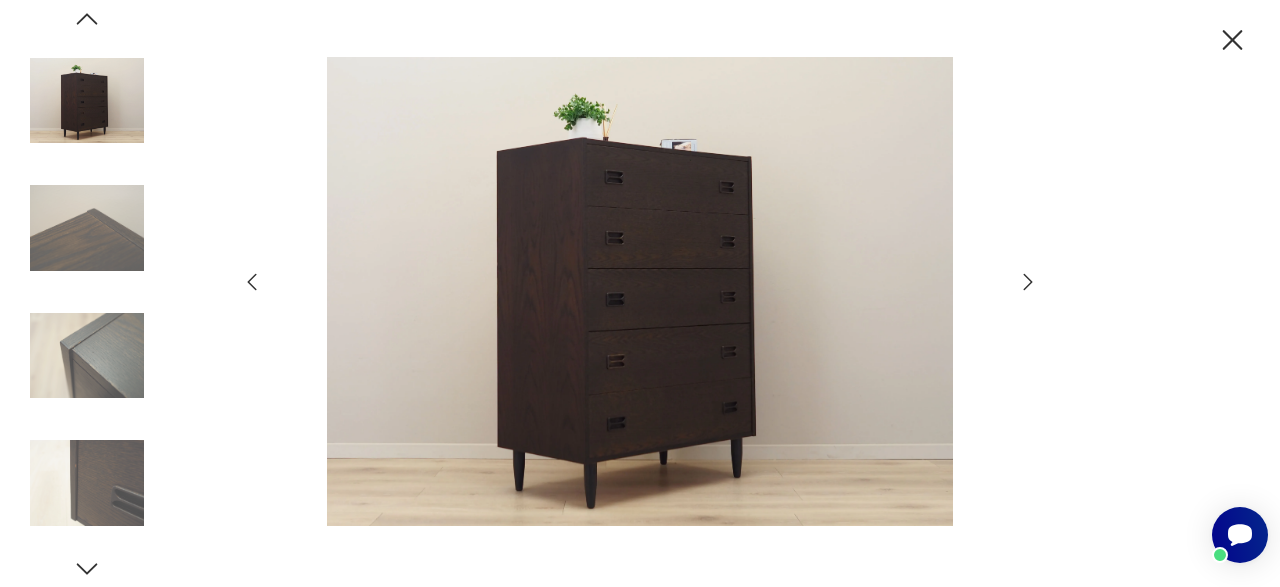 click 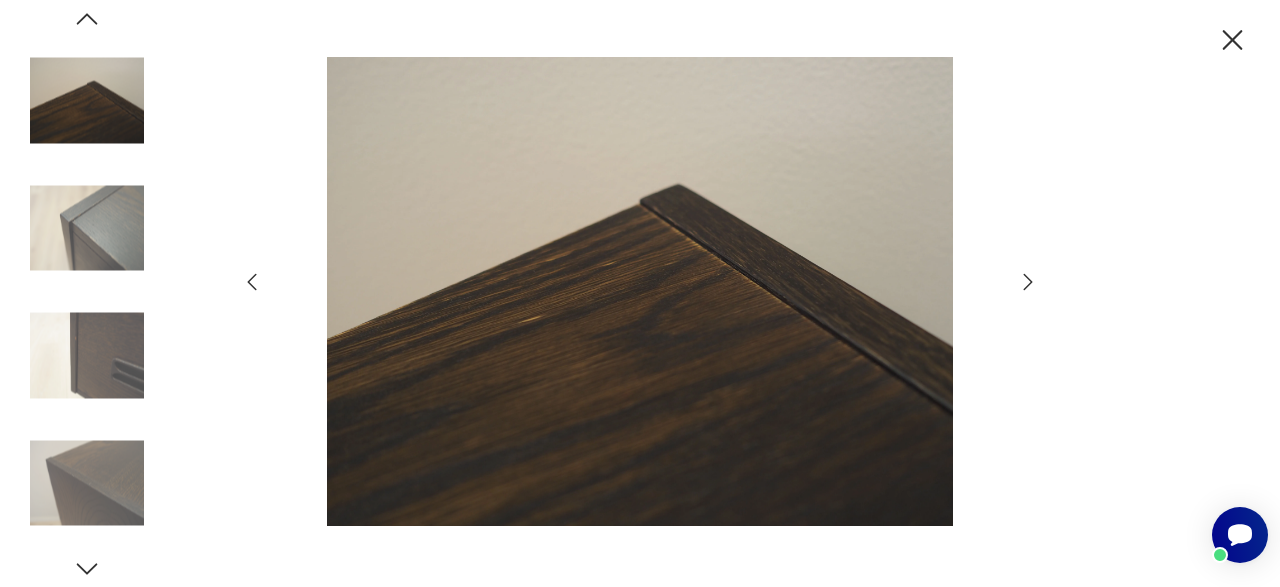 click 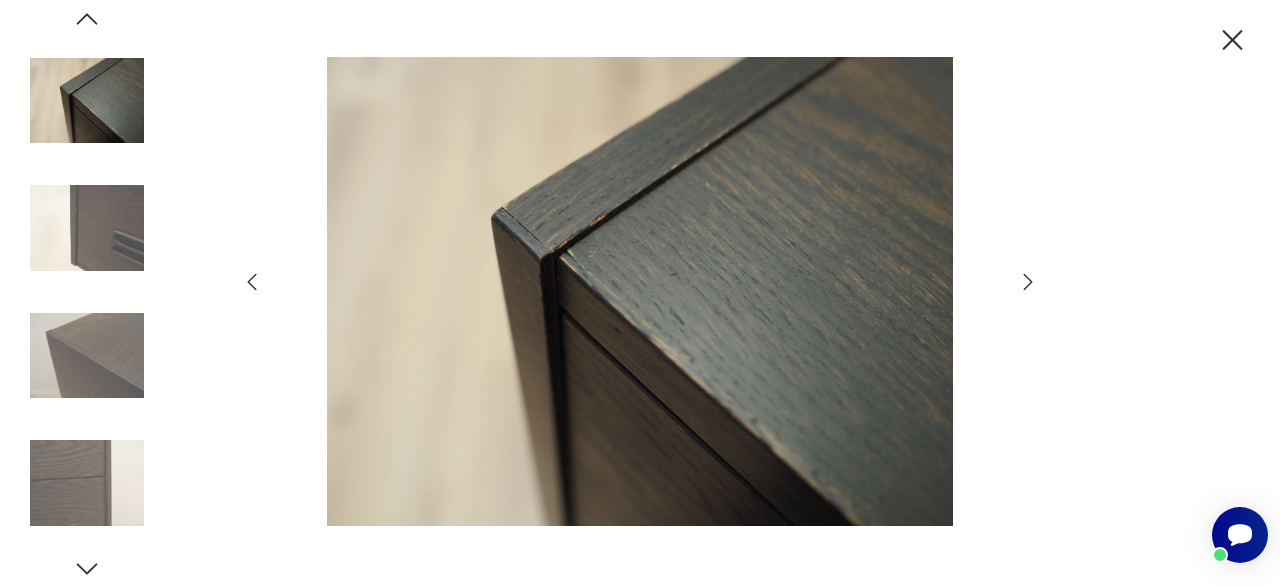 click 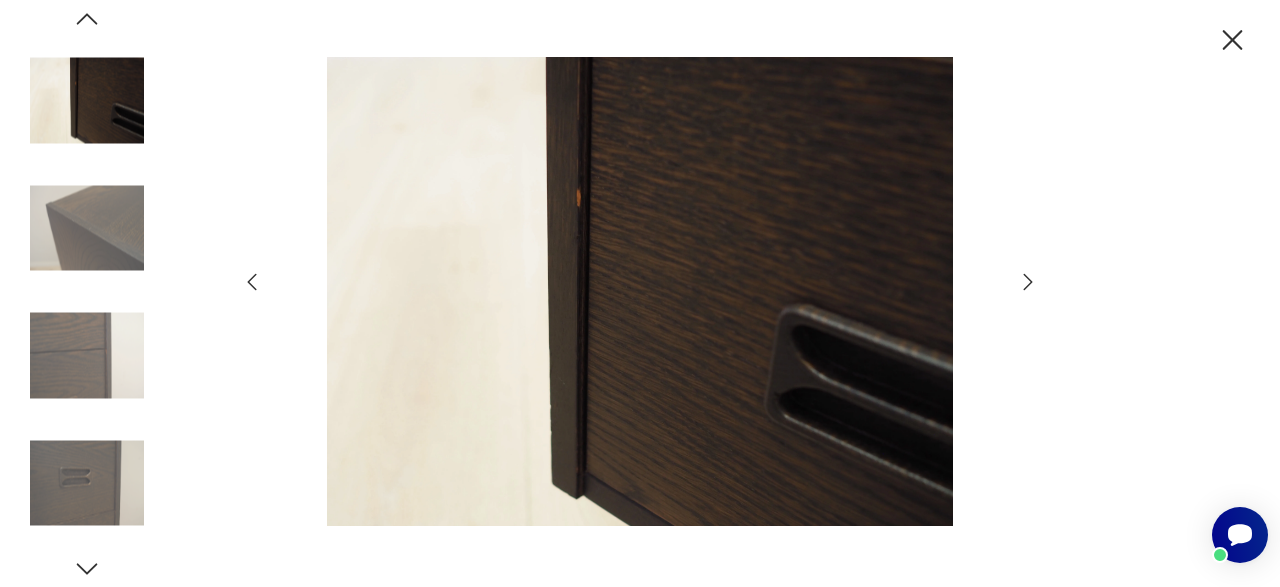 click 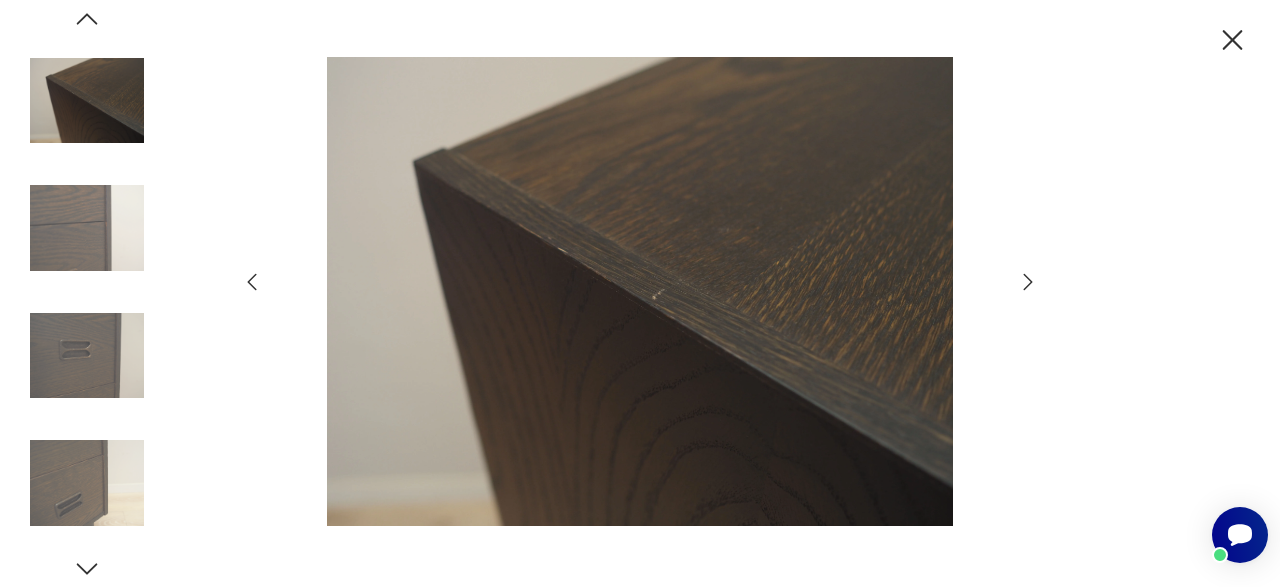 click 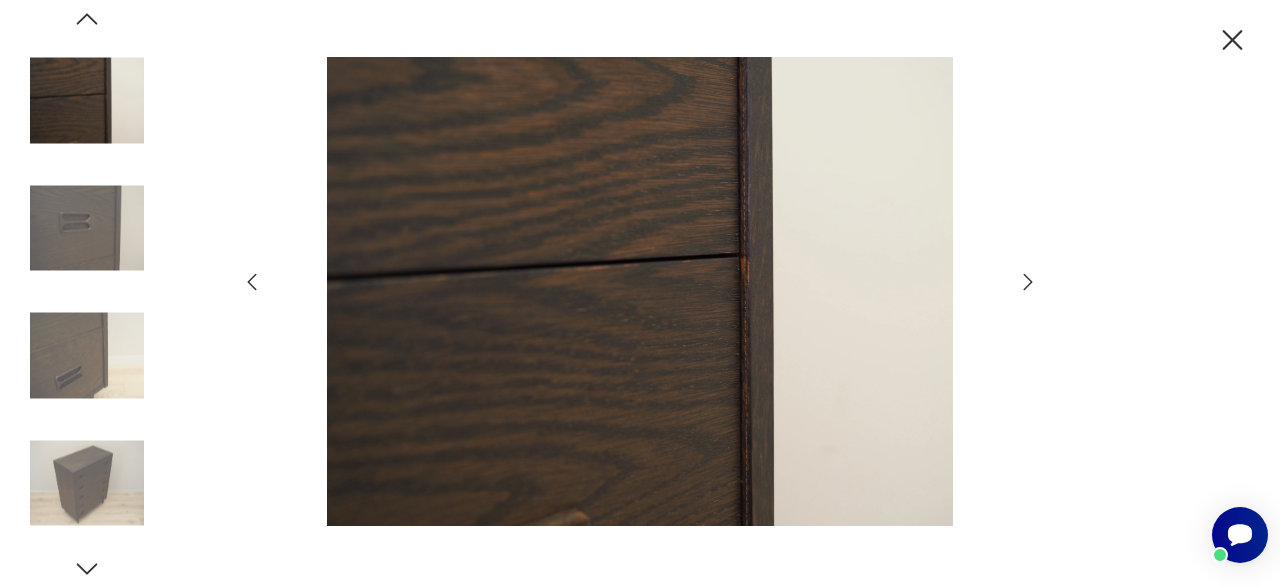 click 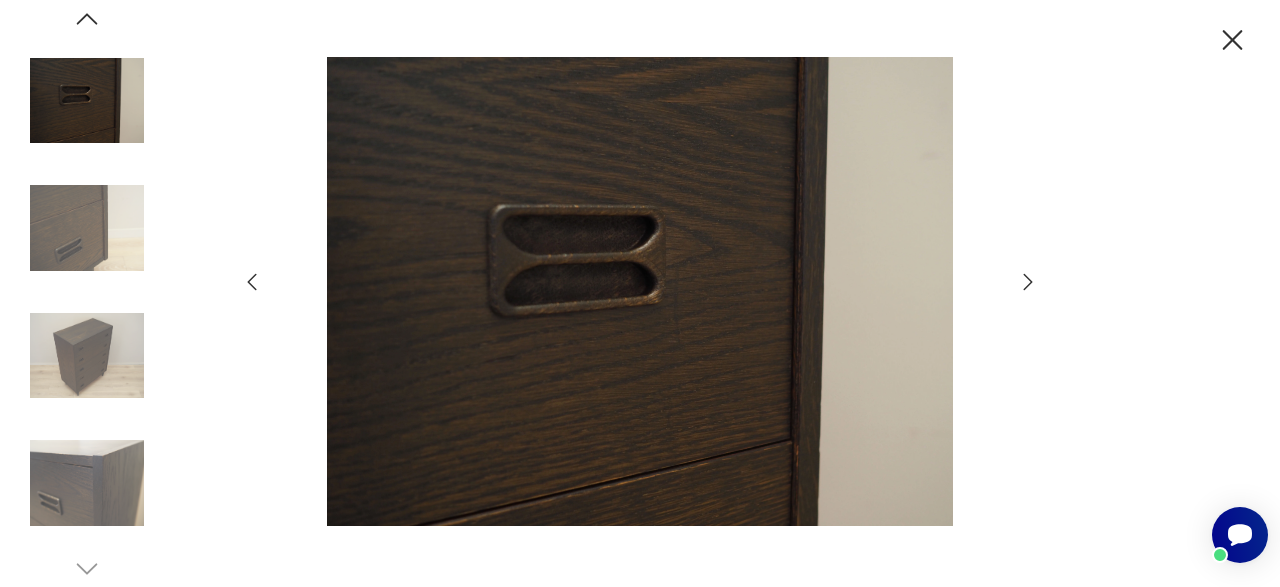 click 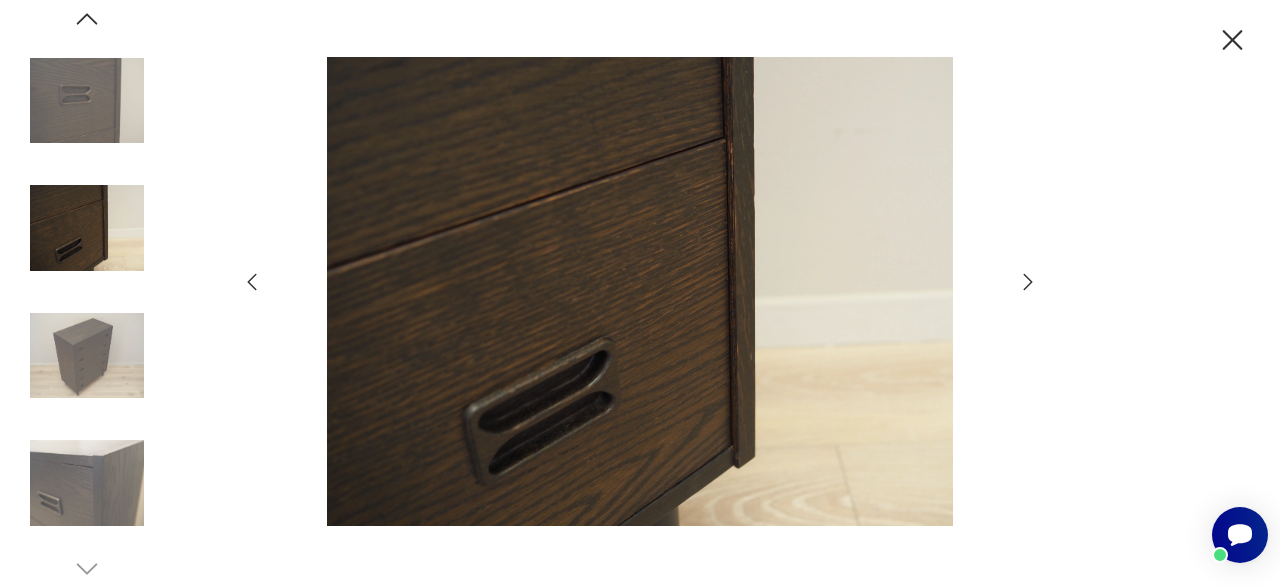 click 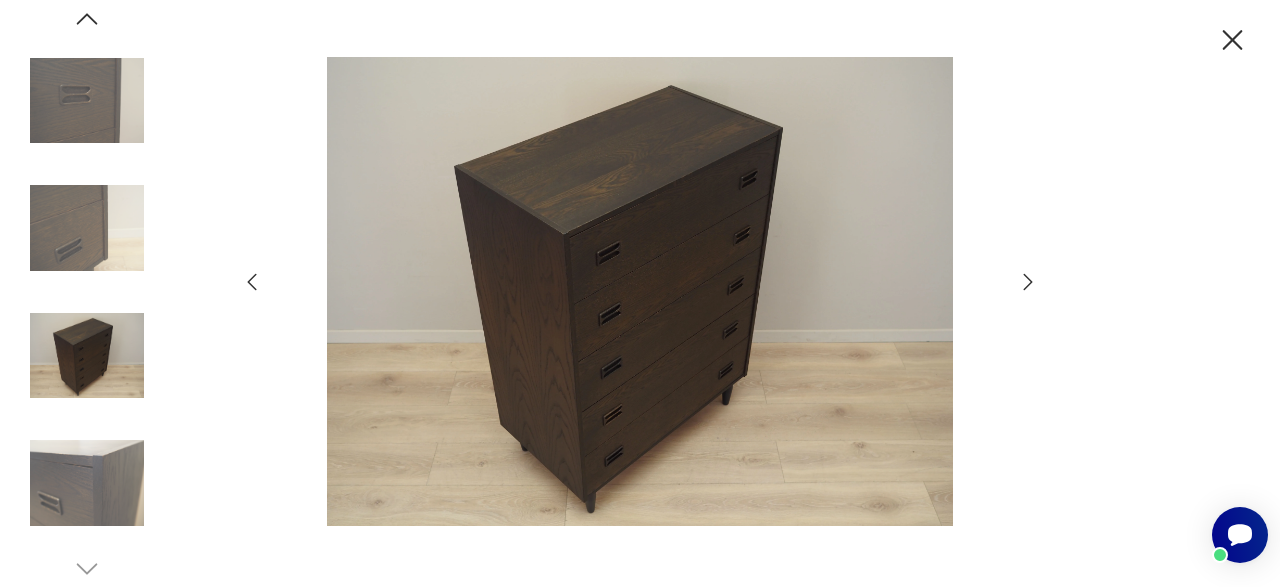 click 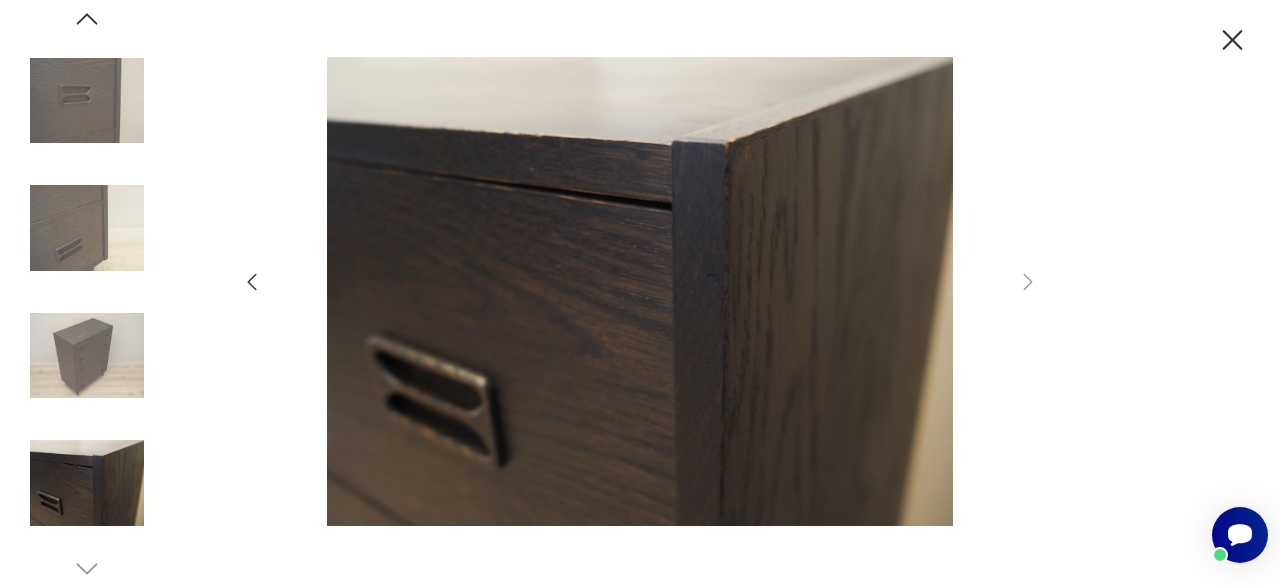 click 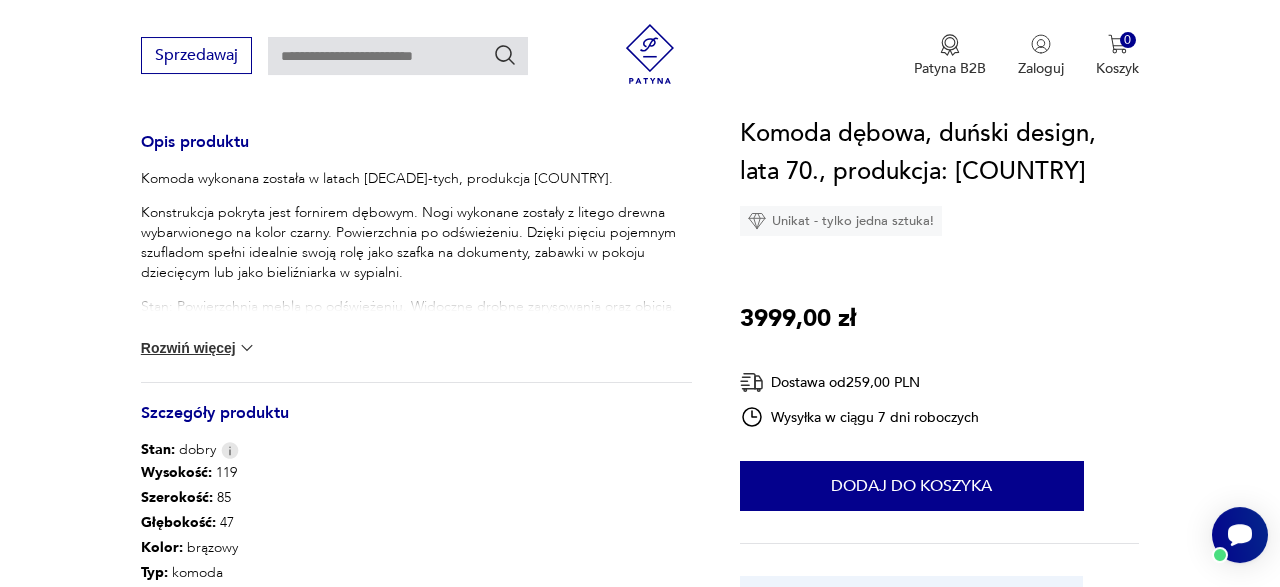 scroll, scrollTop: 832, scrollLeft: 0, axis: vertical 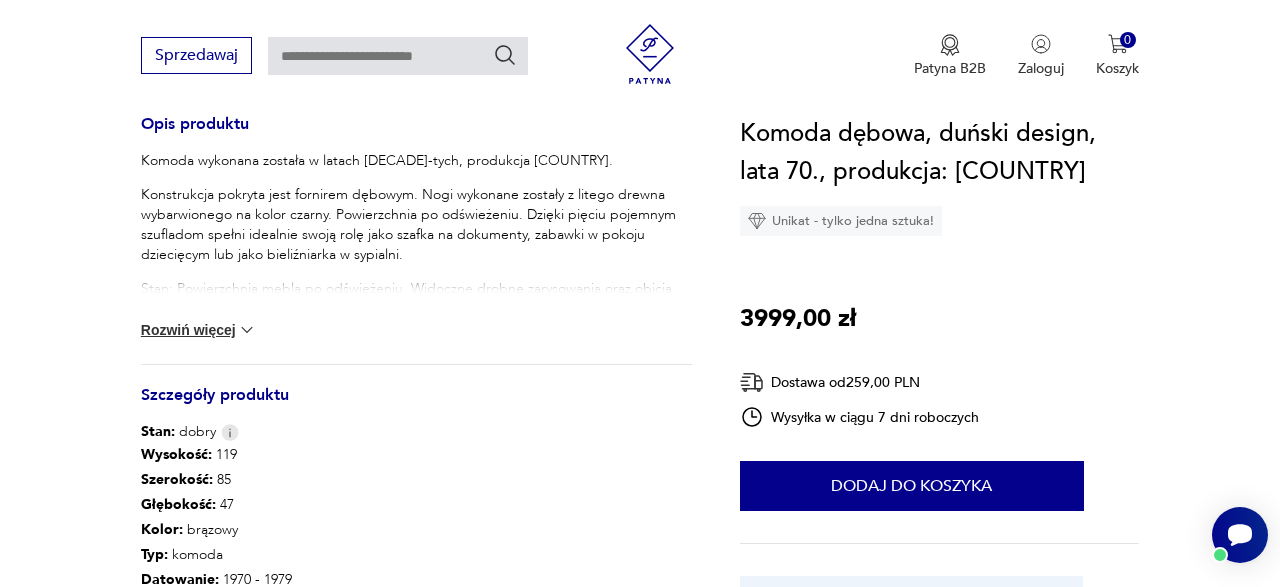 click on "Rozwiń więcej" at bounding box center [199, 330] 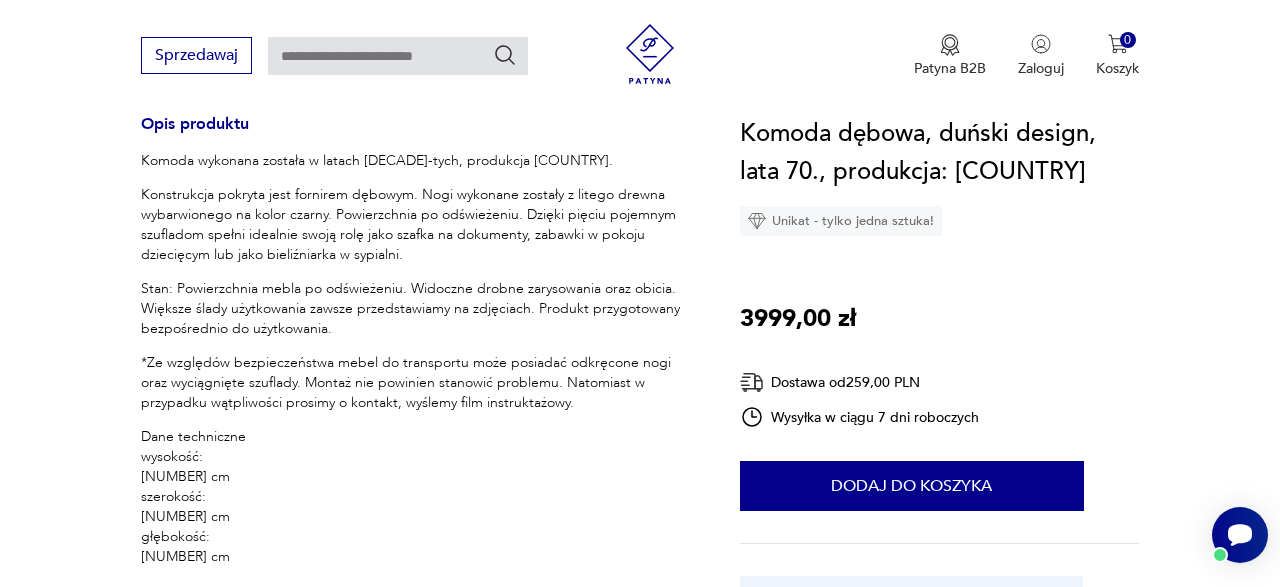 scroll, scrollTop: 936, scrollLeft: 0, axis: vertical 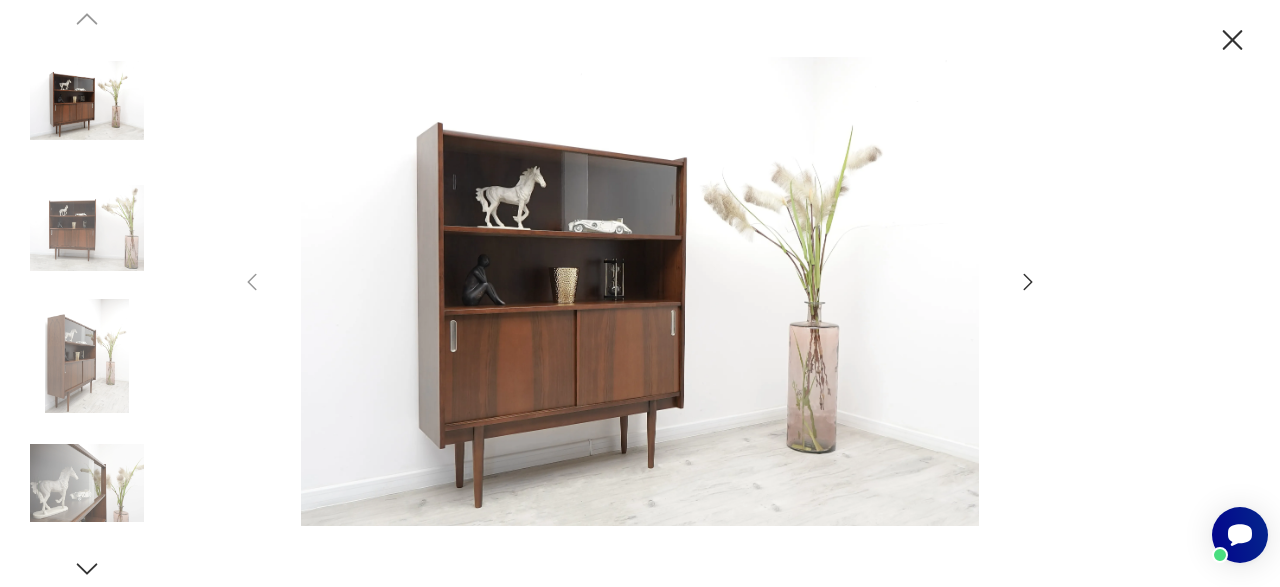 click 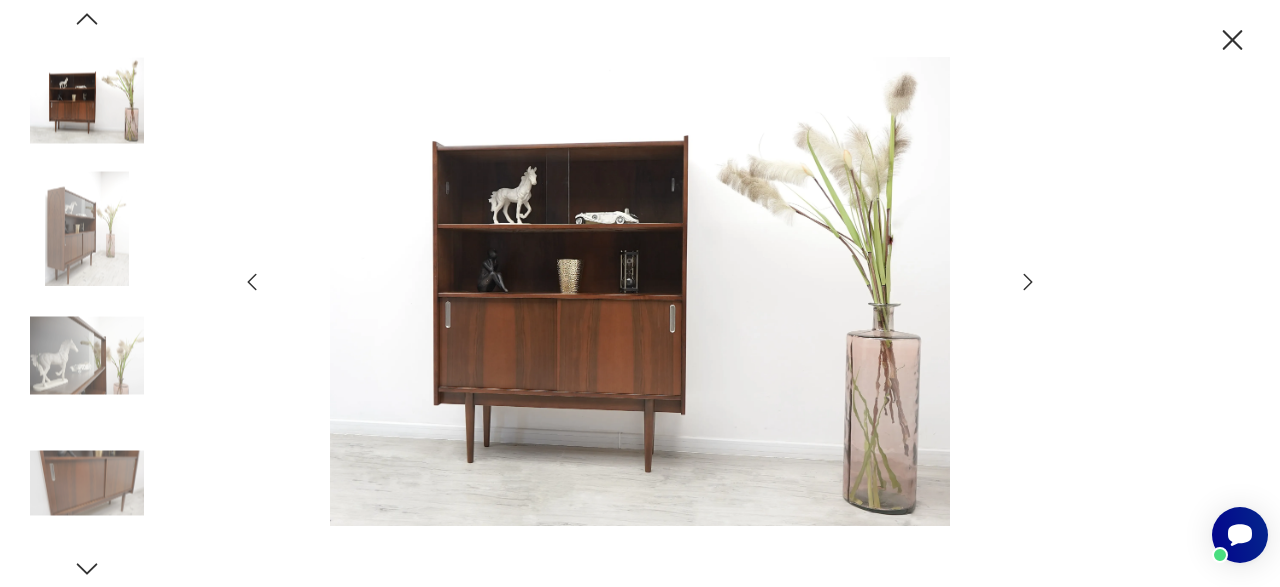 click 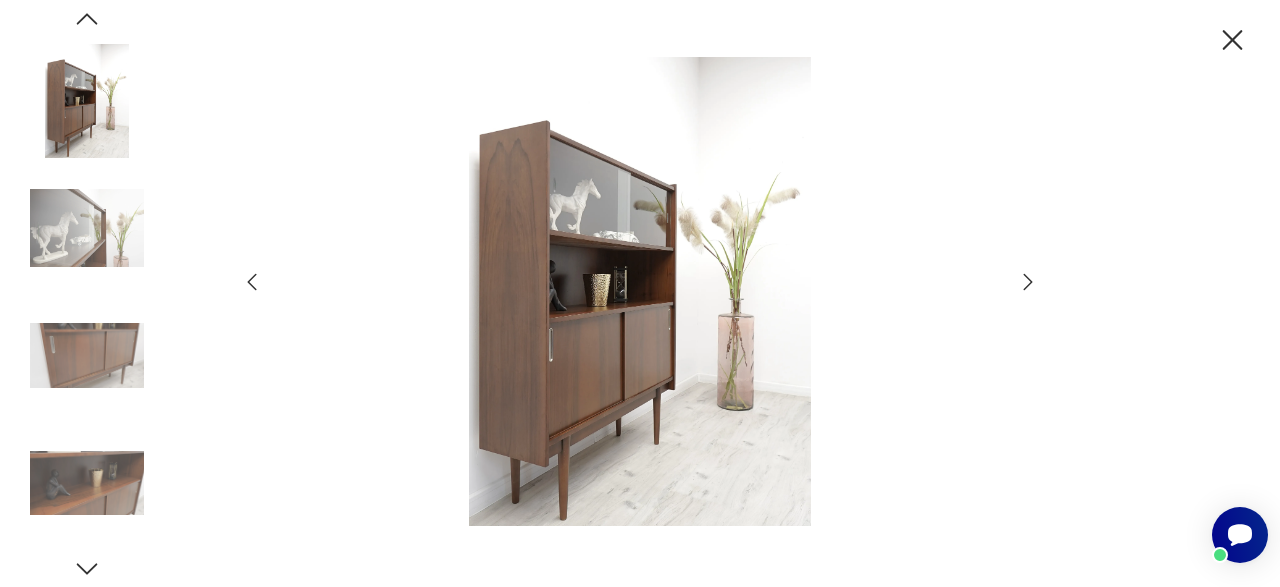 click 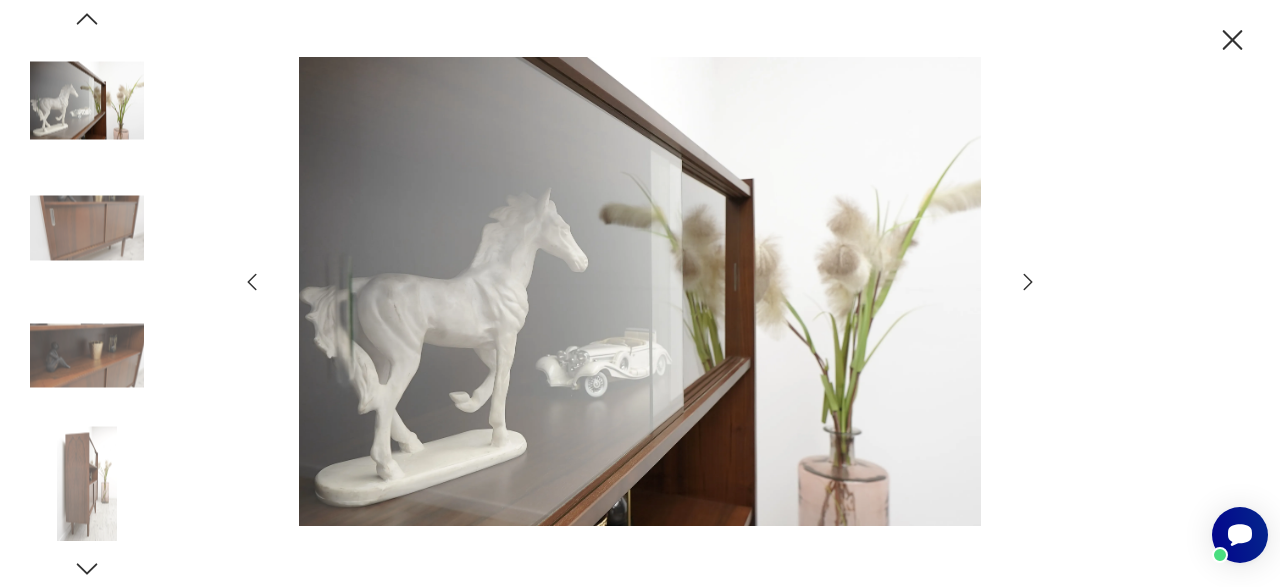 click 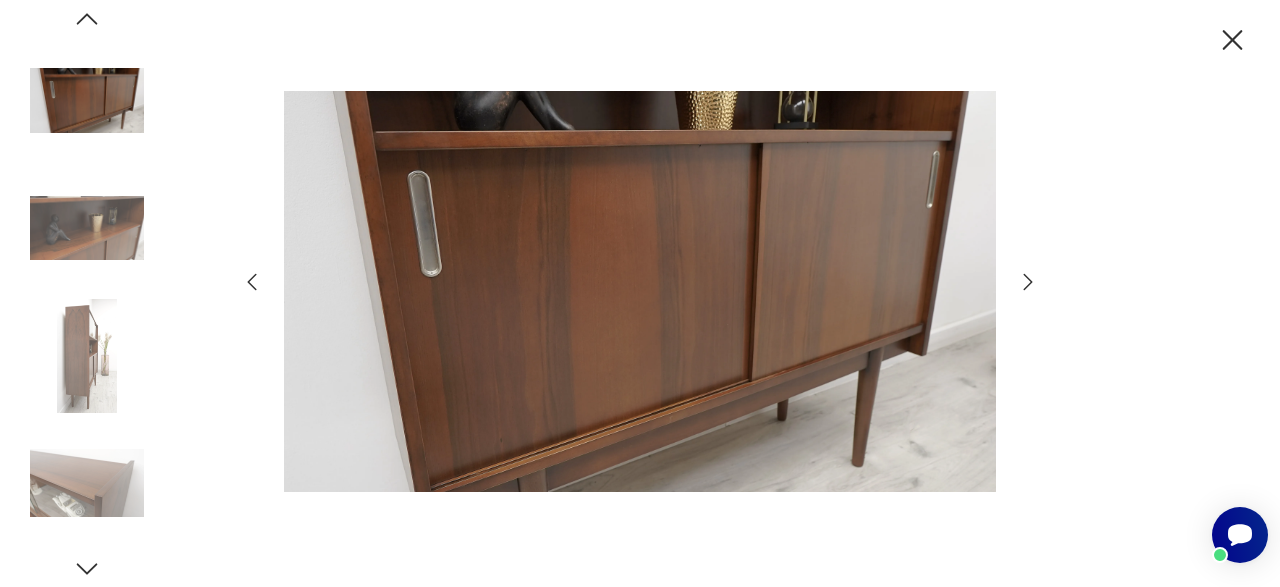 click at bounding box center (640, 294) 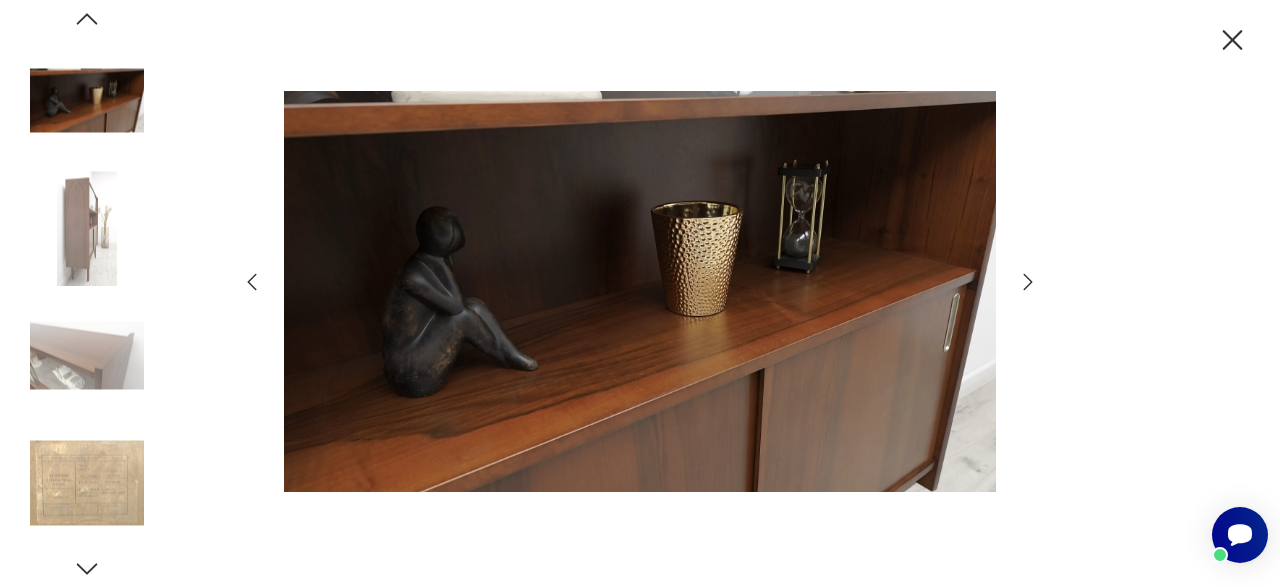 click 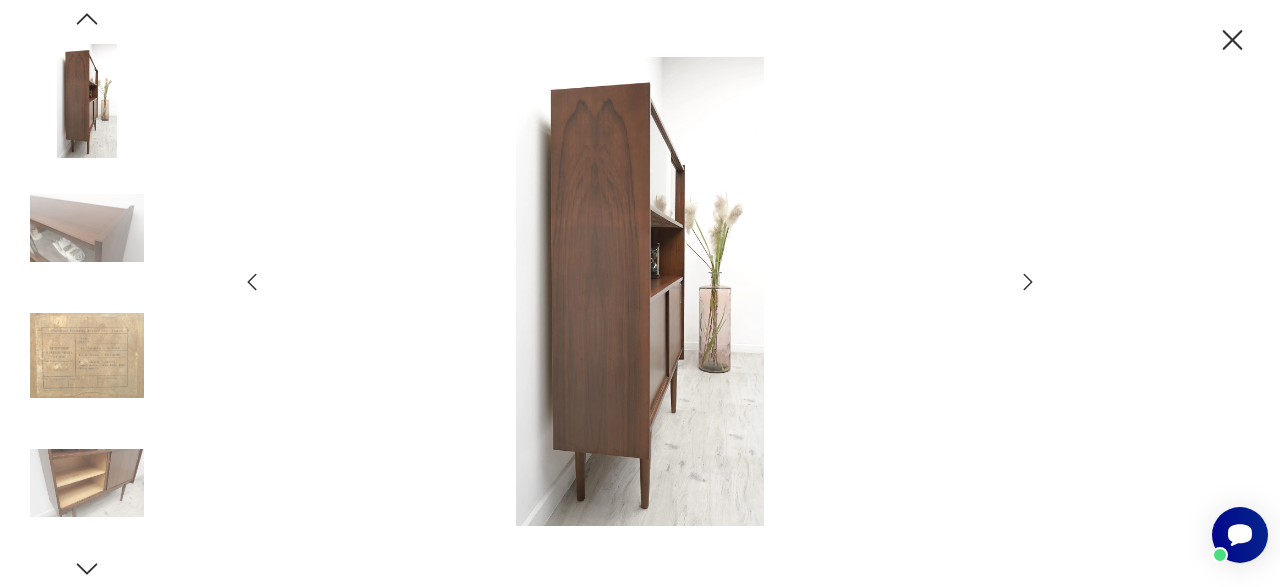click 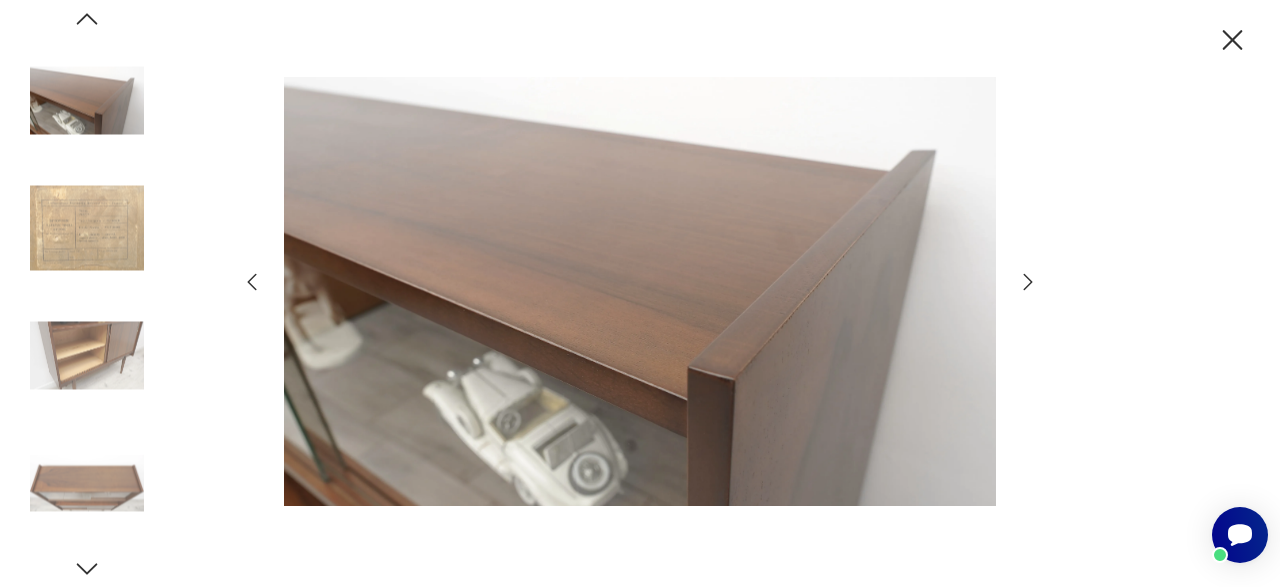 click 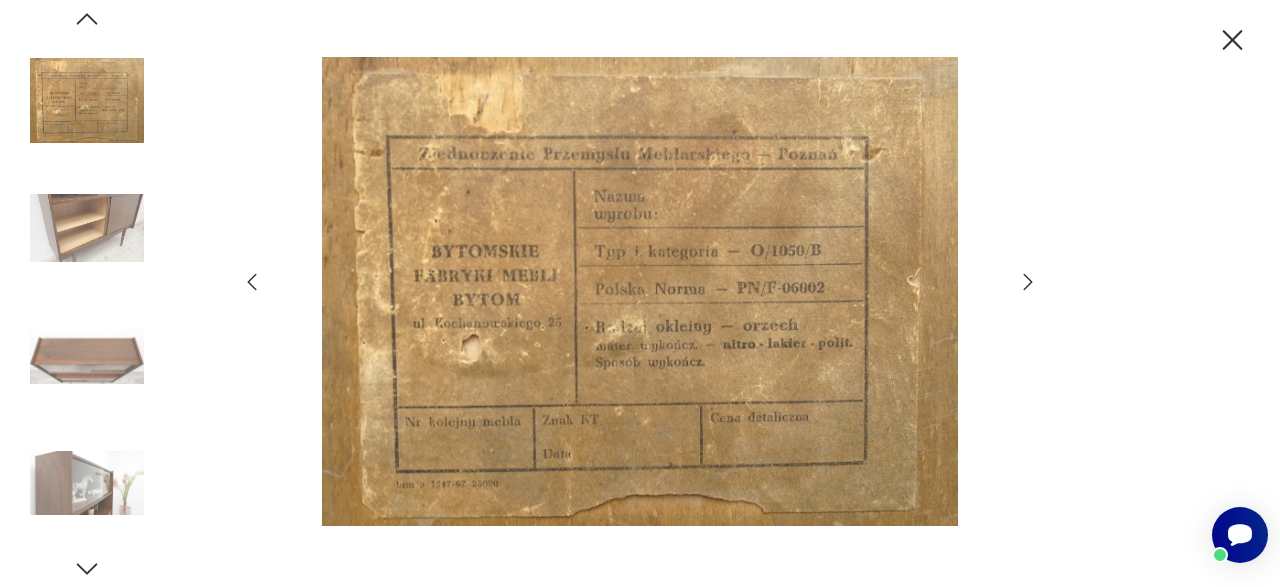 click 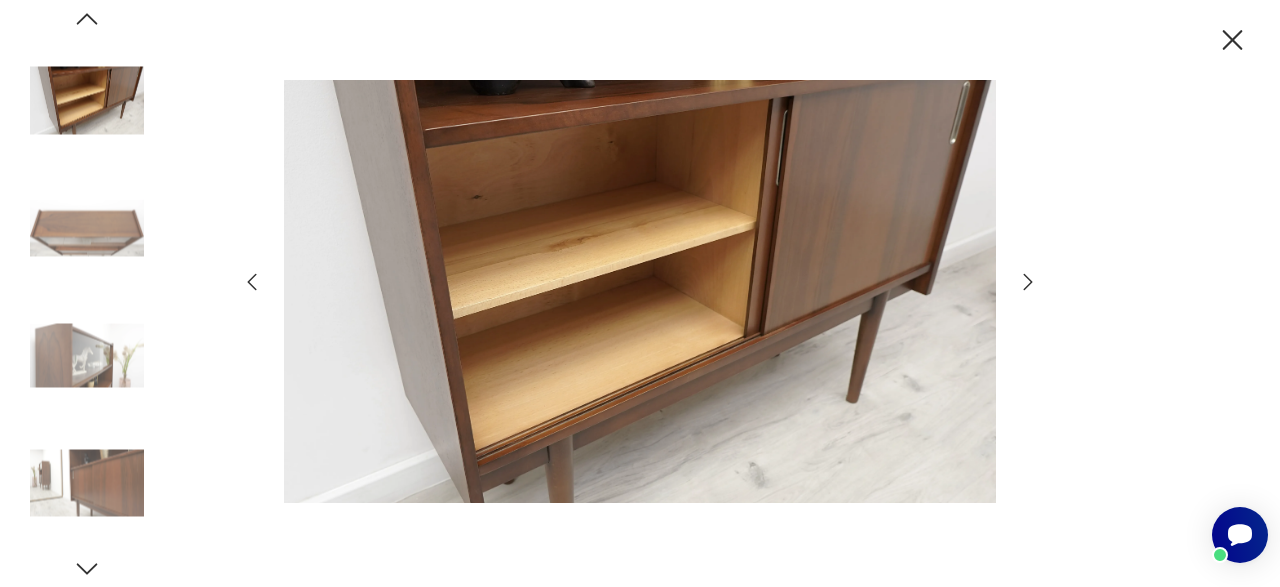 click 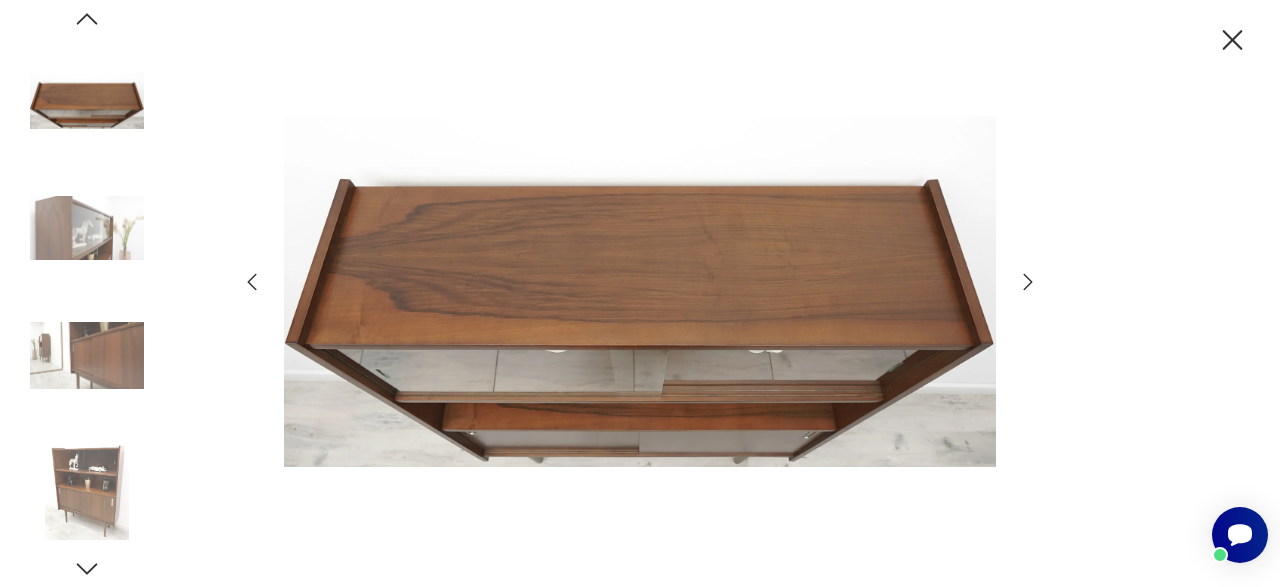 click 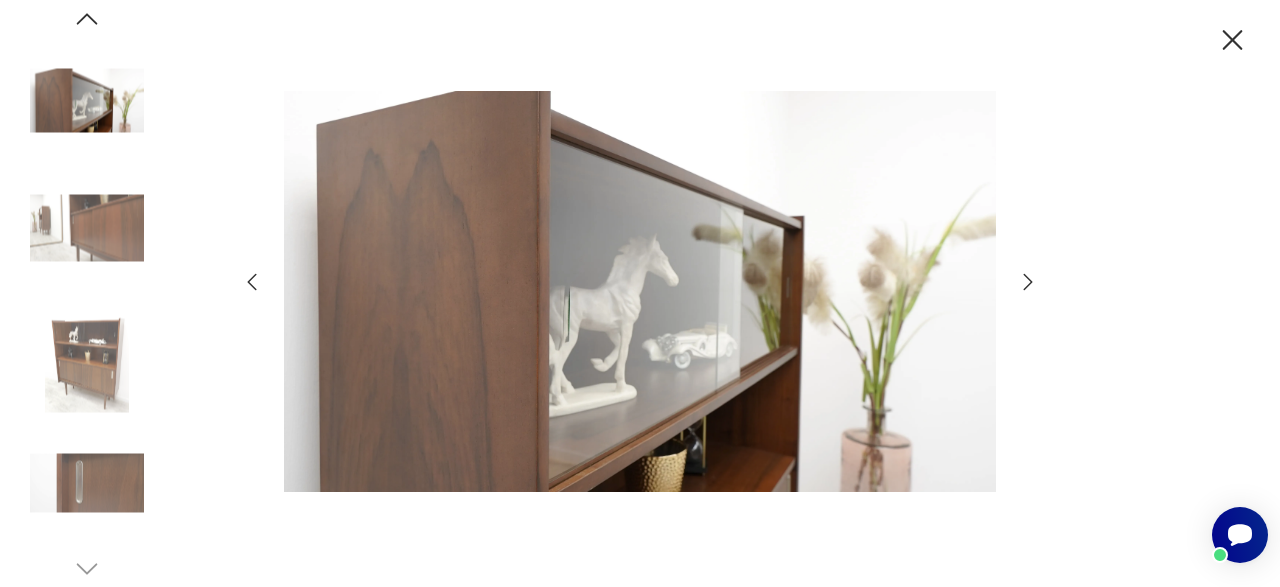 click 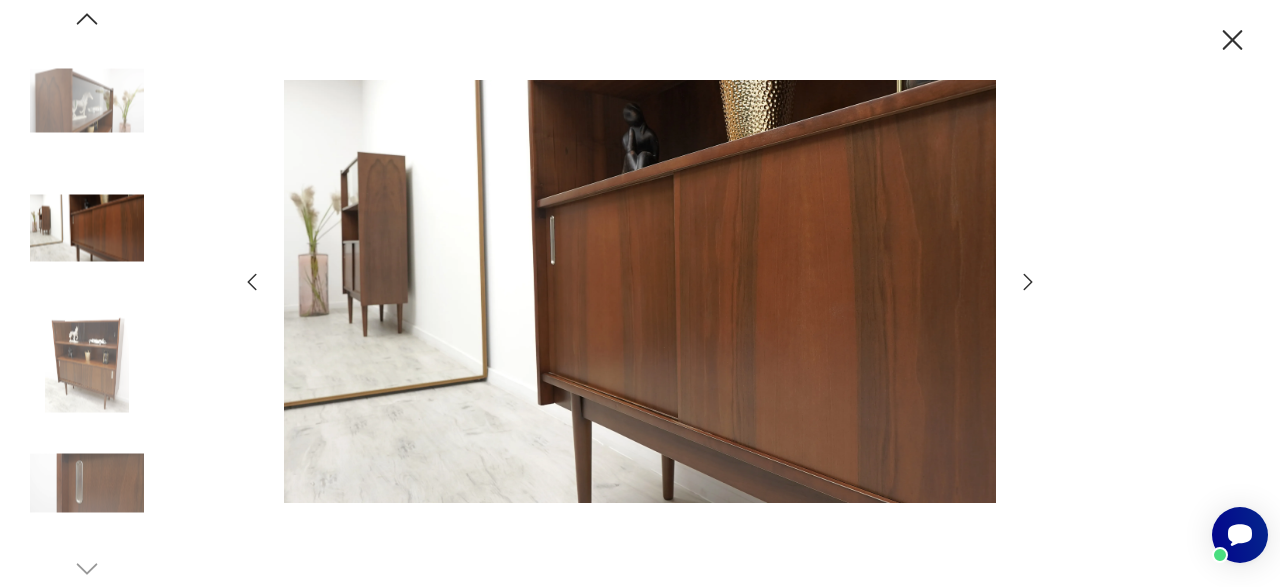 click 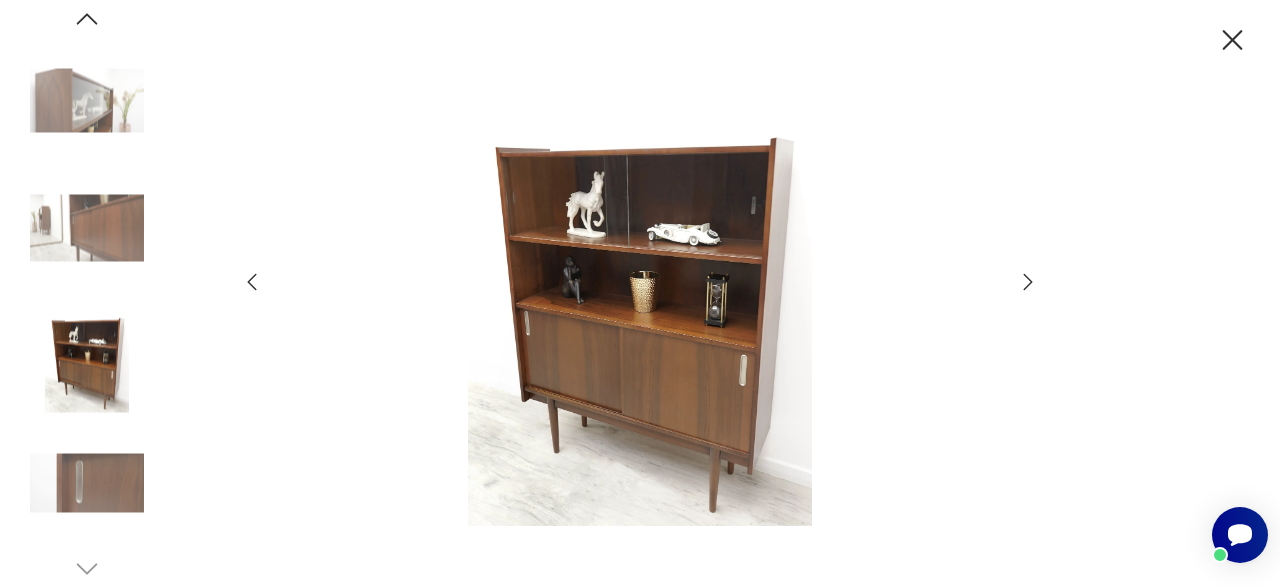 click 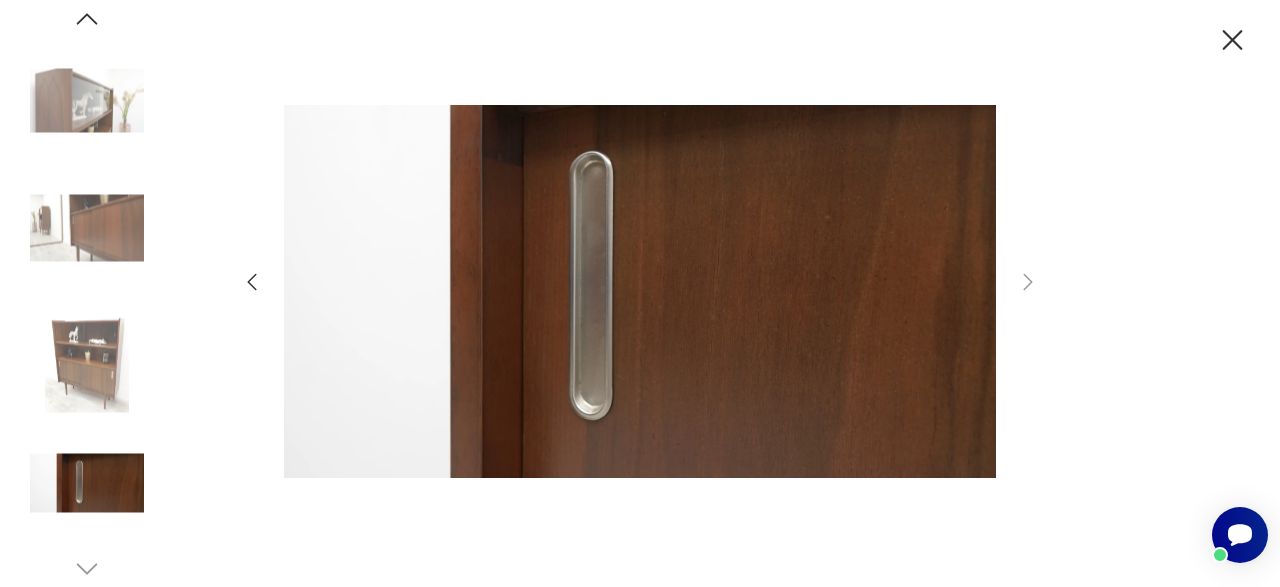 click 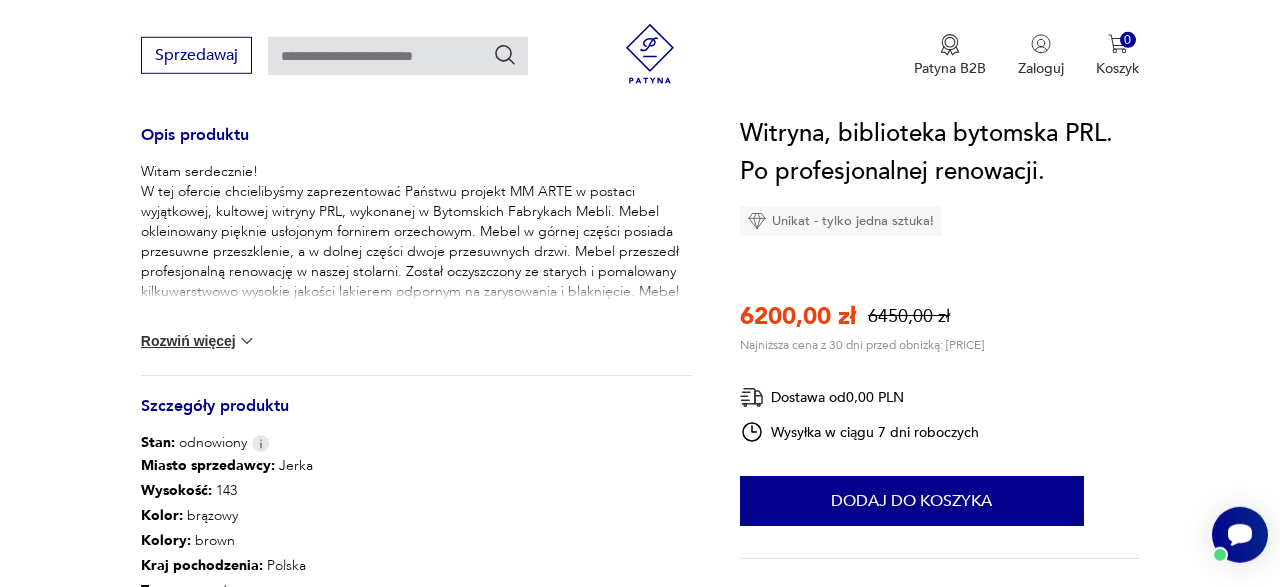 scroll, scrollTop: 832, scrollLeft: 0, axis: vertical 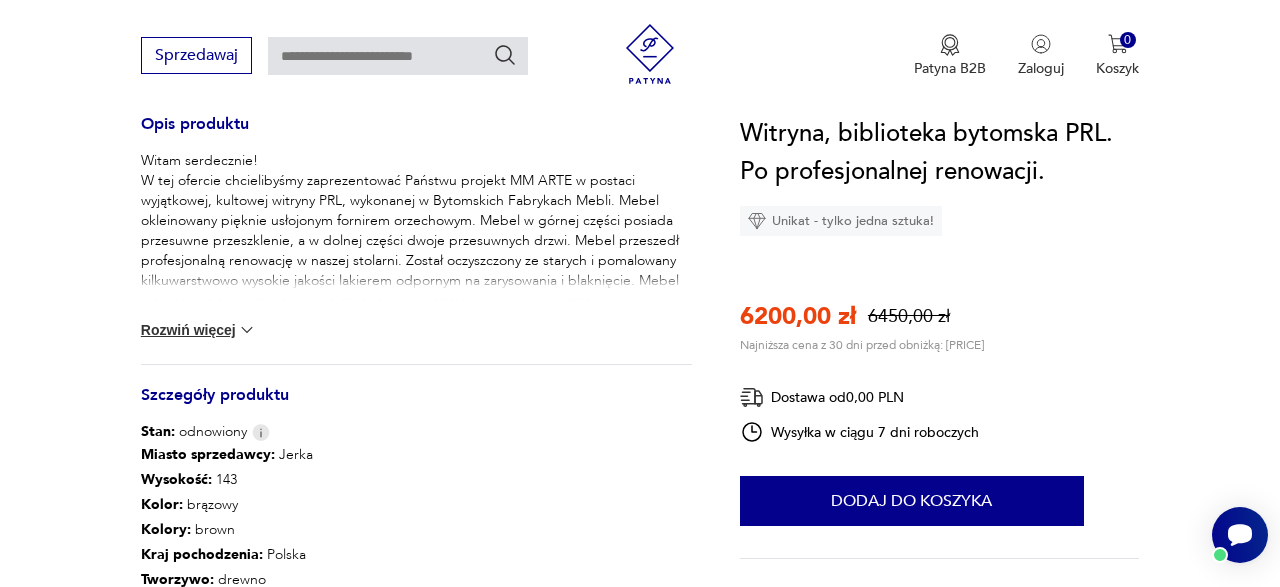click on "Rozwiń więcej" at bounding box center [199, 330] 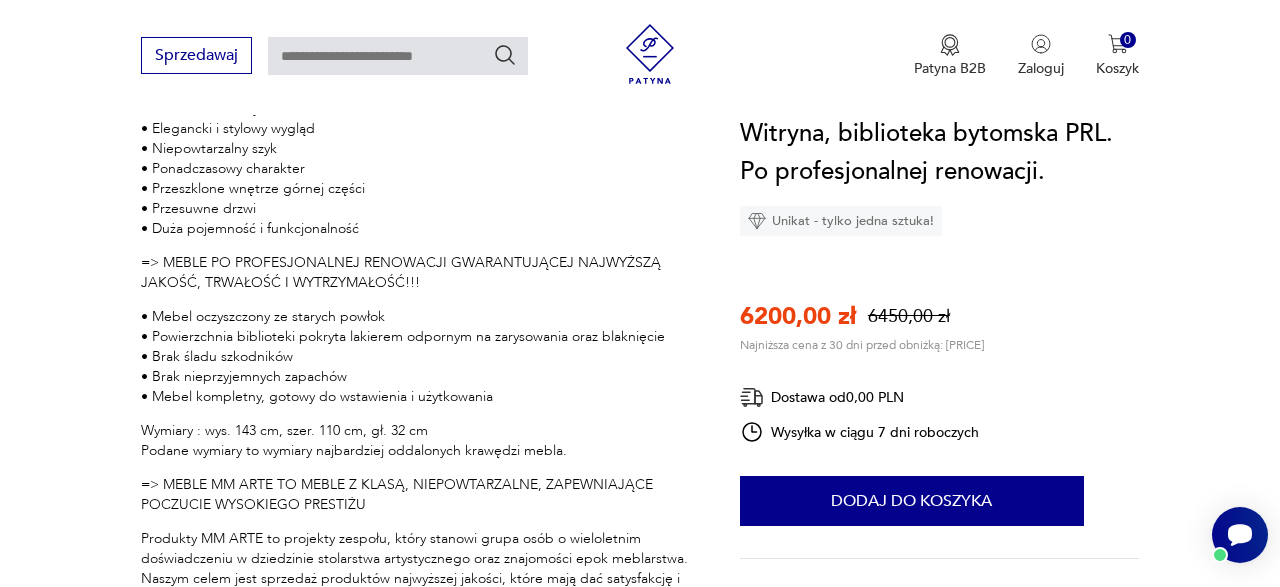 scroll, scrollTop: 1144, scrollLeft: 0, axis: vertical 